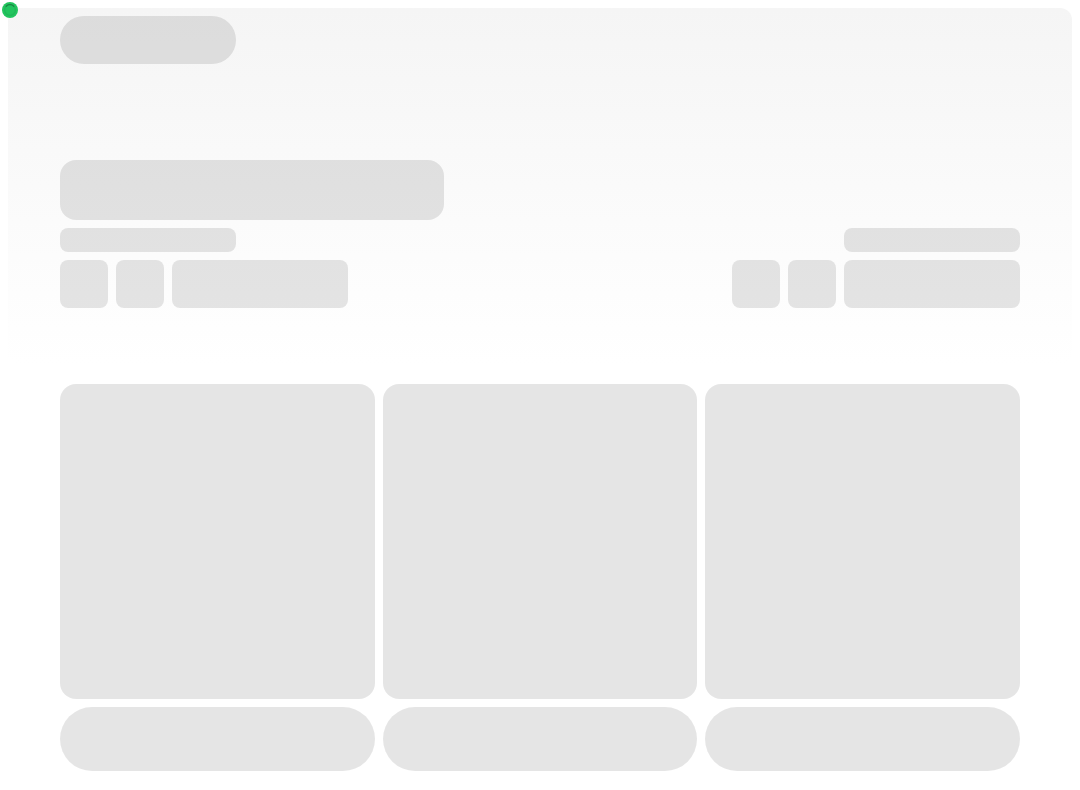 scroll, scrollTop: 0, scrollLeft: 0, axis: both 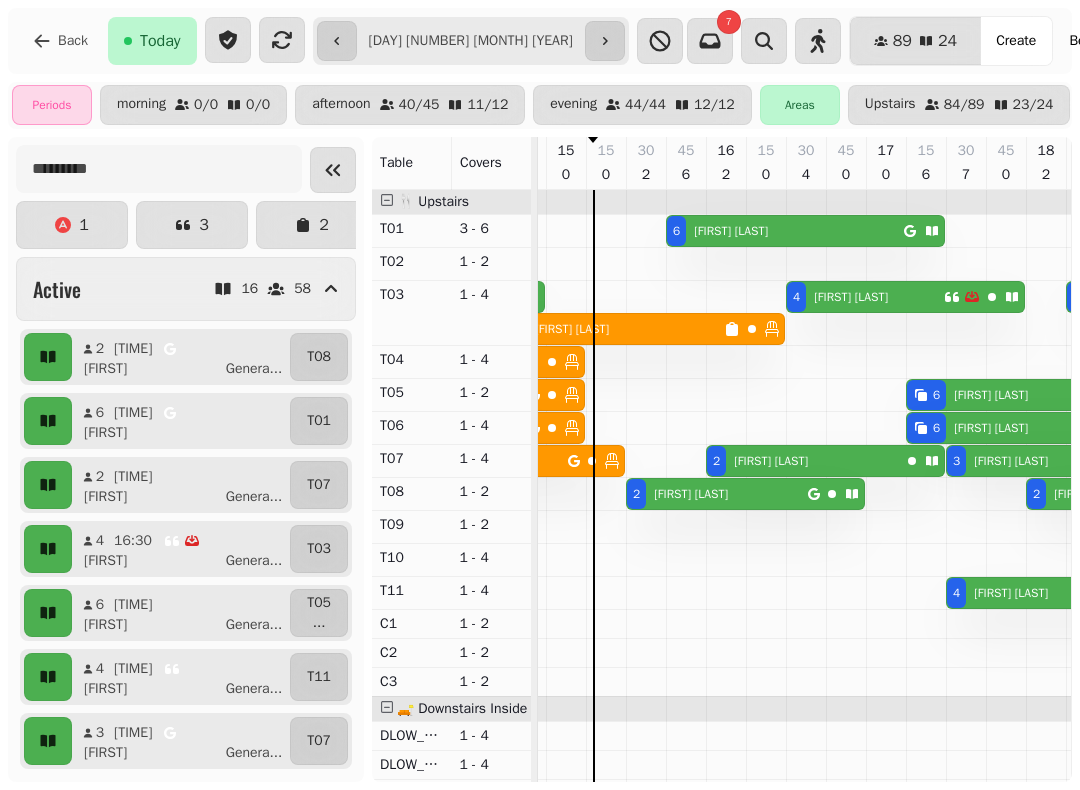 click at bounding box center (736, 329) 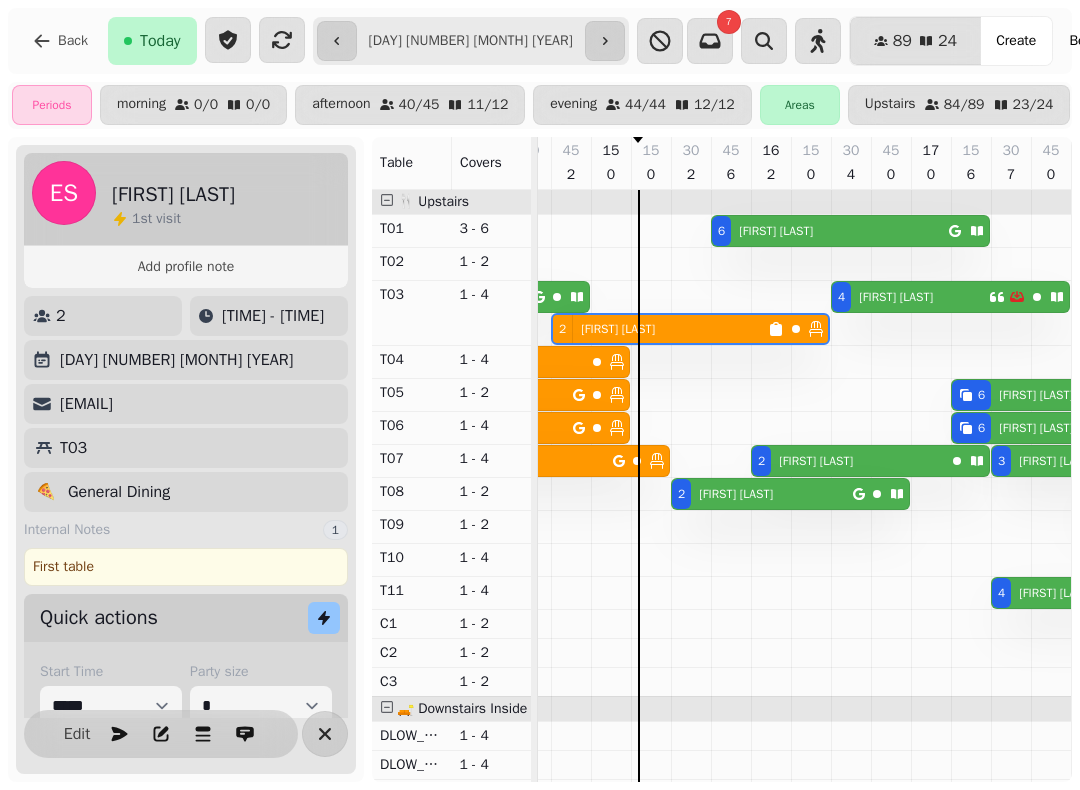 click 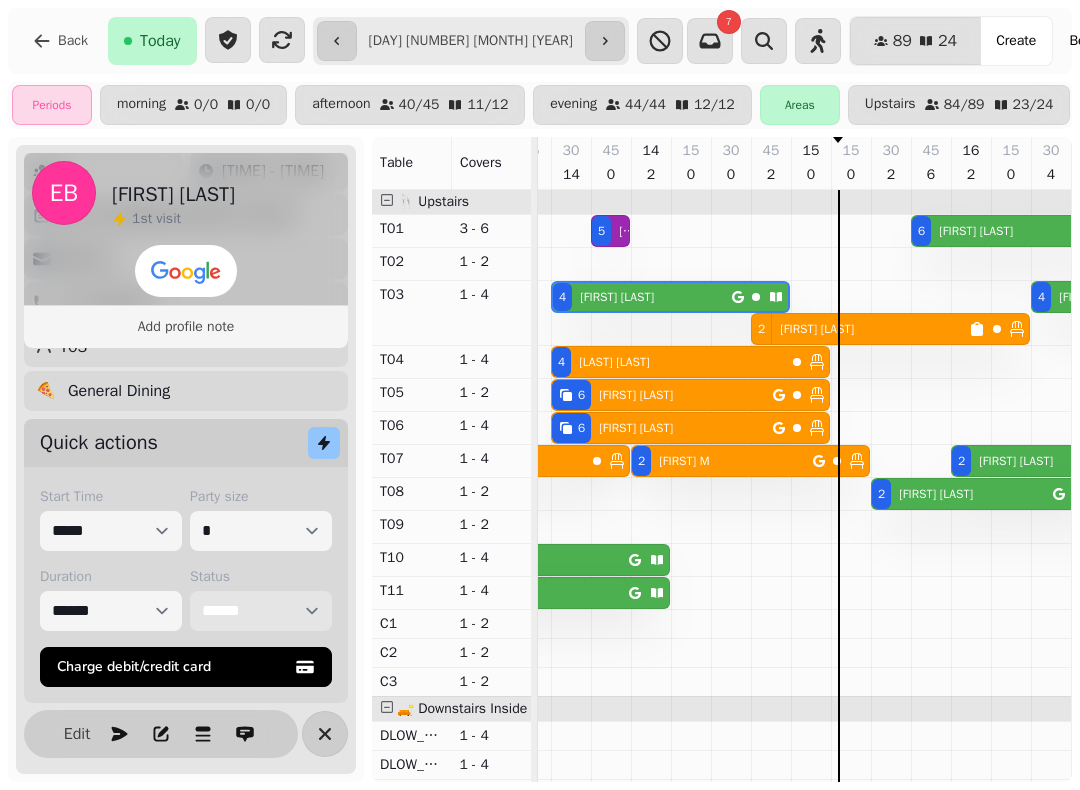 click on "**********" at bounding box center (261, 611) 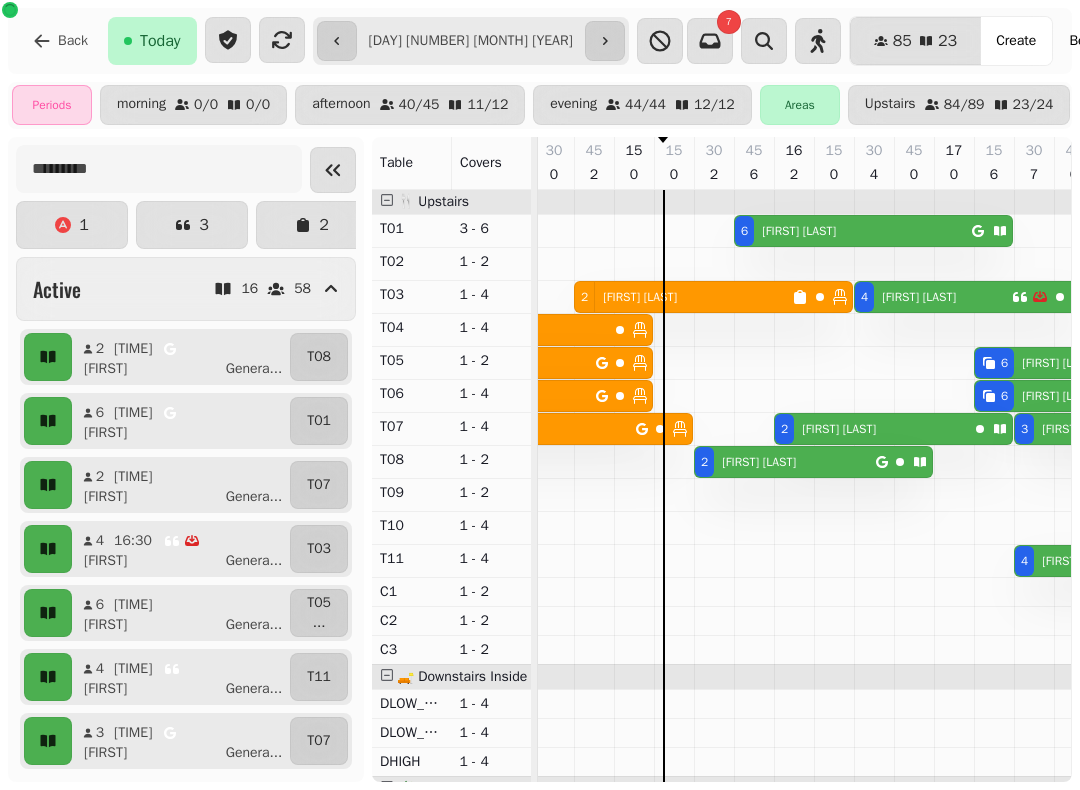 click at bounding box center [804, 297] 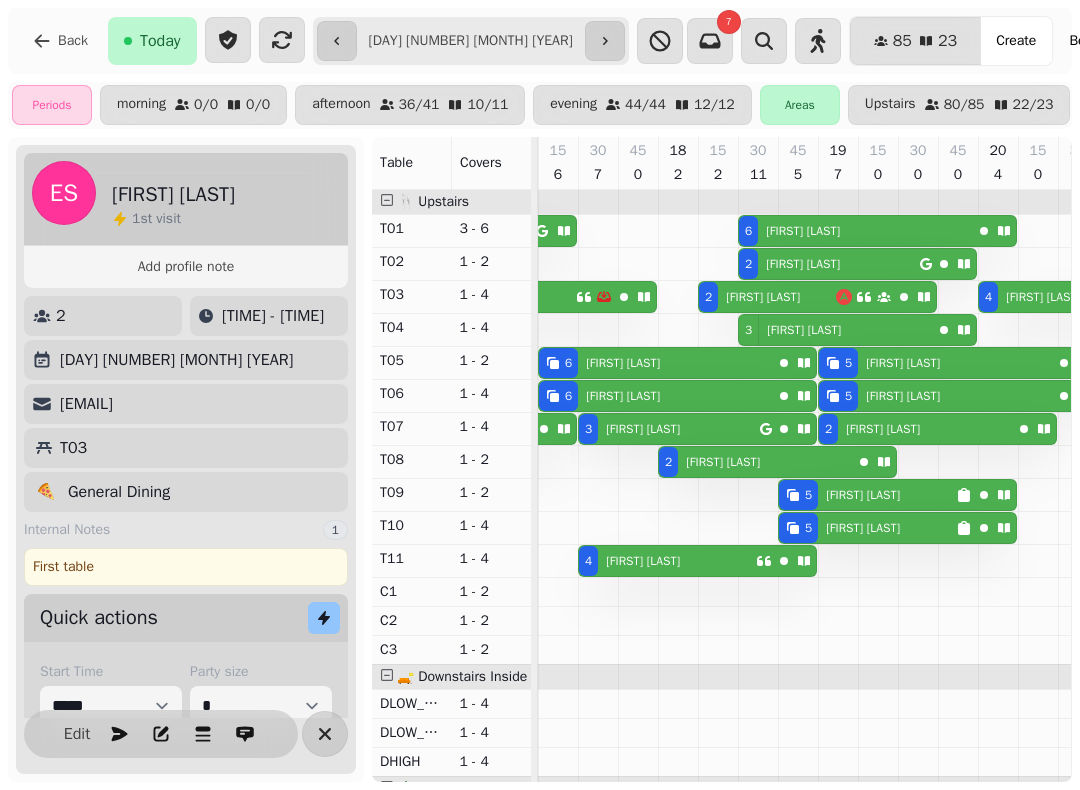 click on "Melissa   Gahagan" at bounding box center (763, 297) 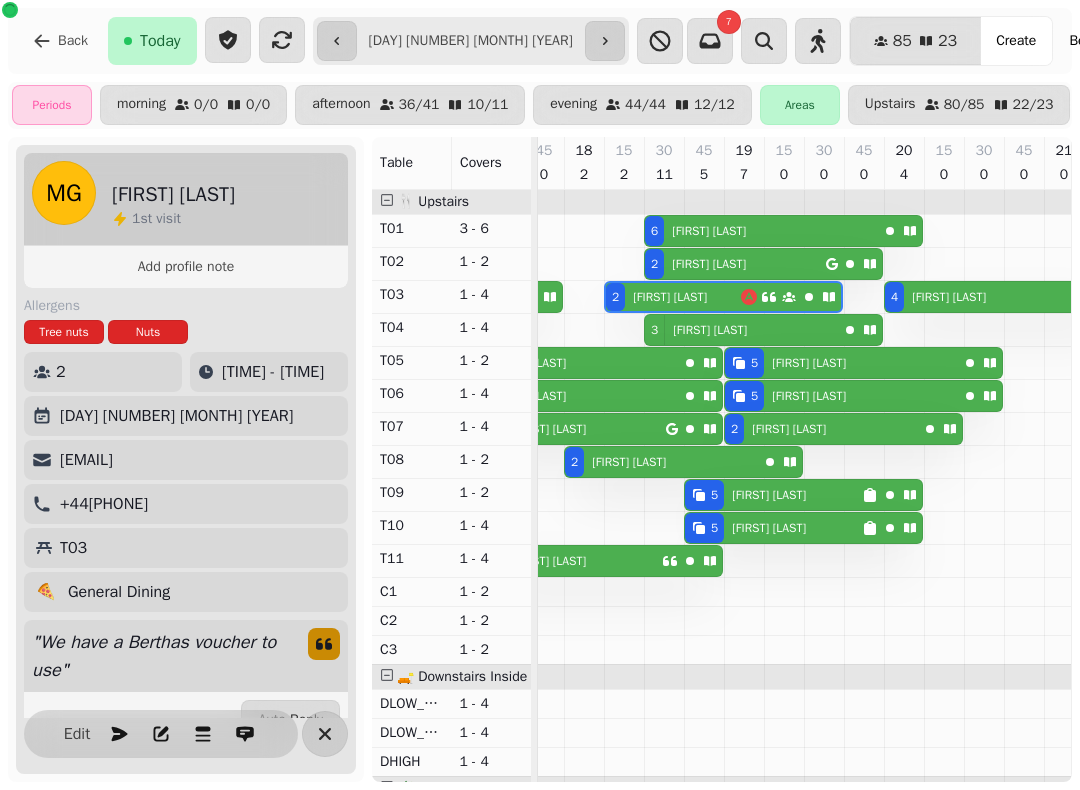click on "[NUMBER] [FIRST] [LAST]" at bounding box center (773, 495) 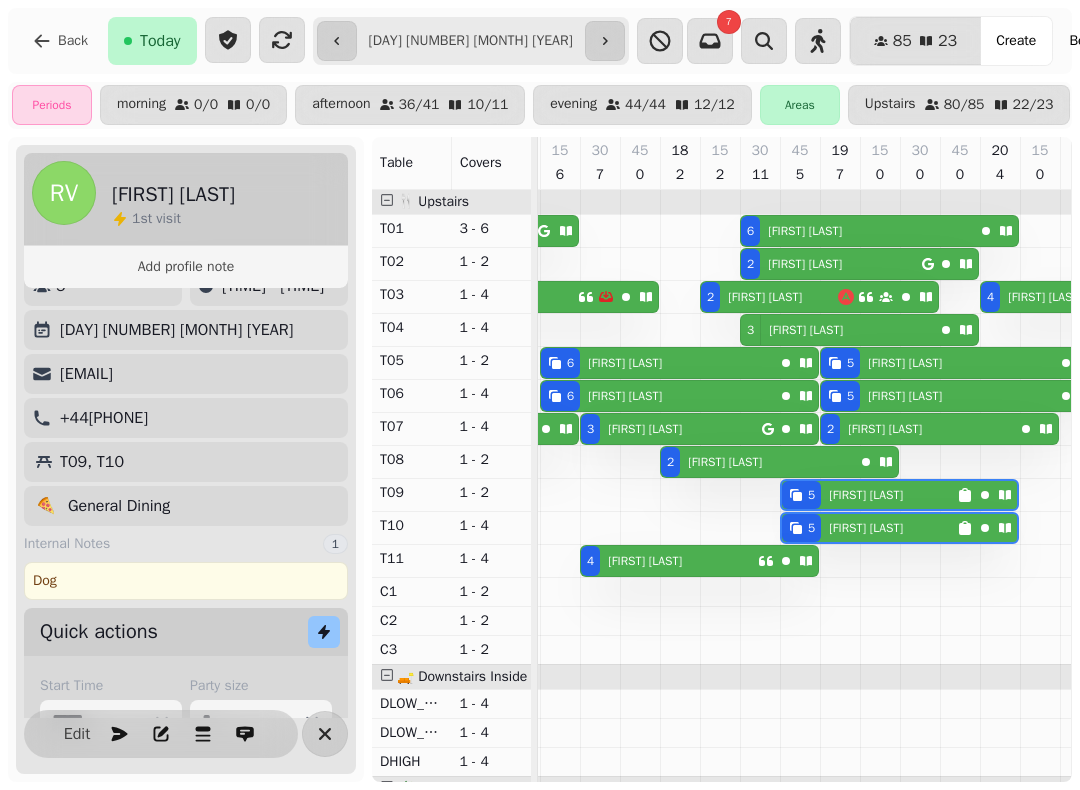 click on "Debbie   Allardice" at bounding box center (645, 561) 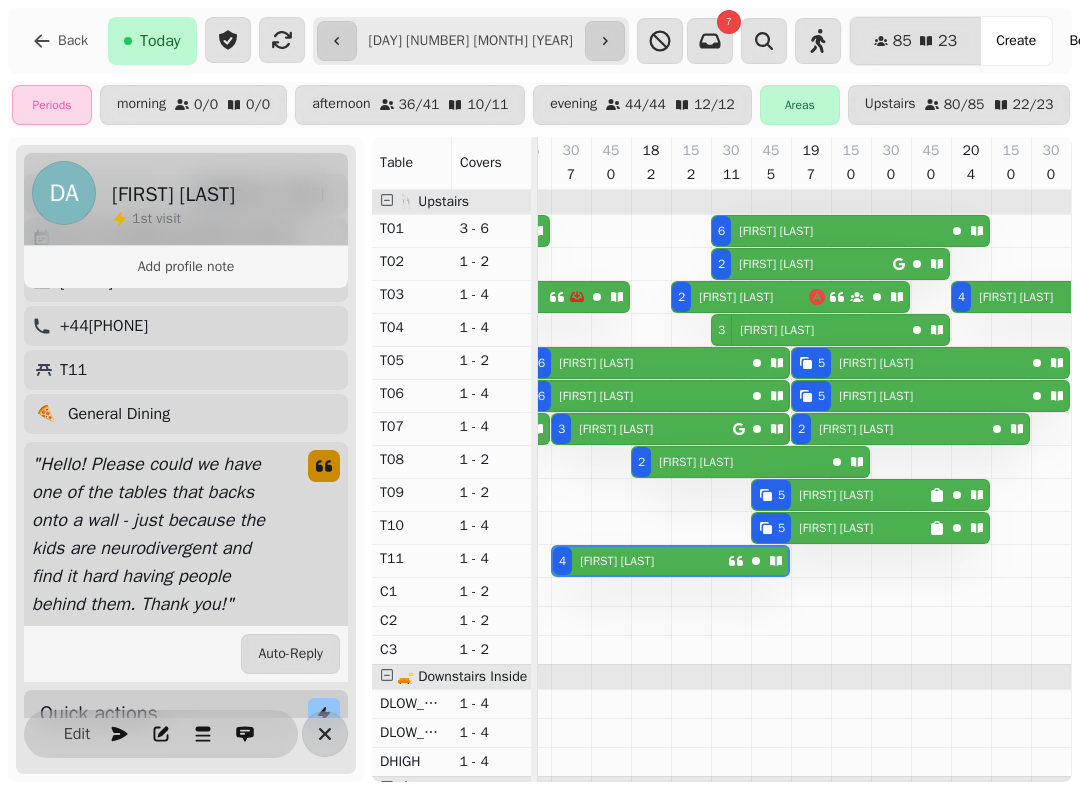 scroll, scrollTop: 0, scrollLeft: 597, axis: horizontal 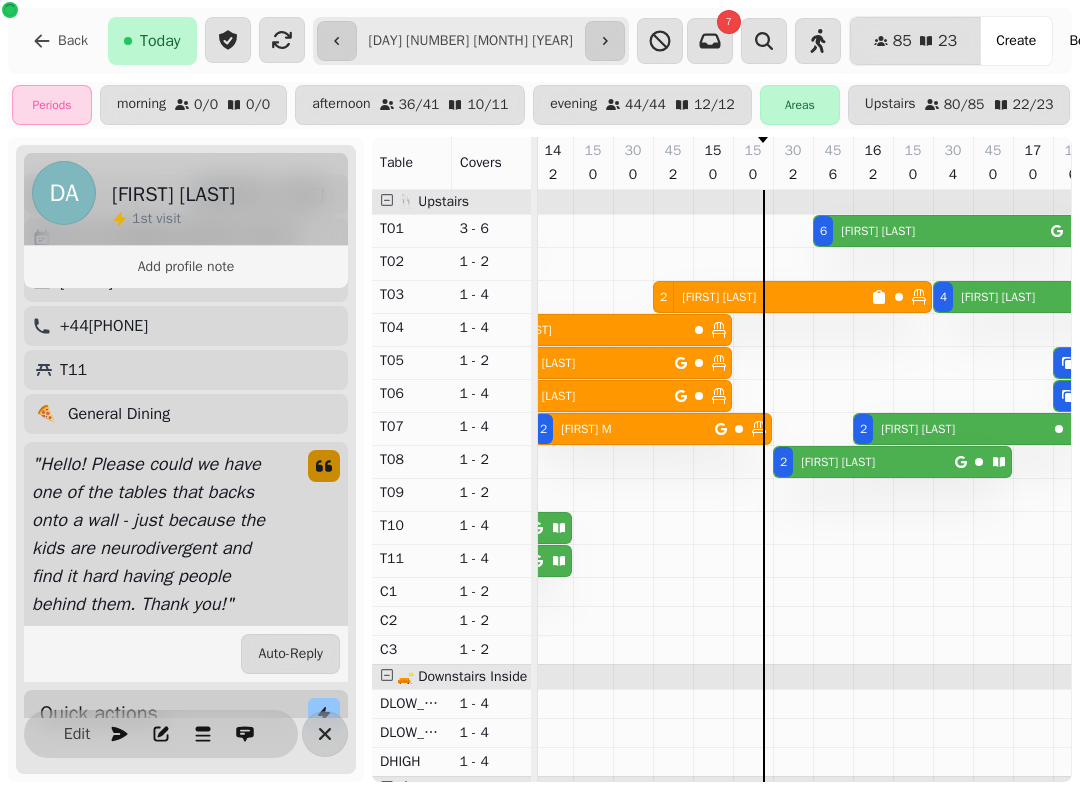 click on "Tom   Pateman" at bounding box center [838, 462] 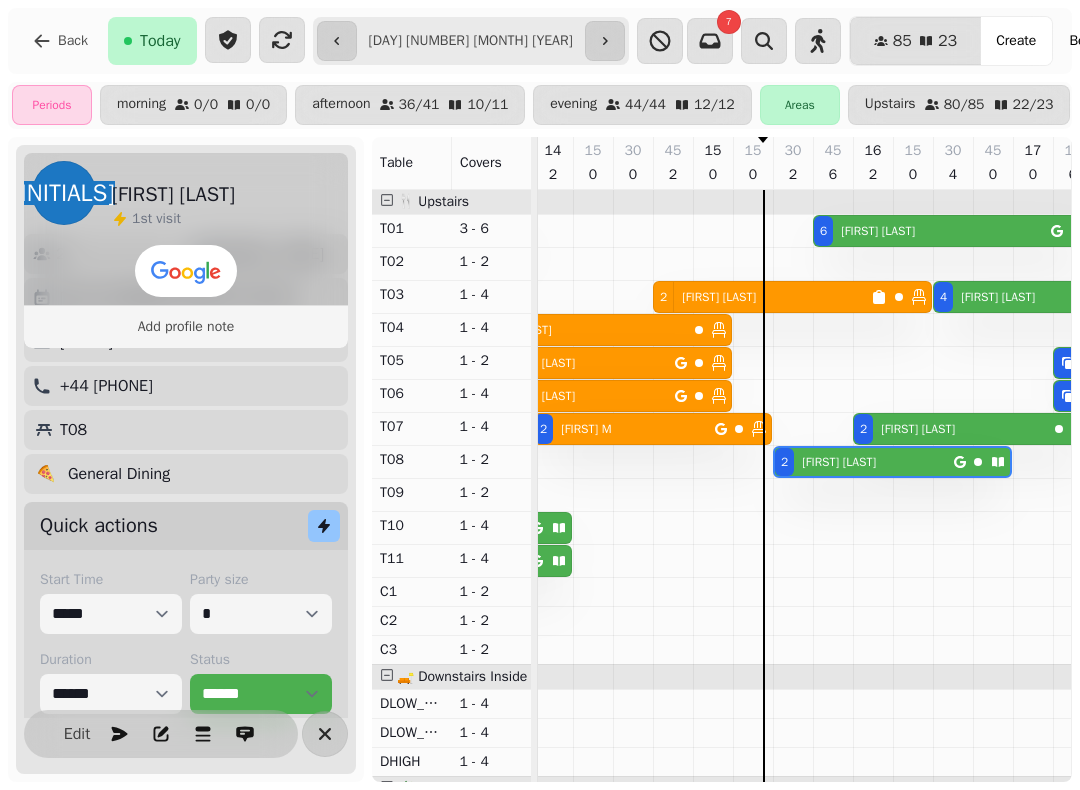 scroll, scrollTop: 0, scrollLeft: 547, axis: horizontal 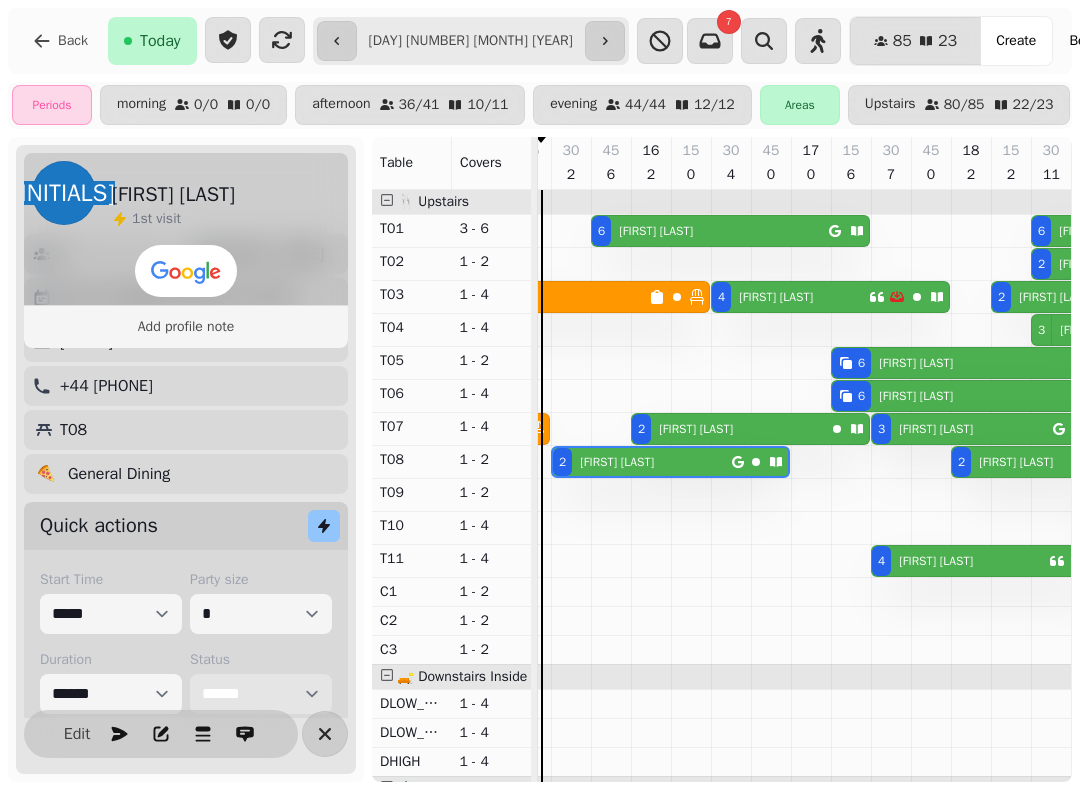click on "**********" at bounding box center (261, 694) 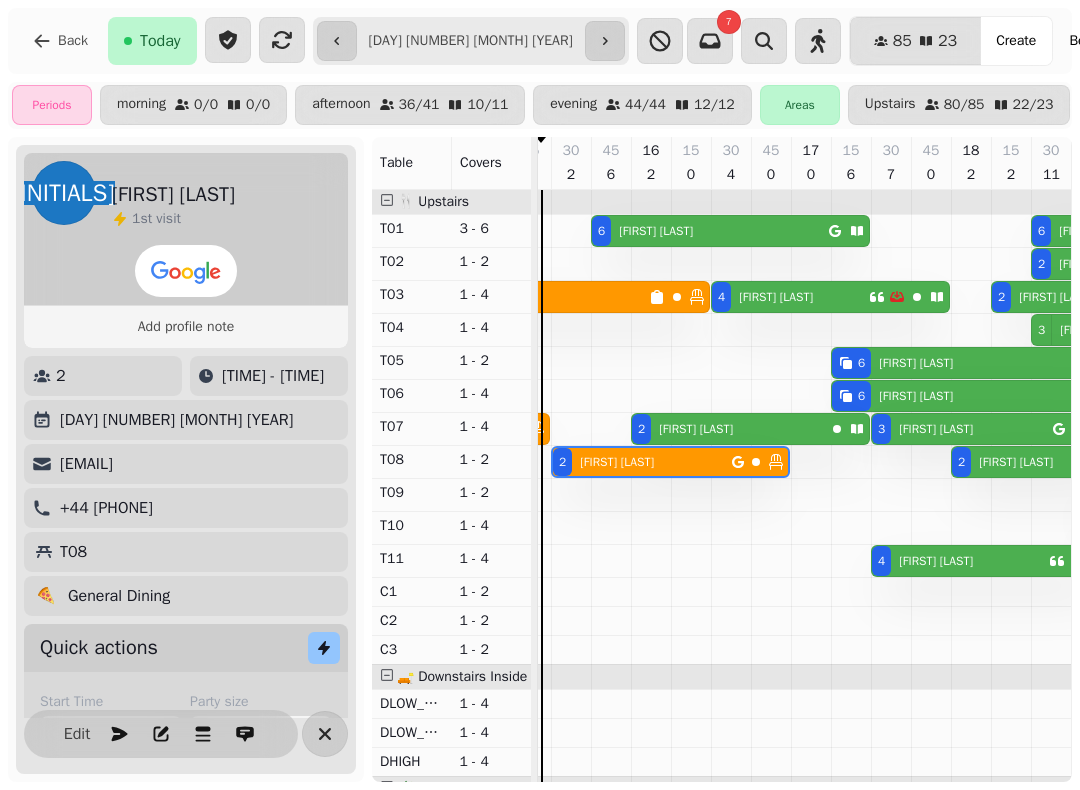 scroll, scrollTop: 0, scrollLeft: 0, axis: both 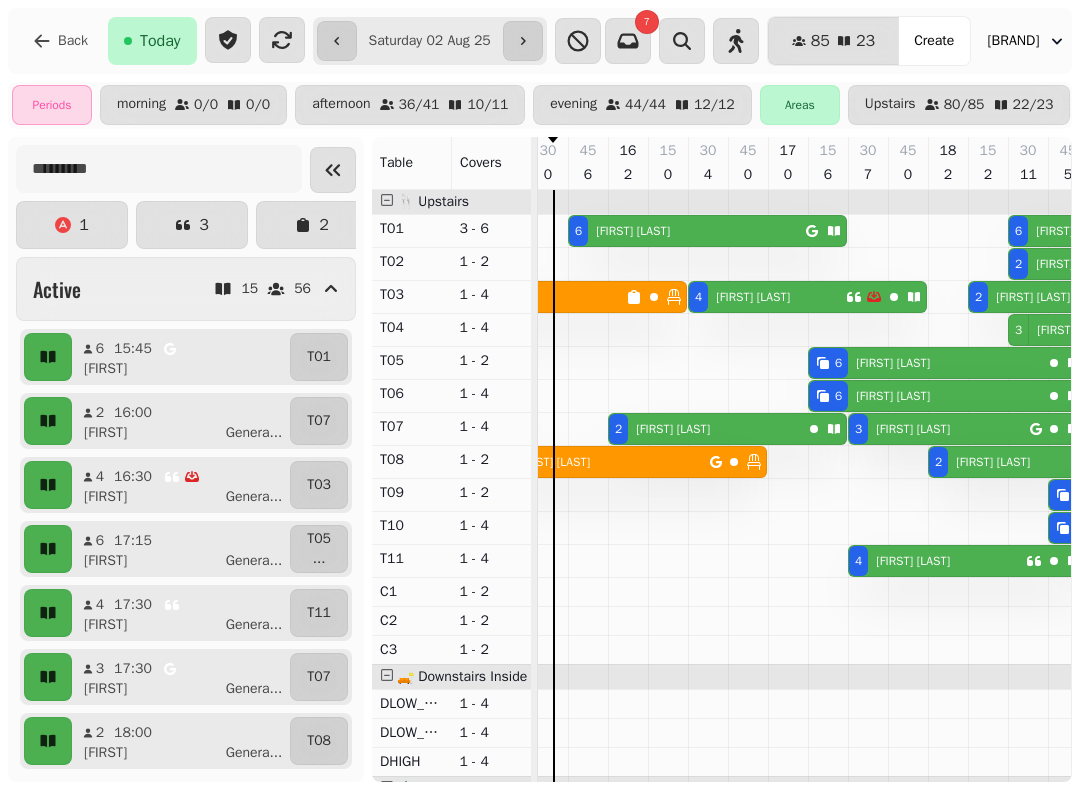 click on "4 Emily   Clowes" at bounding box center [767, 297] 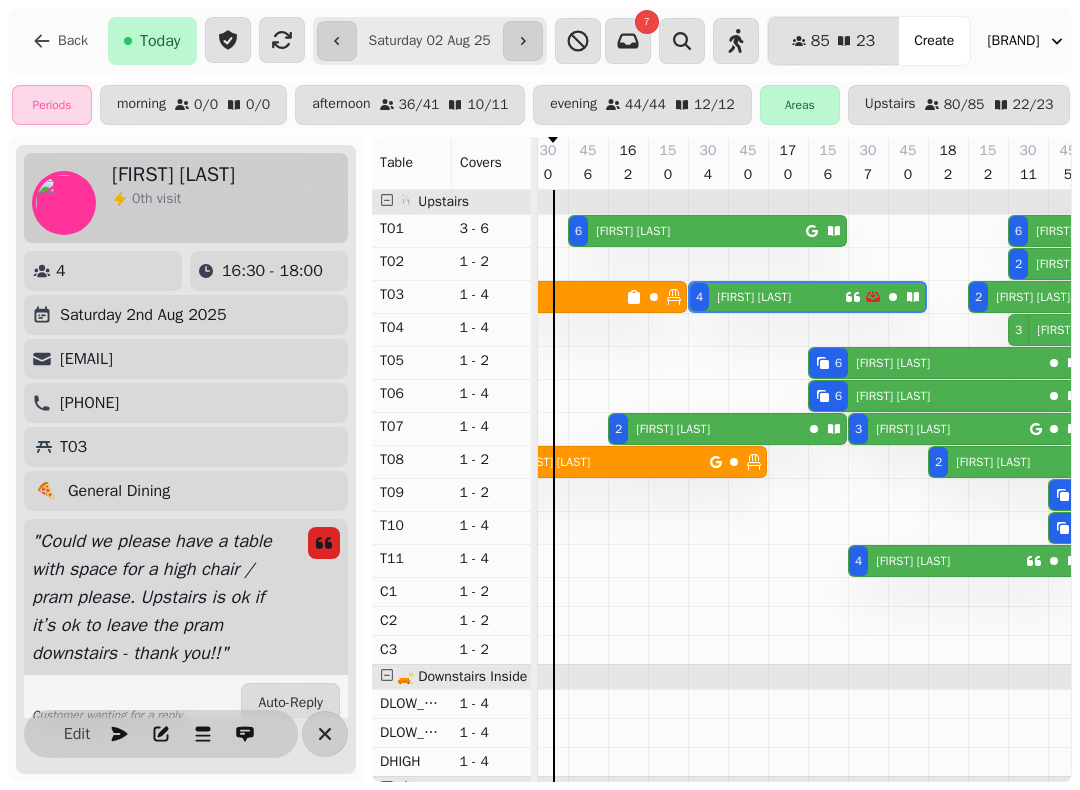 scroll, scrollTop: 0, scrollLeft: 707, axis: horizontal 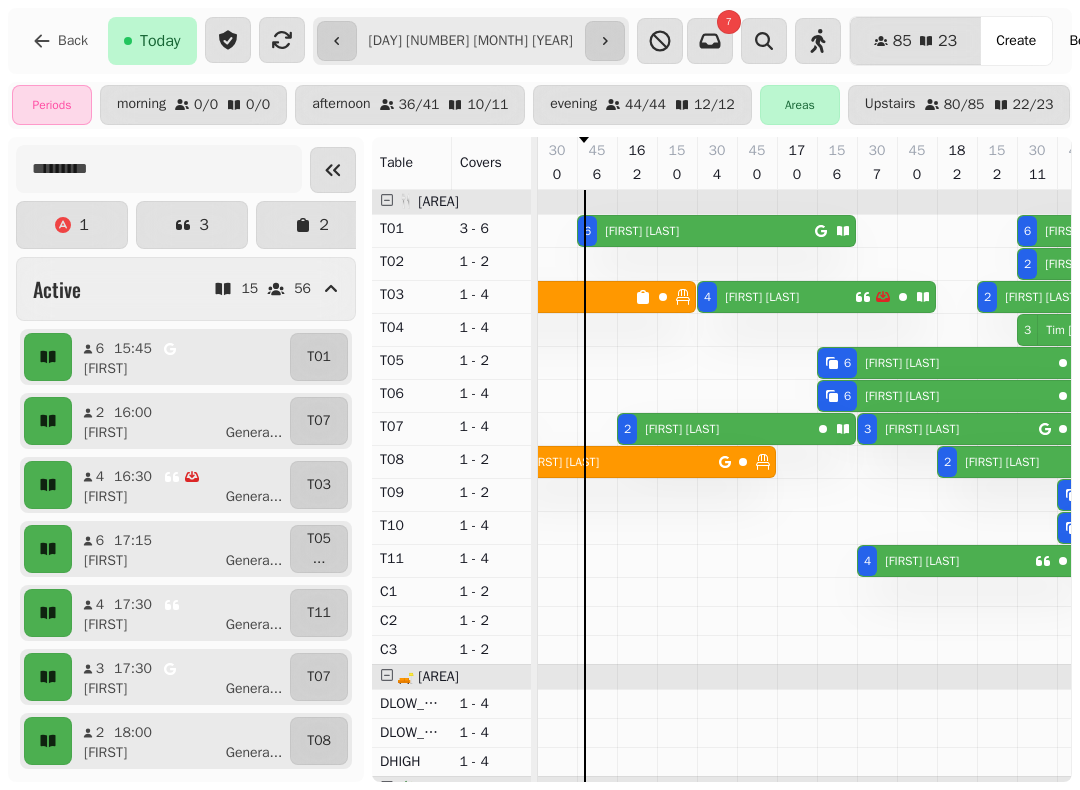 click on "Emily   Clowes" at bounding box center [762, 297] 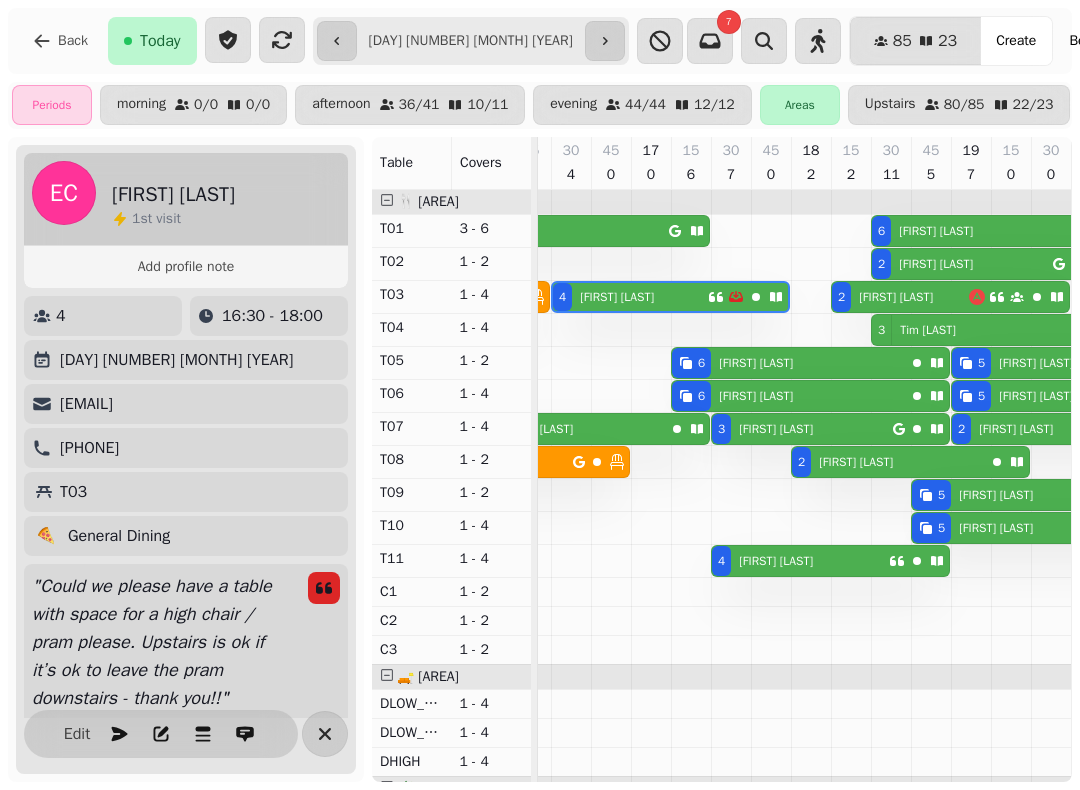 click at bounding box center [651, 640] 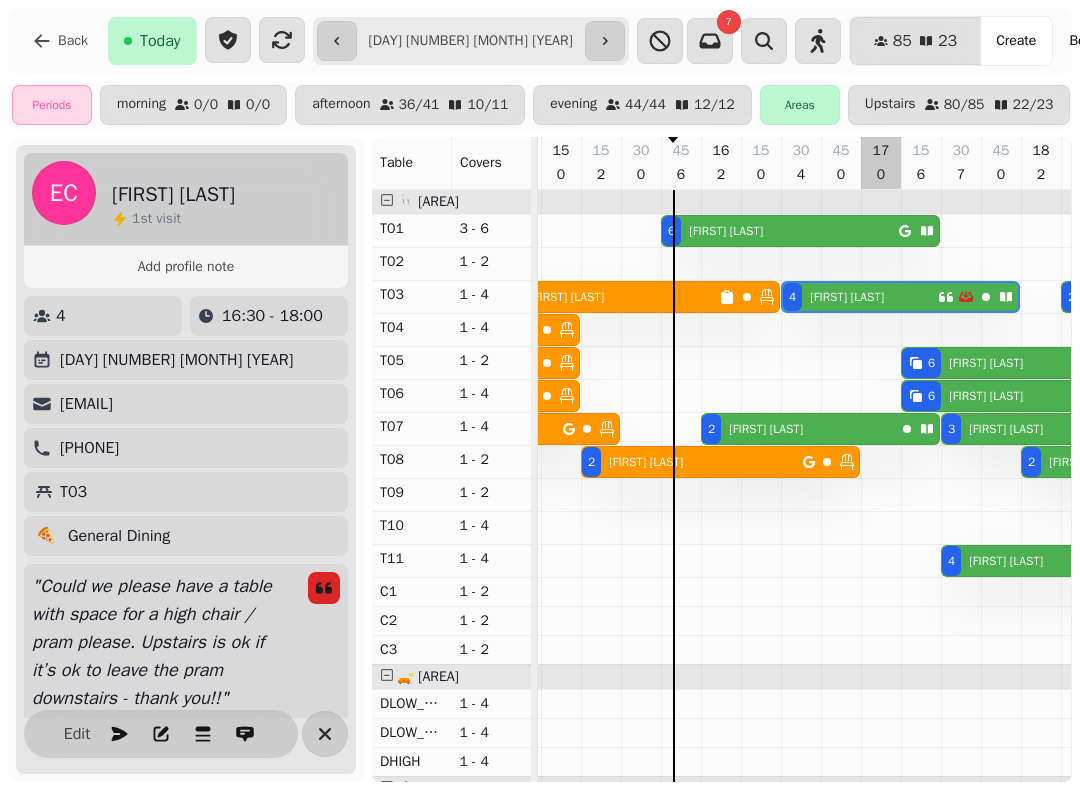 click on "[NUMBER] [FIRST] [LAST]" at bounding box center (780, 231) 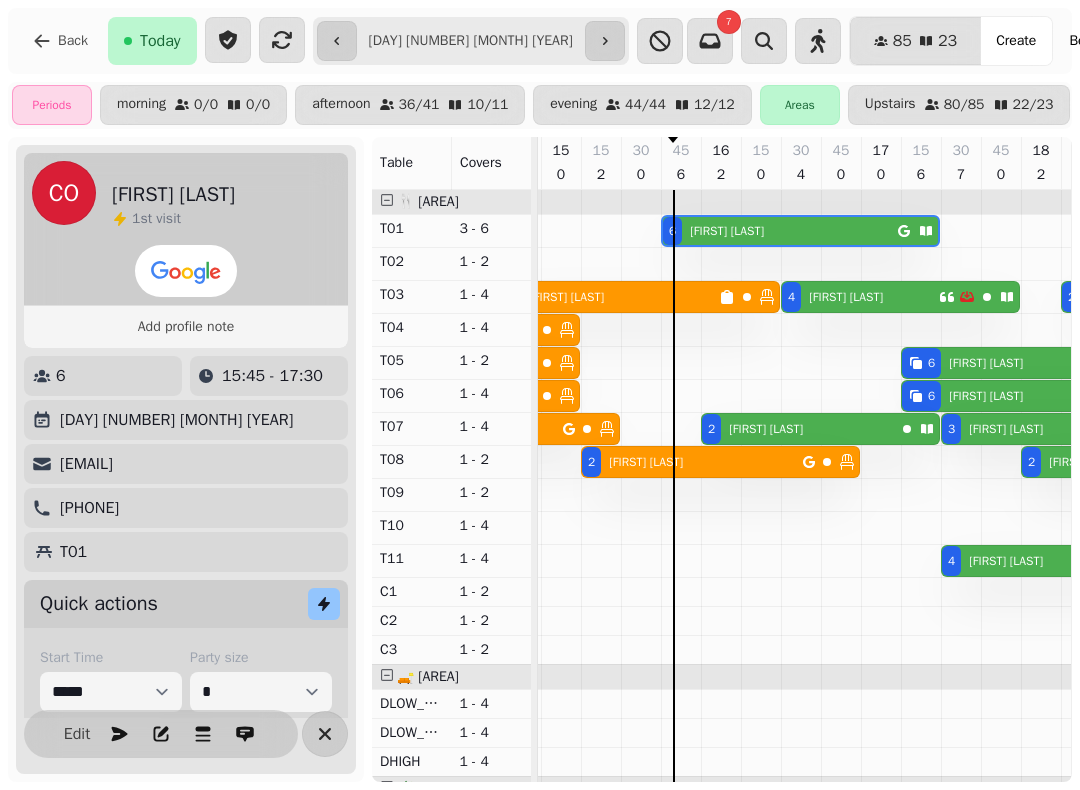 scroll, scrollTop: 0, scrollLeft: 587, axis: horizontal 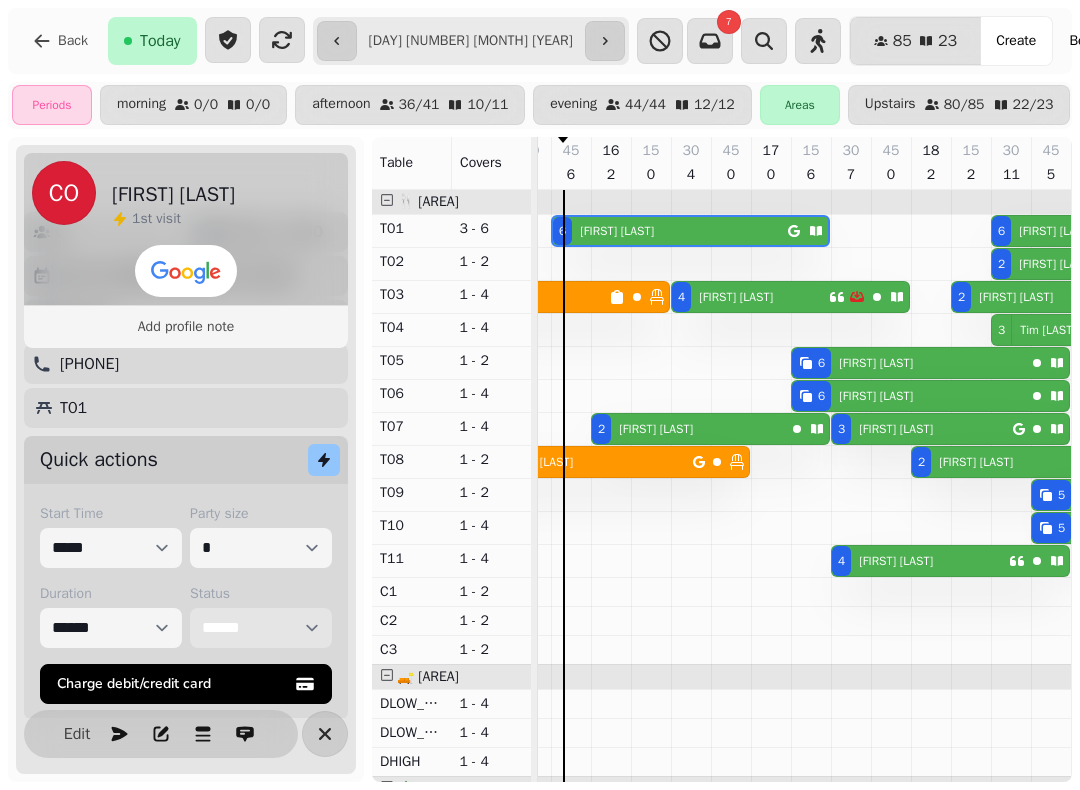 click on "**********" at bounding box center (261, 628) 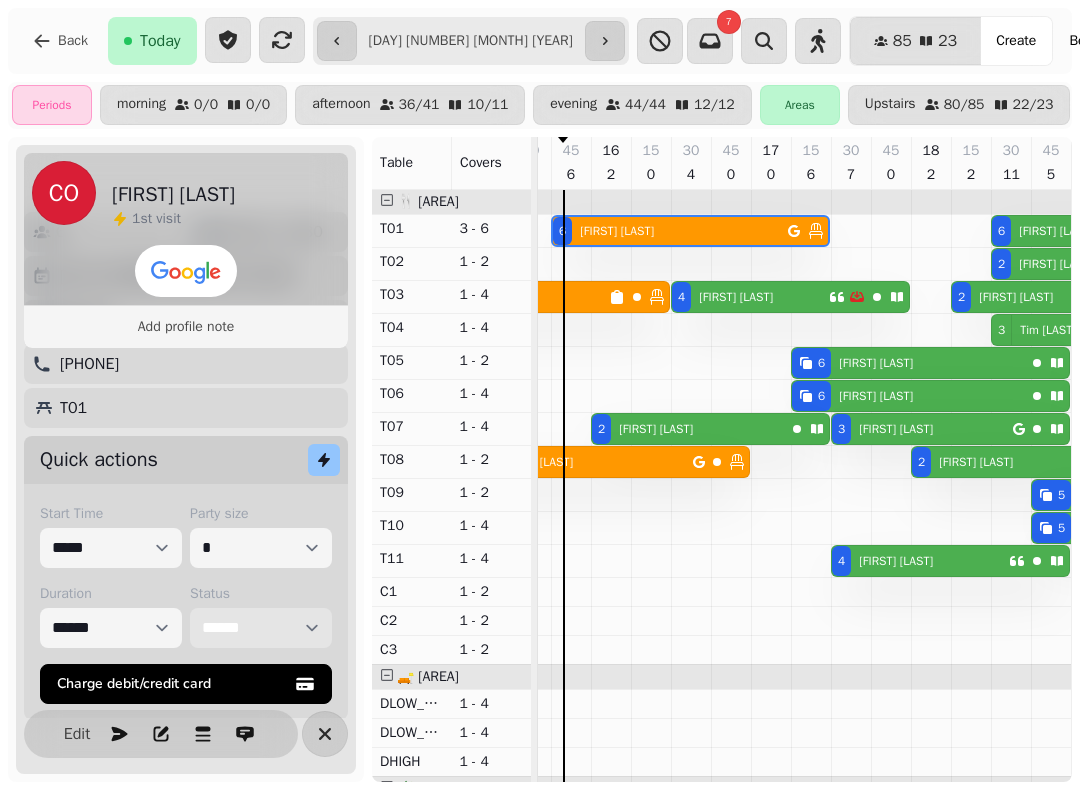 scroll, scrollTop: 0, scrollLeft: 788, axis: horizontal 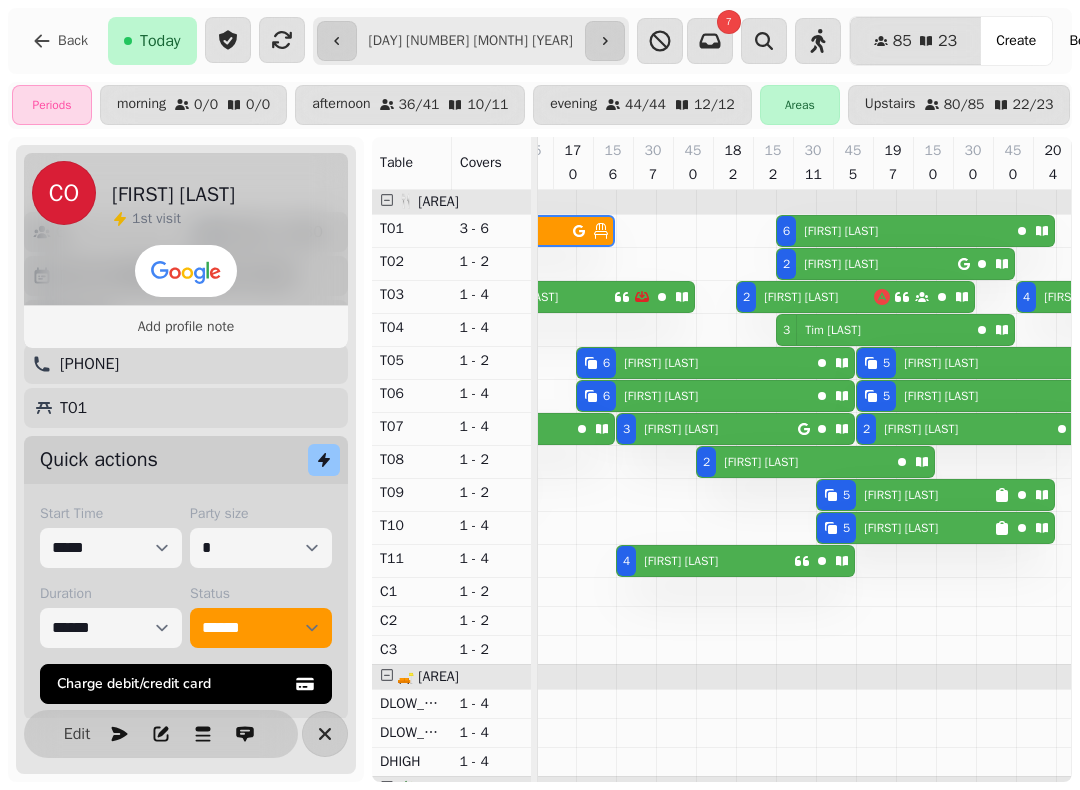 click at bounding box center (596, 640) 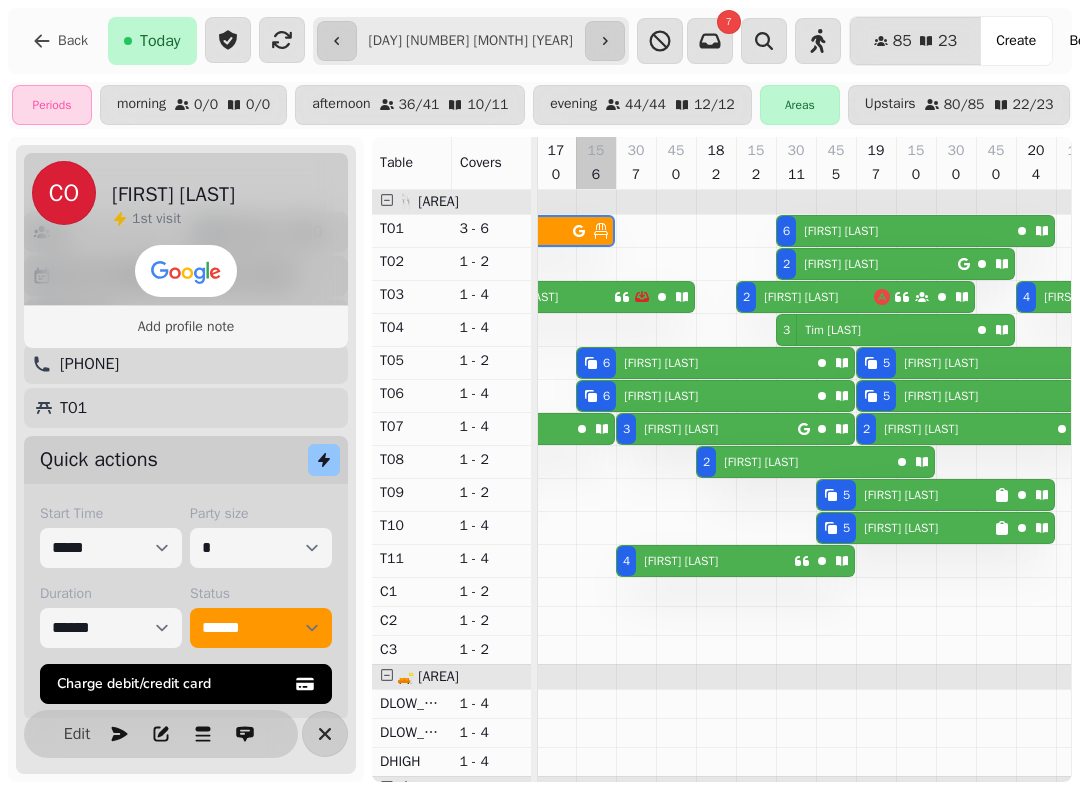 scroll, scrollTop: 0, scrollLeft: 872, axis: horizontal 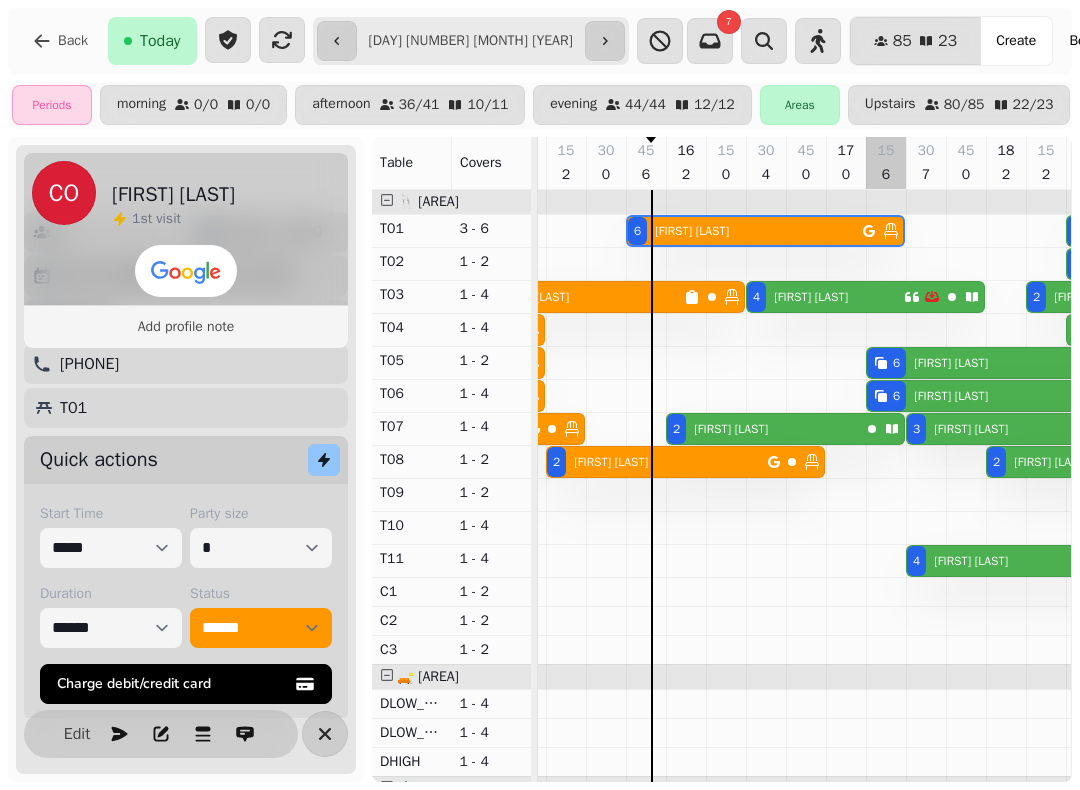 click at bounding box center (806, 640) 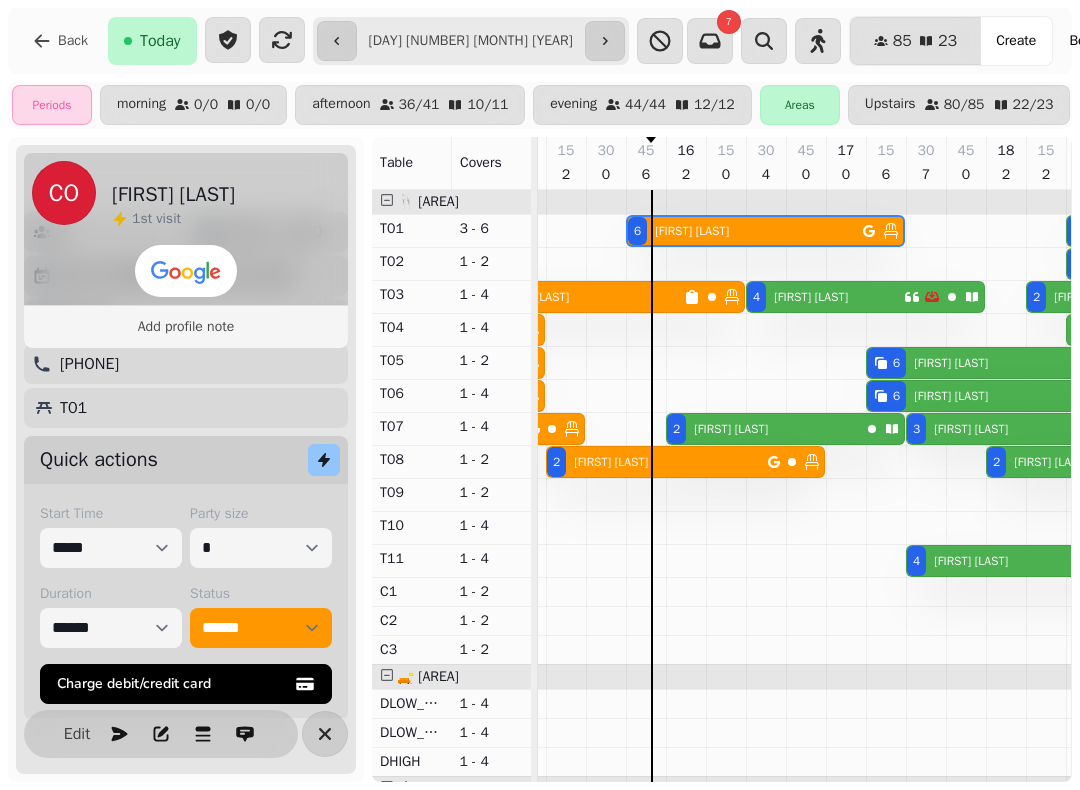 click on "[NUMBER] [FIRST]   [LAST]" at bounding box center (763, 429) 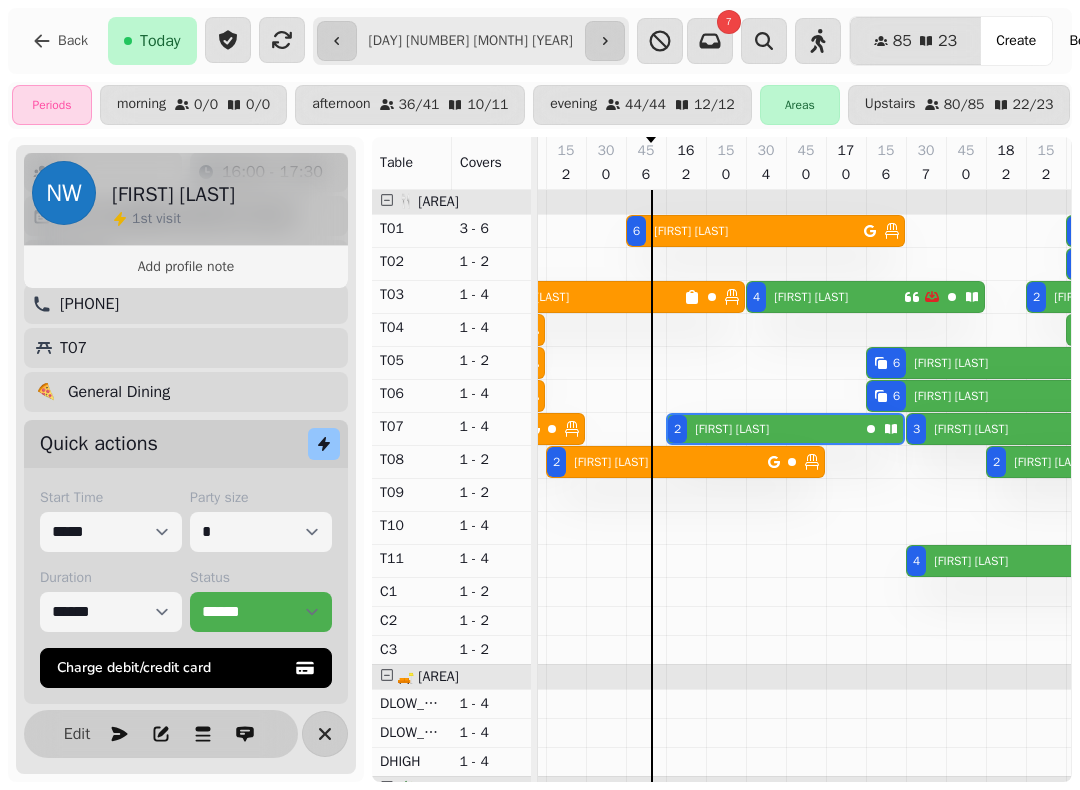 scroll, scrollTop: 0, scrollLeft: 627, axis: horizontal 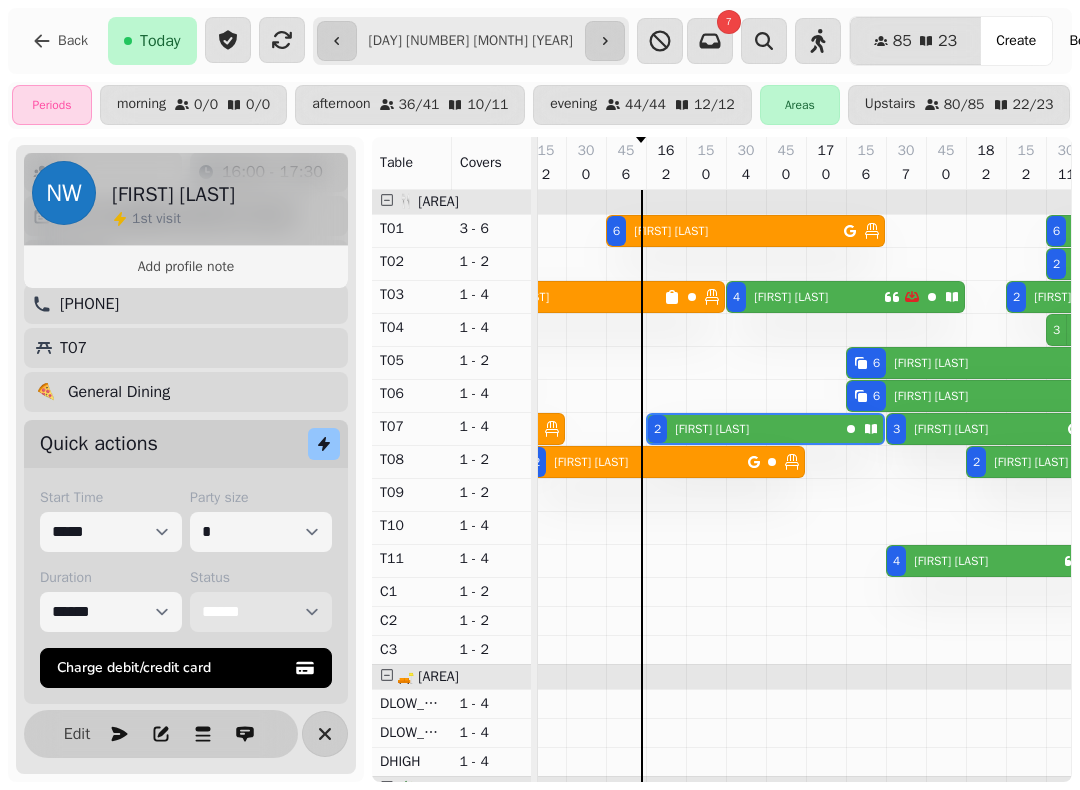 click on "**********" at bounding box center [261, 612] 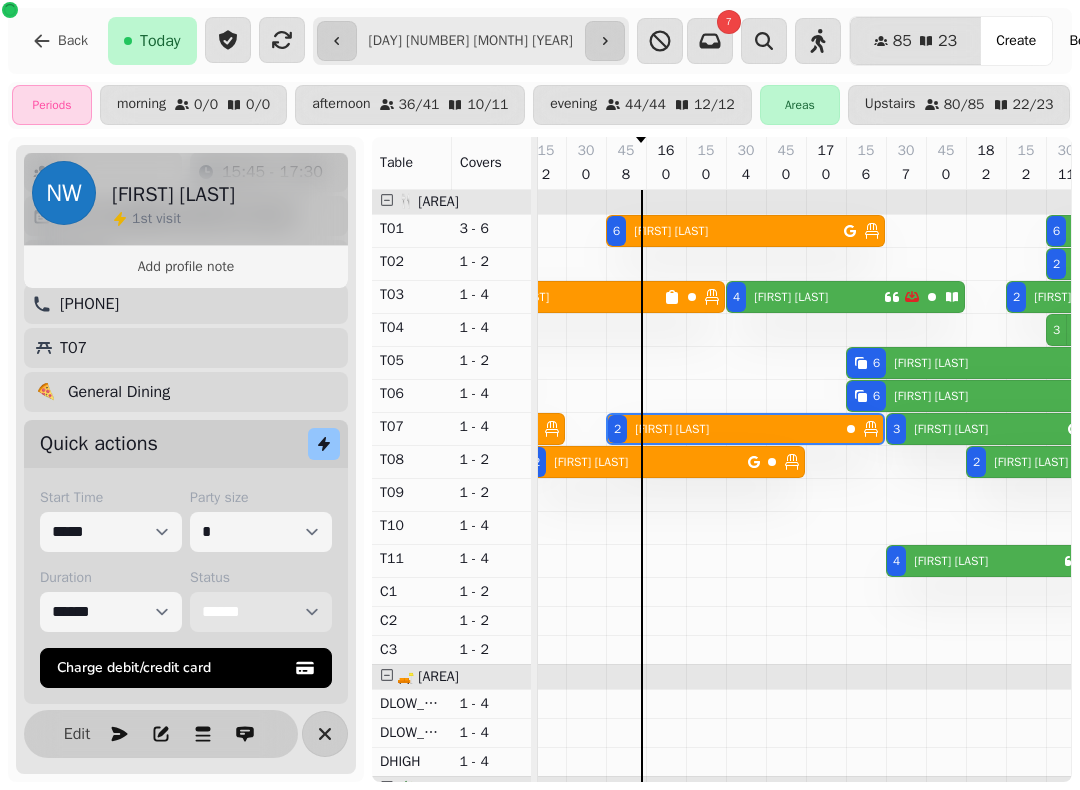 scroll, scrollTop: 3, scrollLeft: 575, axis: both 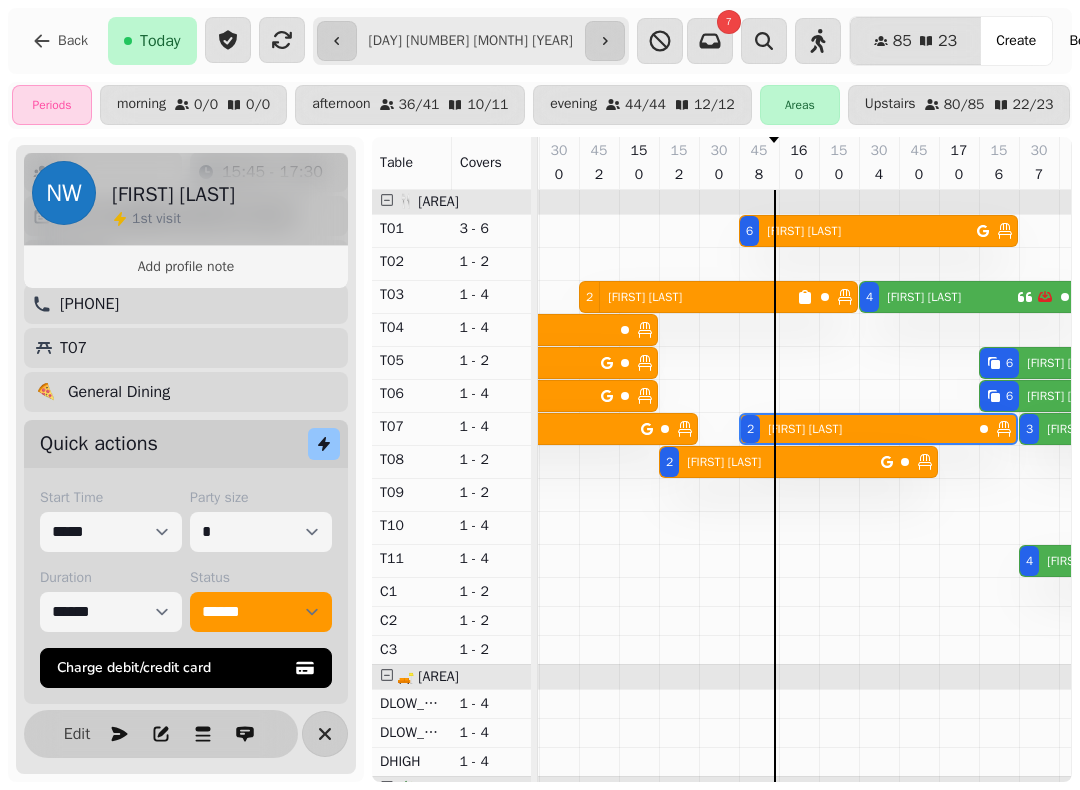 click at bounding box center [809, 297] 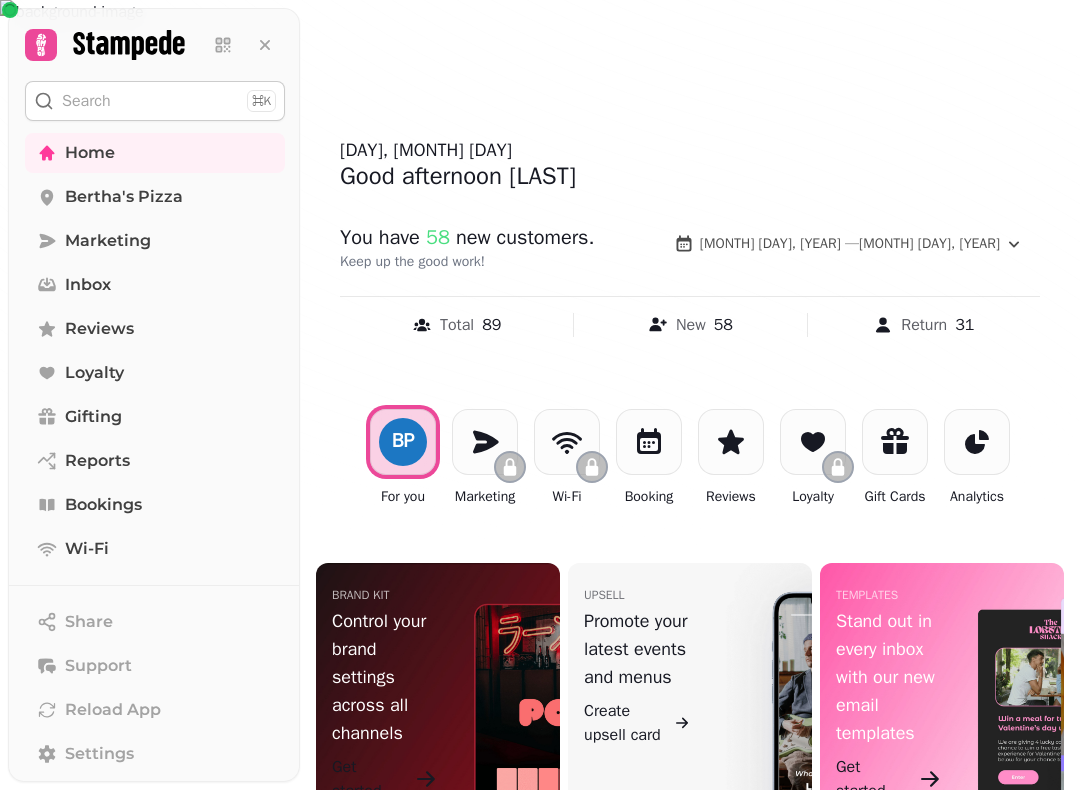 scroll, scrollTop: 0, scrollLeft: 0, axis: both 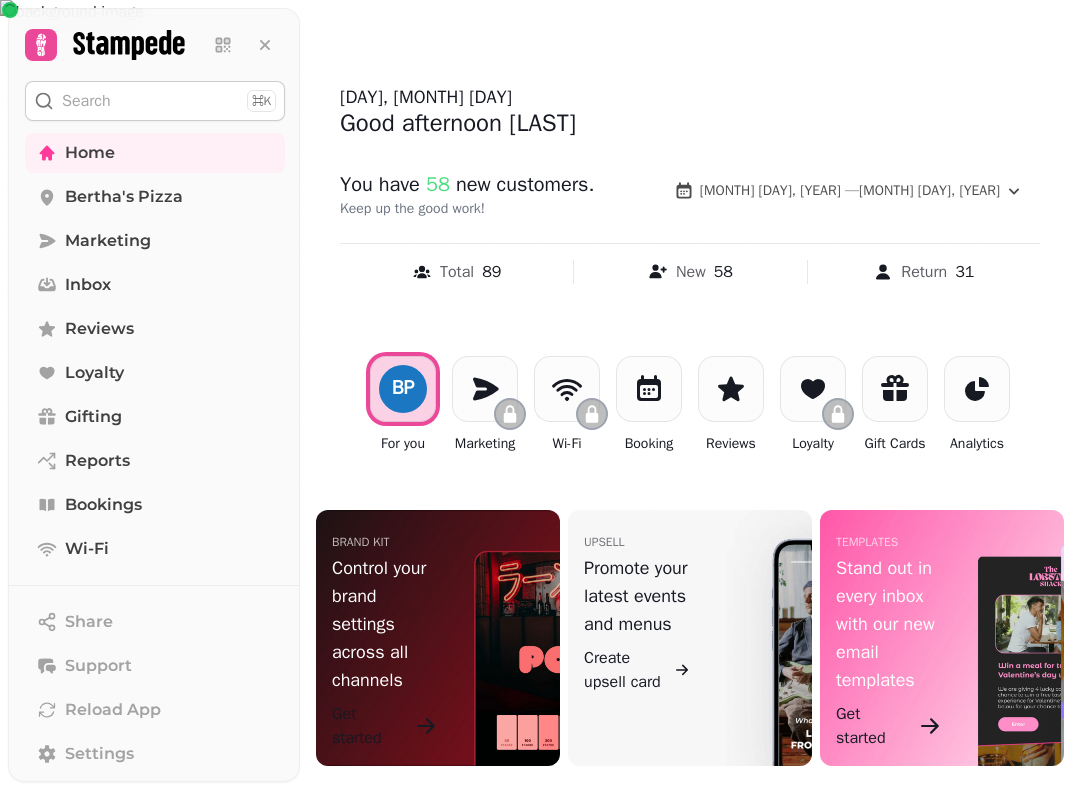 click 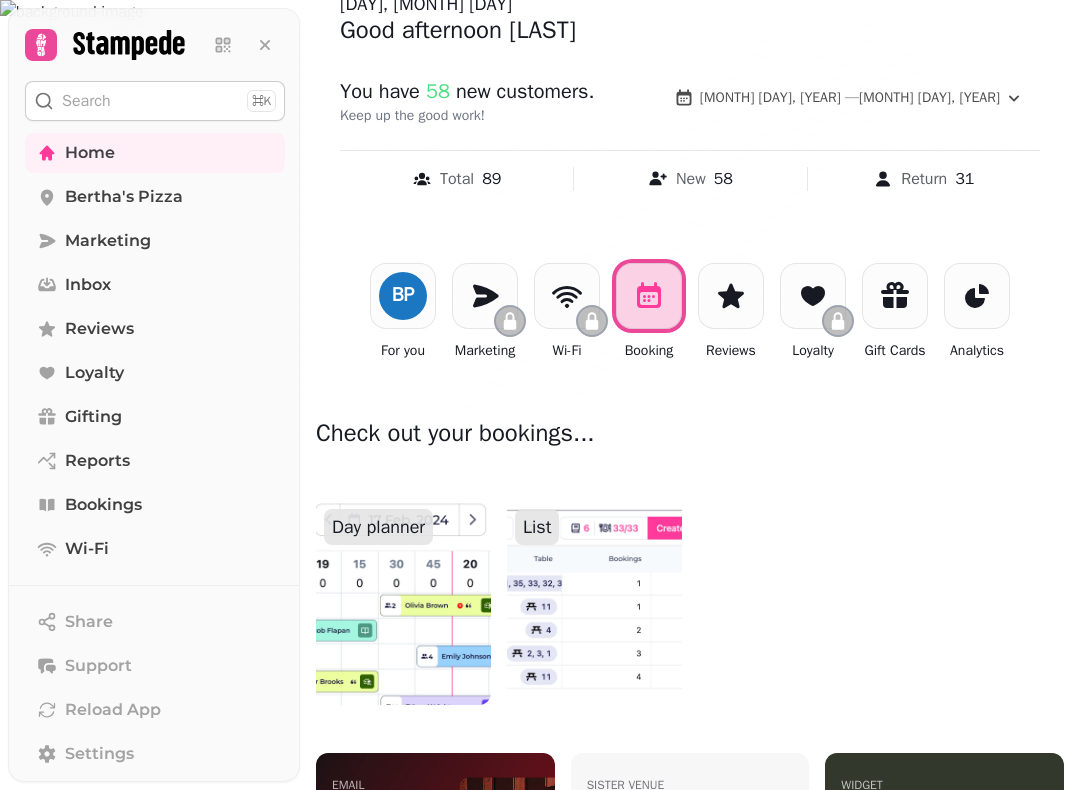 scroll, scrollTop: 166, scrollLeft: 0, axis: vertical 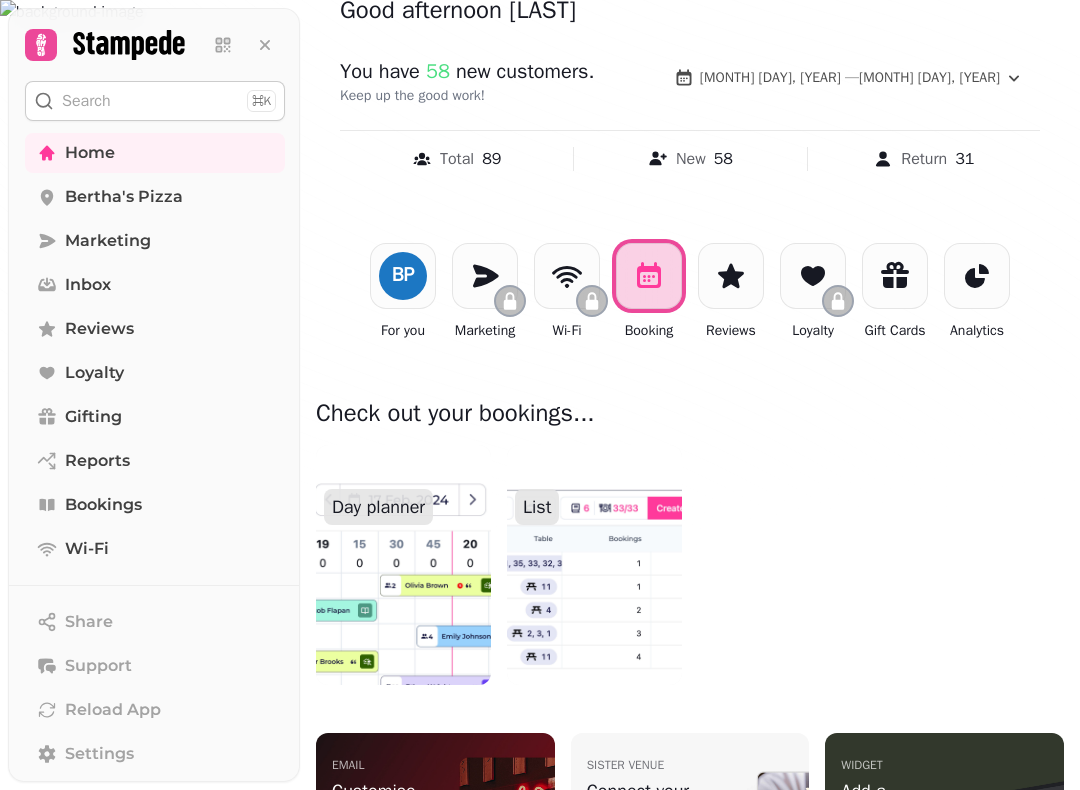 click at bounding box center (403, 565) 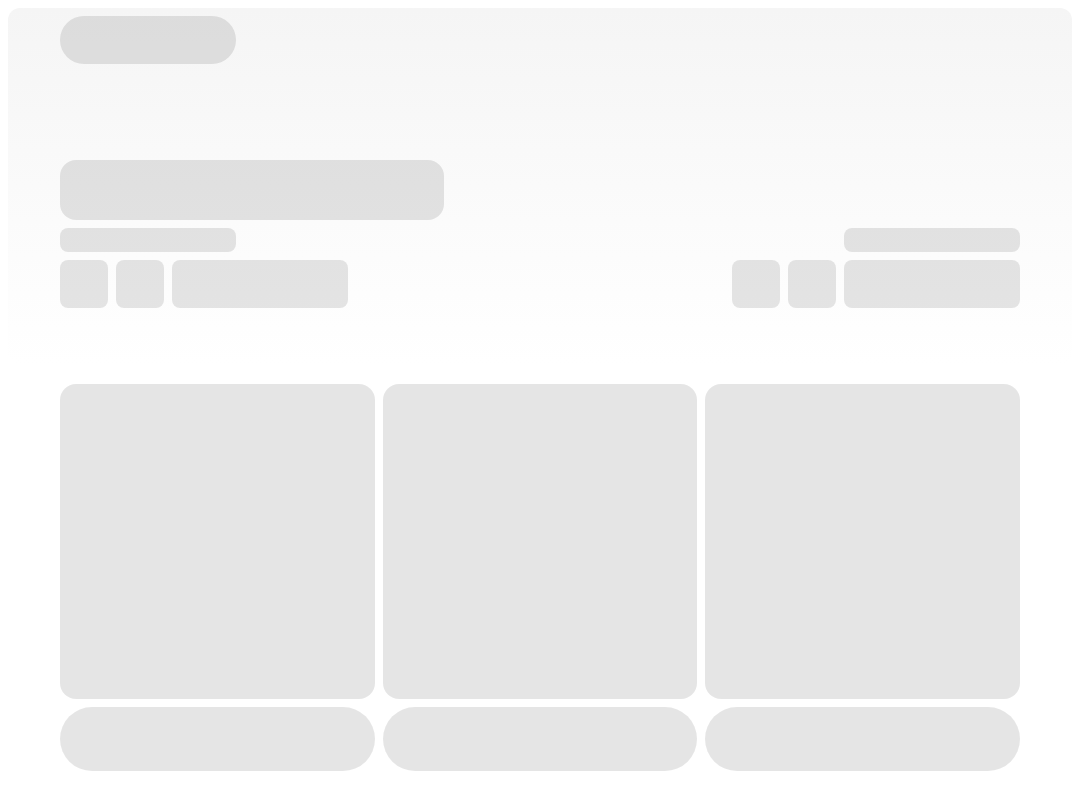 scroll, scrollTop: 0, scrollLeft: 0, axis: both 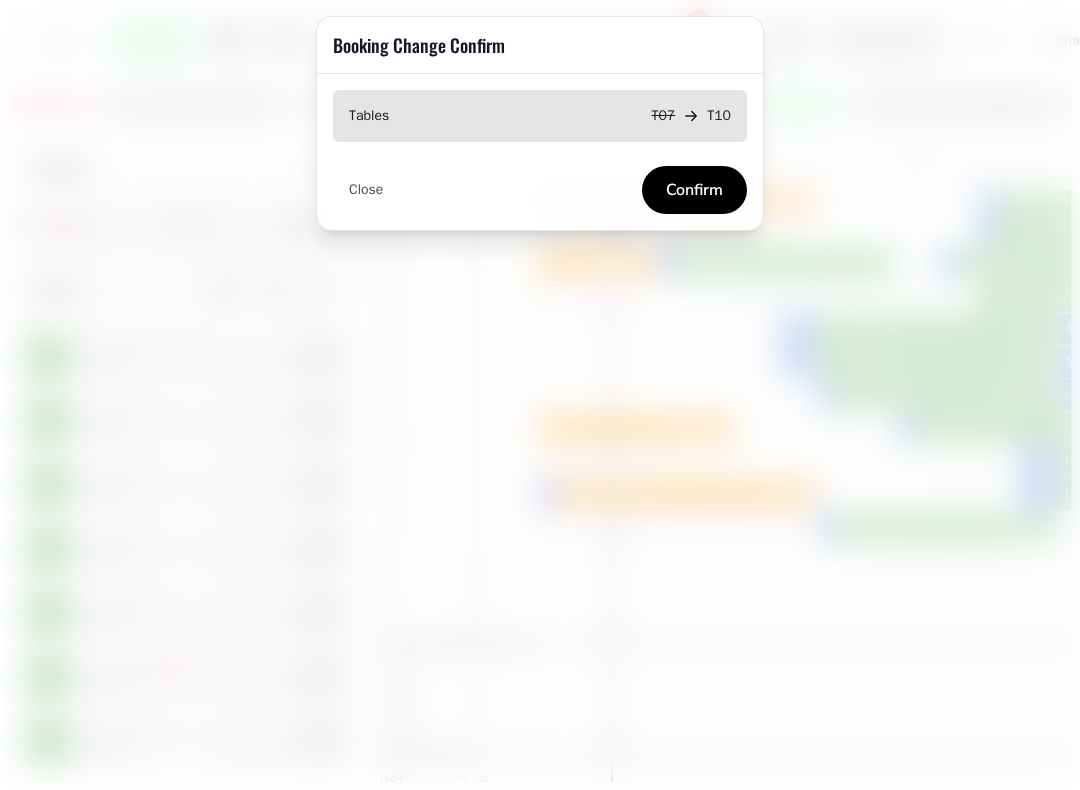 click on "Confirm" at bounding box center [694, 190] 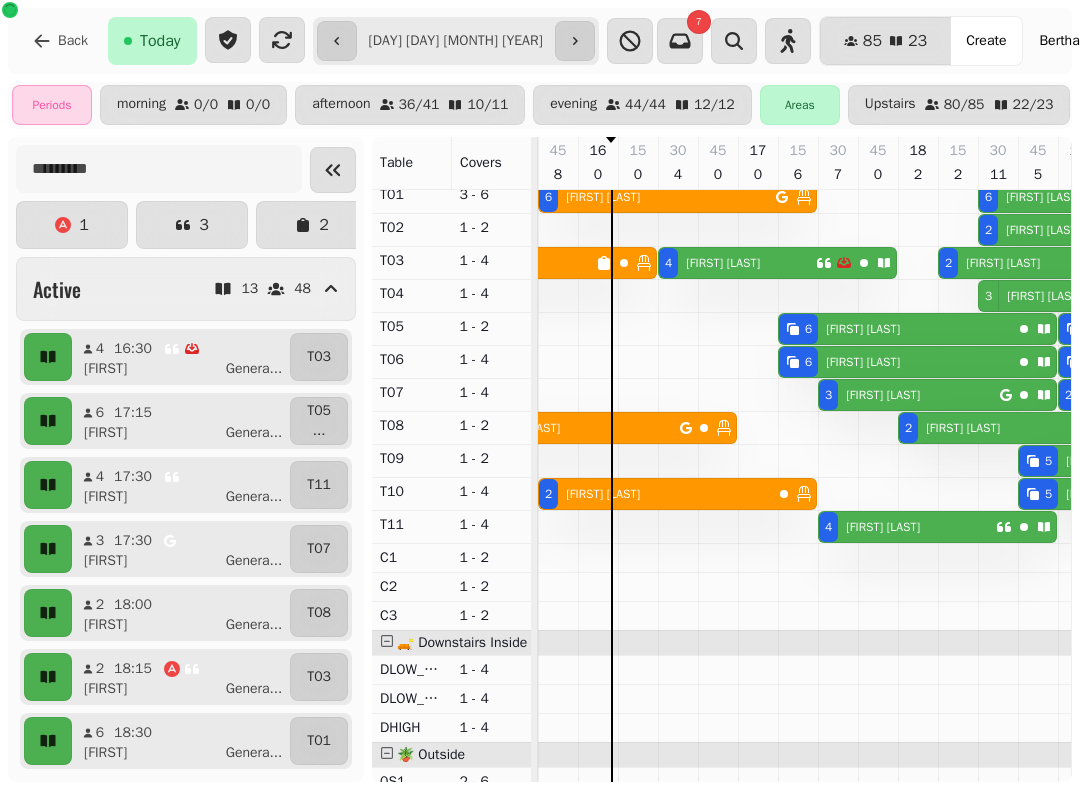 scroll, scrollTop: 53, scrollLeft: 517, axis: both 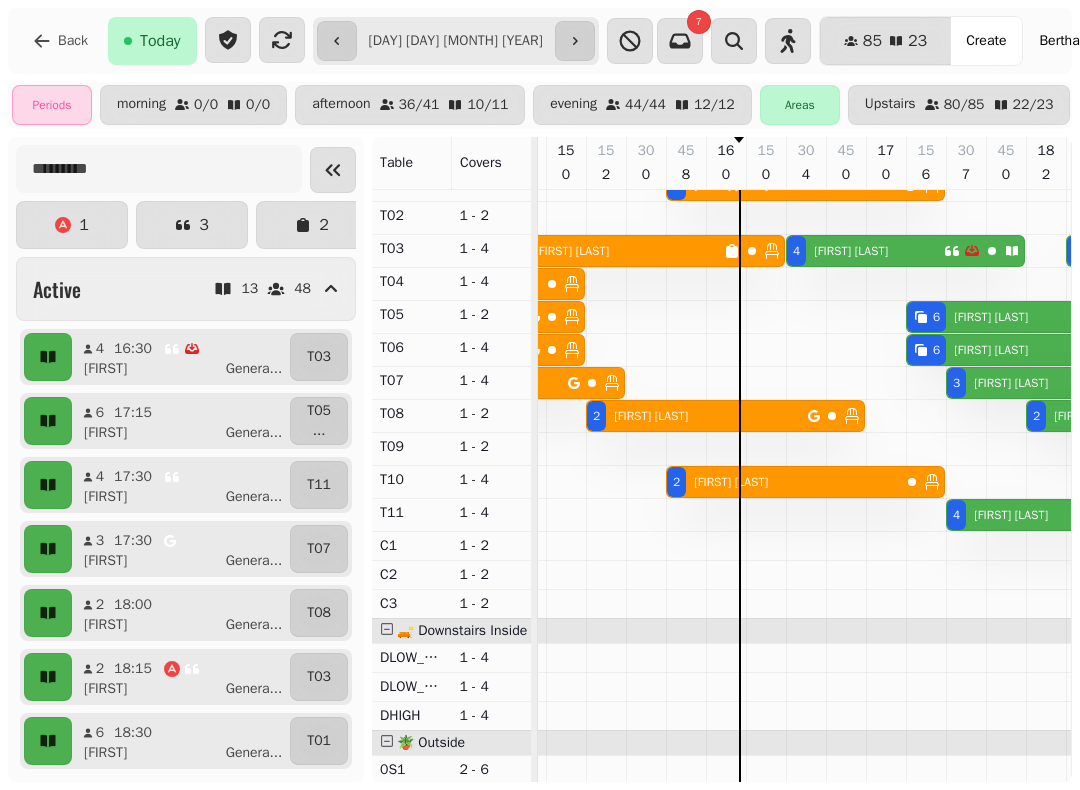 click on "[NUMBER] [FIRST] [LAST]" at bounding box center (615, 251) 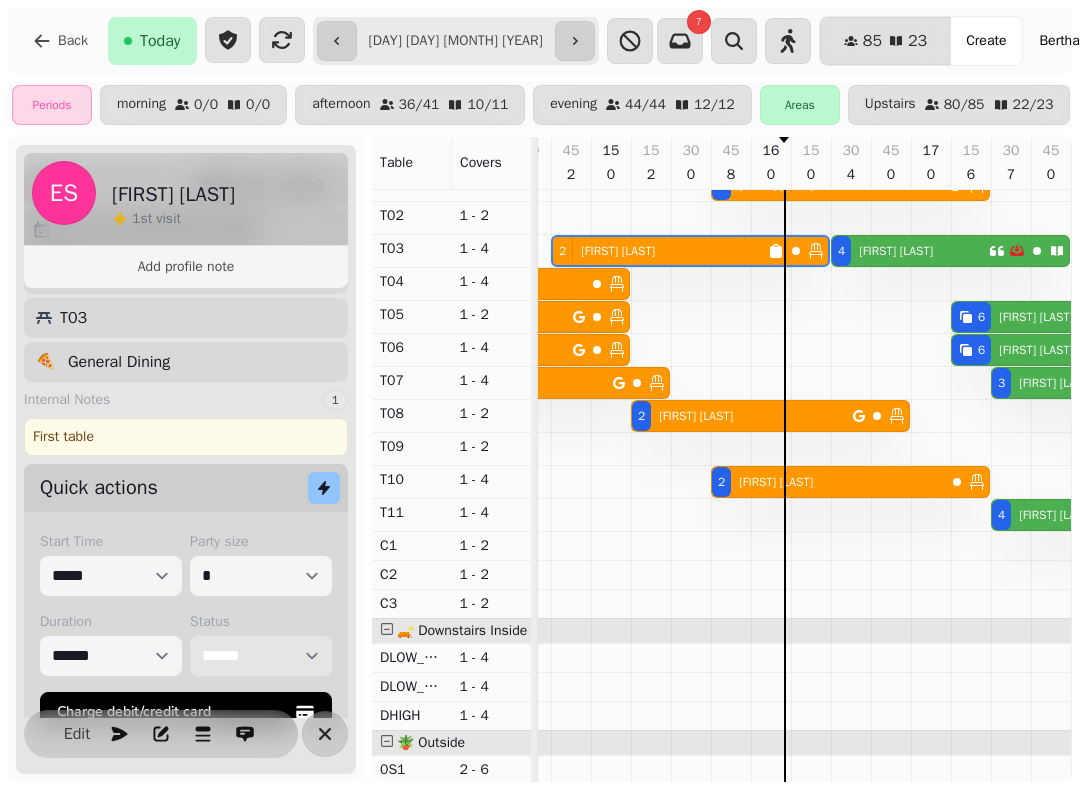click on "**********" at bounding box center [261, 656] 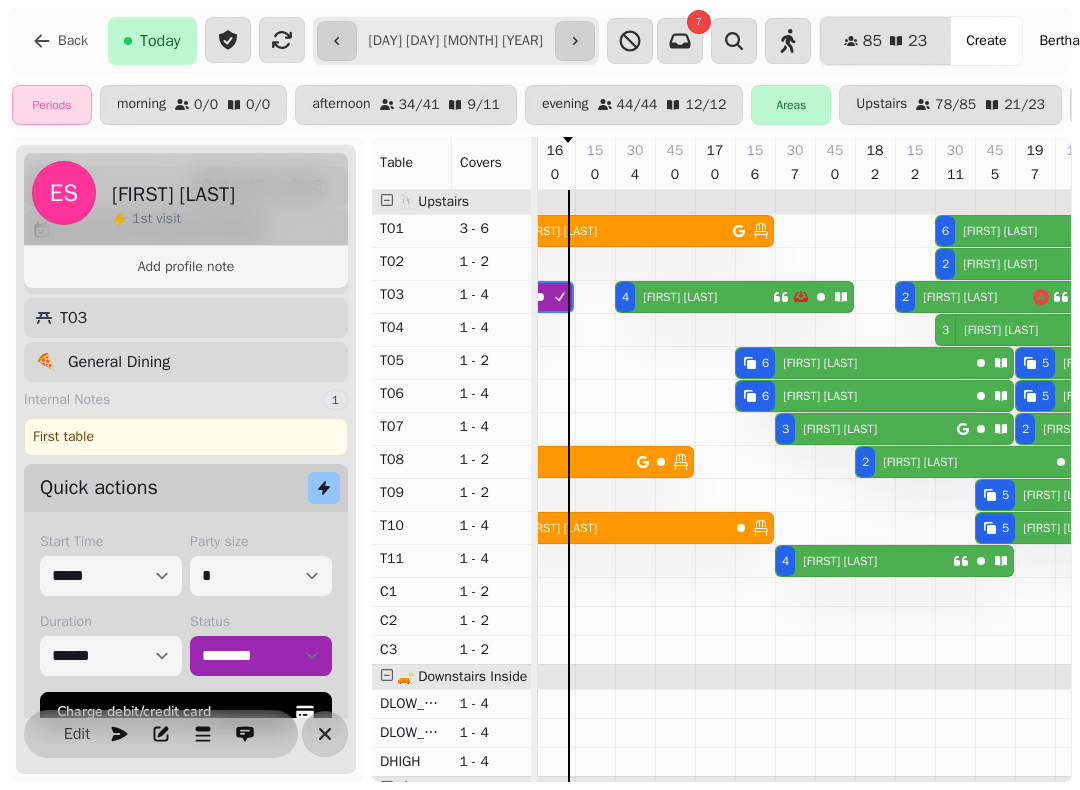 click on "[NUMBER] [FIRST] [LAST]" at bounding box center (614, 231) 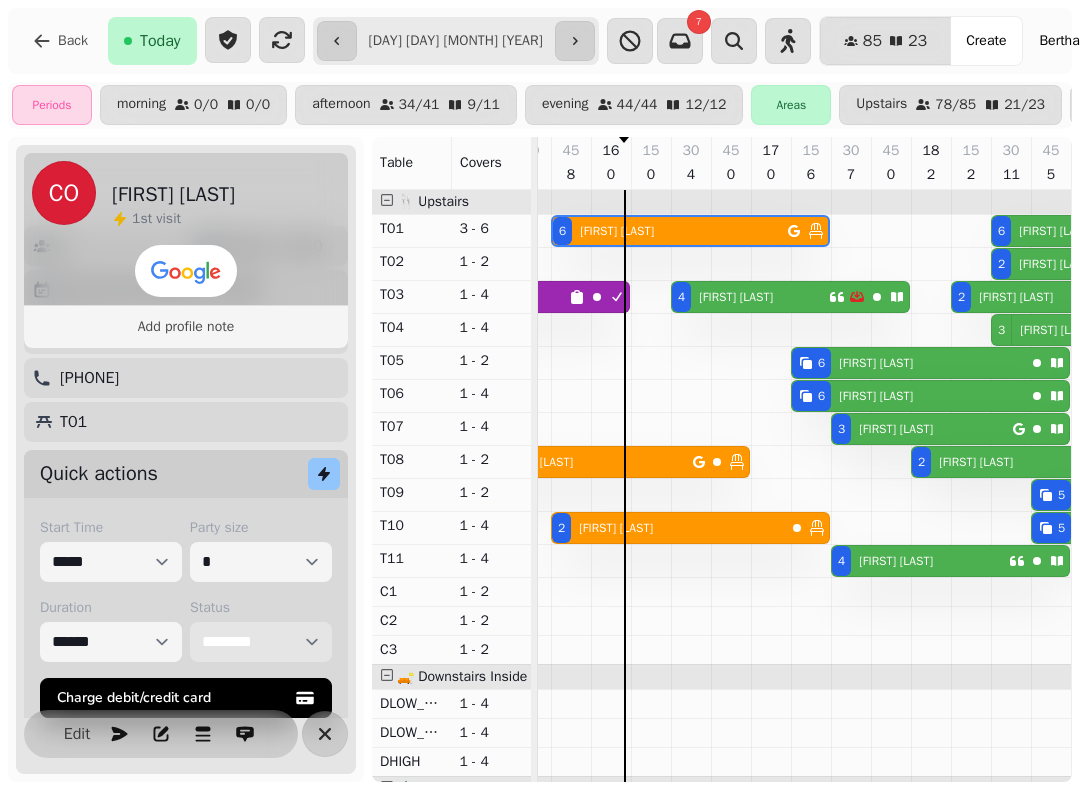 click on "**********" at bounding box center (261, 642) 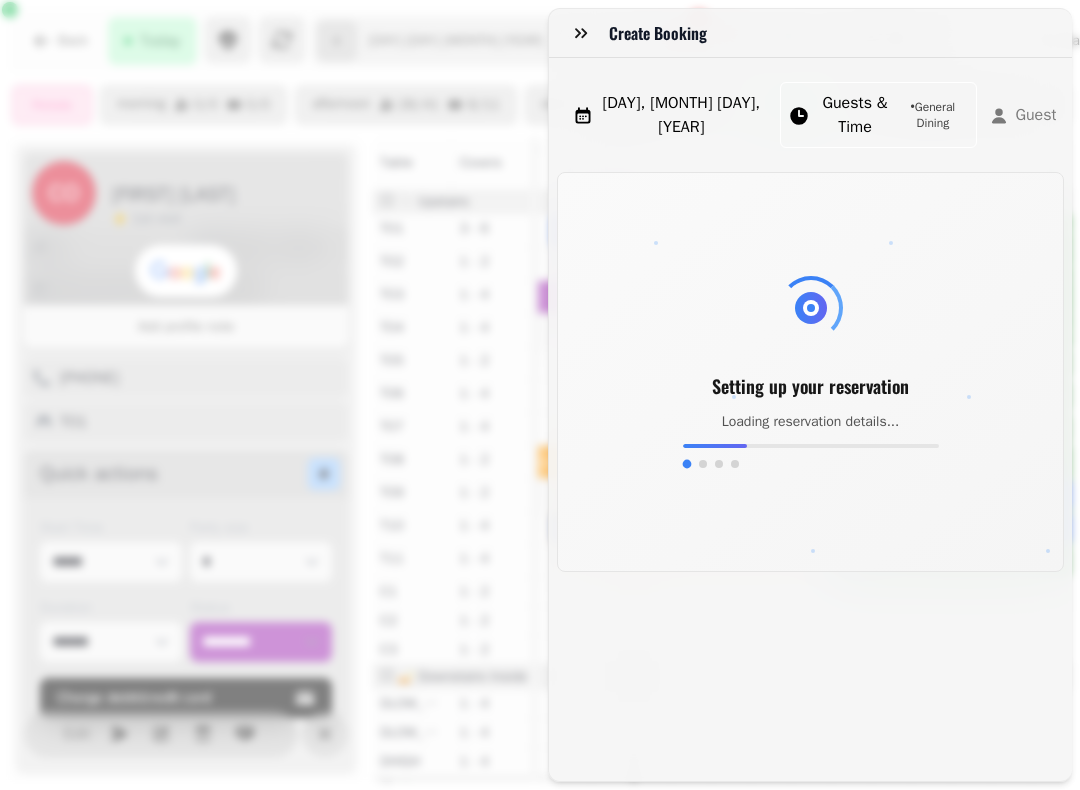 scroll, scrollTop: 0, scrollLeft: 625, axis: horizontal 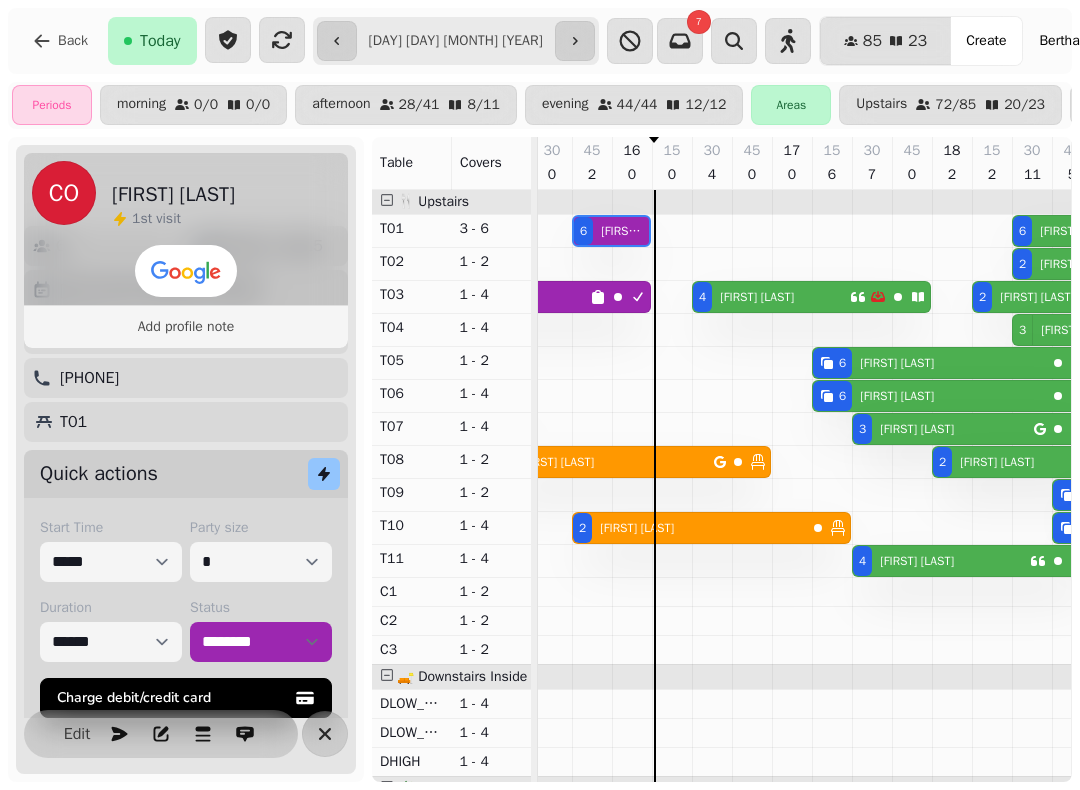 click at bounding box center (872, 297) 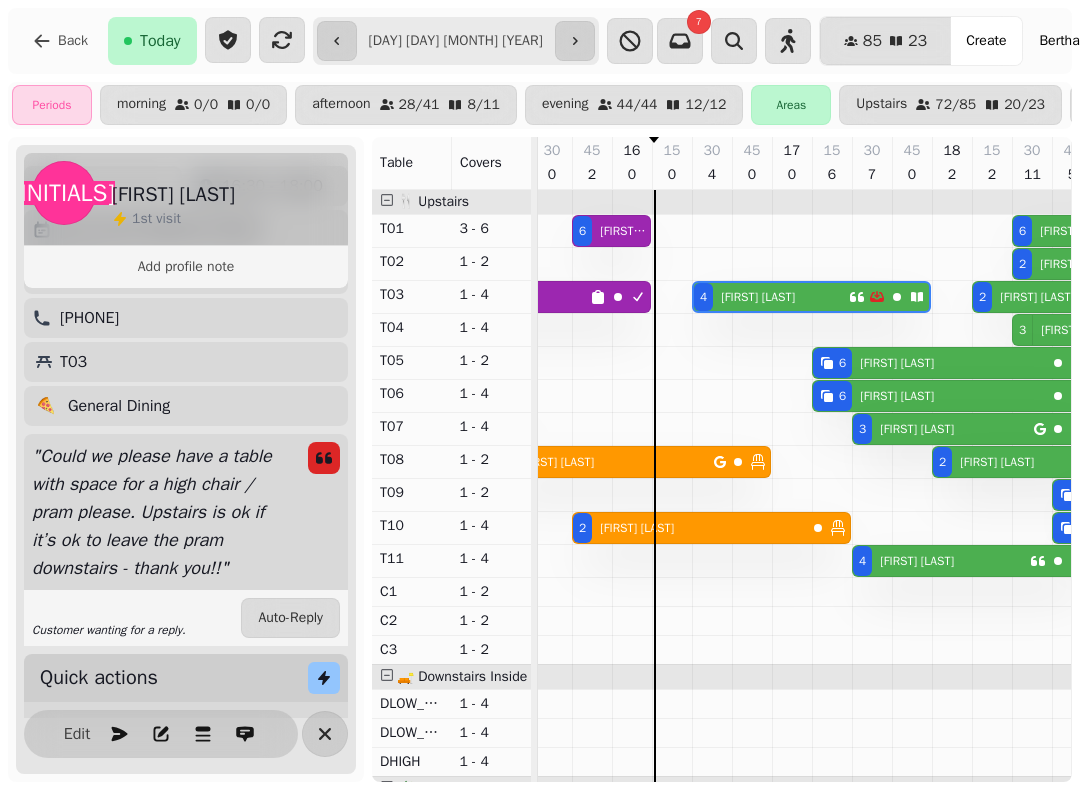 scroll, scrollTop: 0, scrollLeft: 707, axis: horizontal 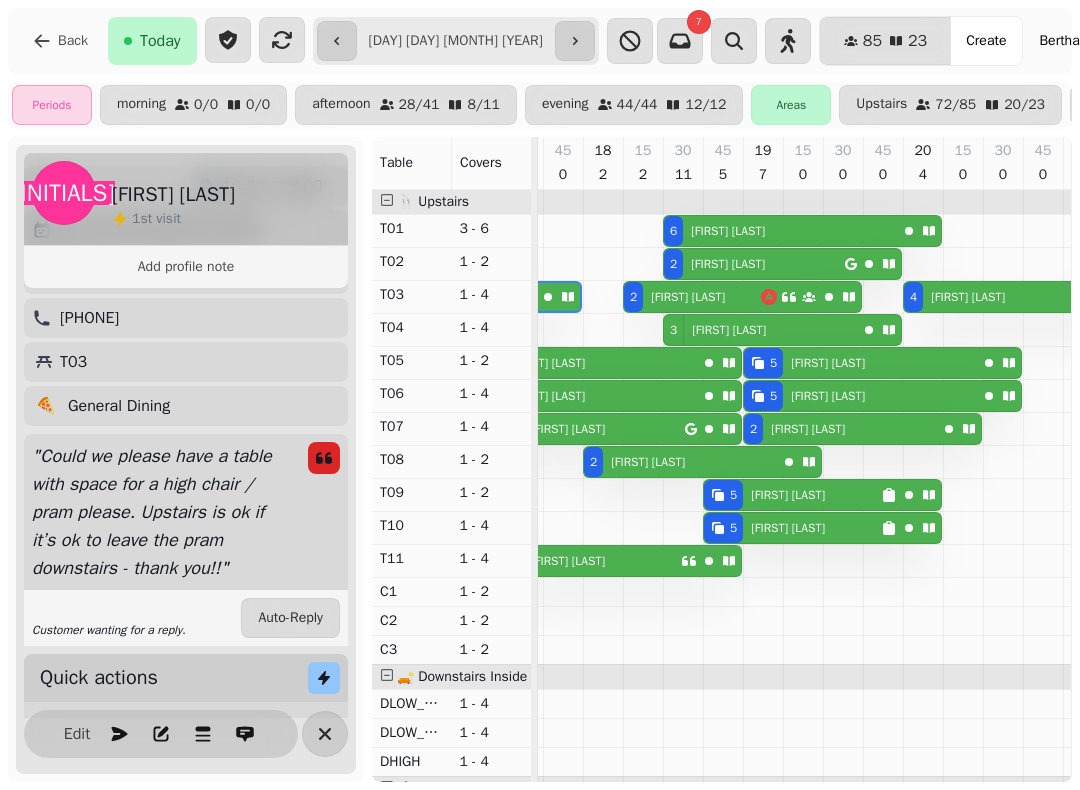 click on "[NUMBER] [FIRST] [LAST]" at bounding box center (792, 495) 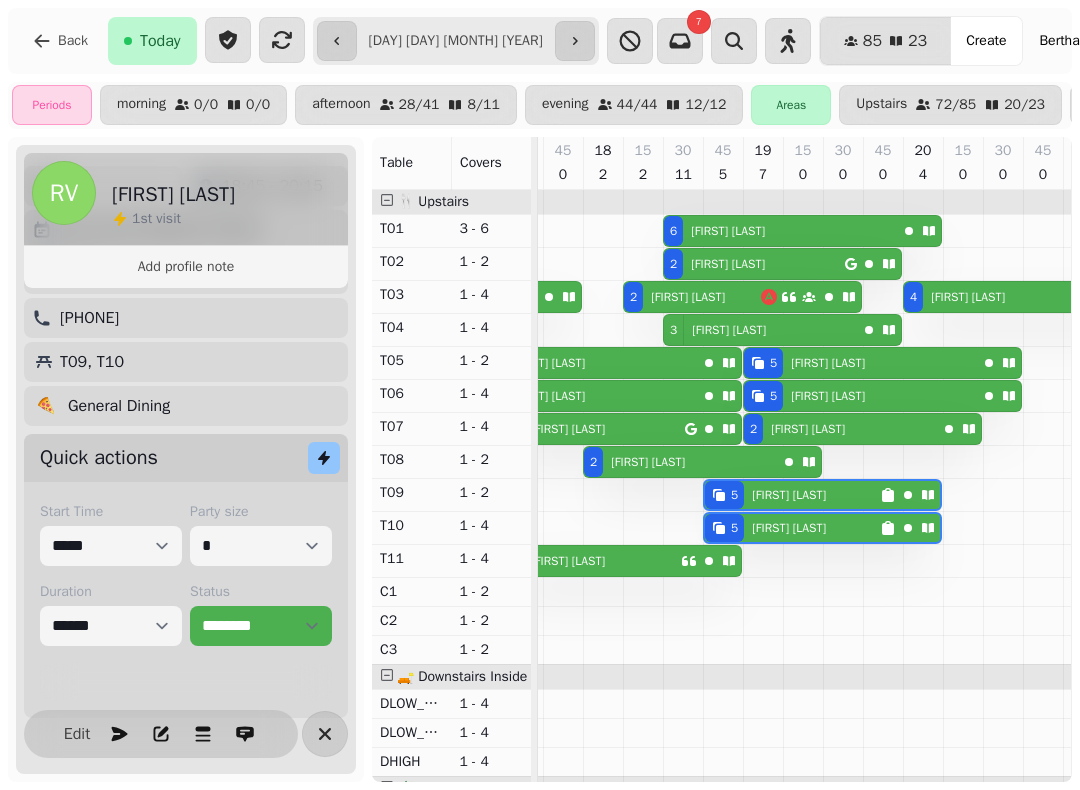 scroll, scrollTop: 0, scrollLeft: 1067, axis: horizontal 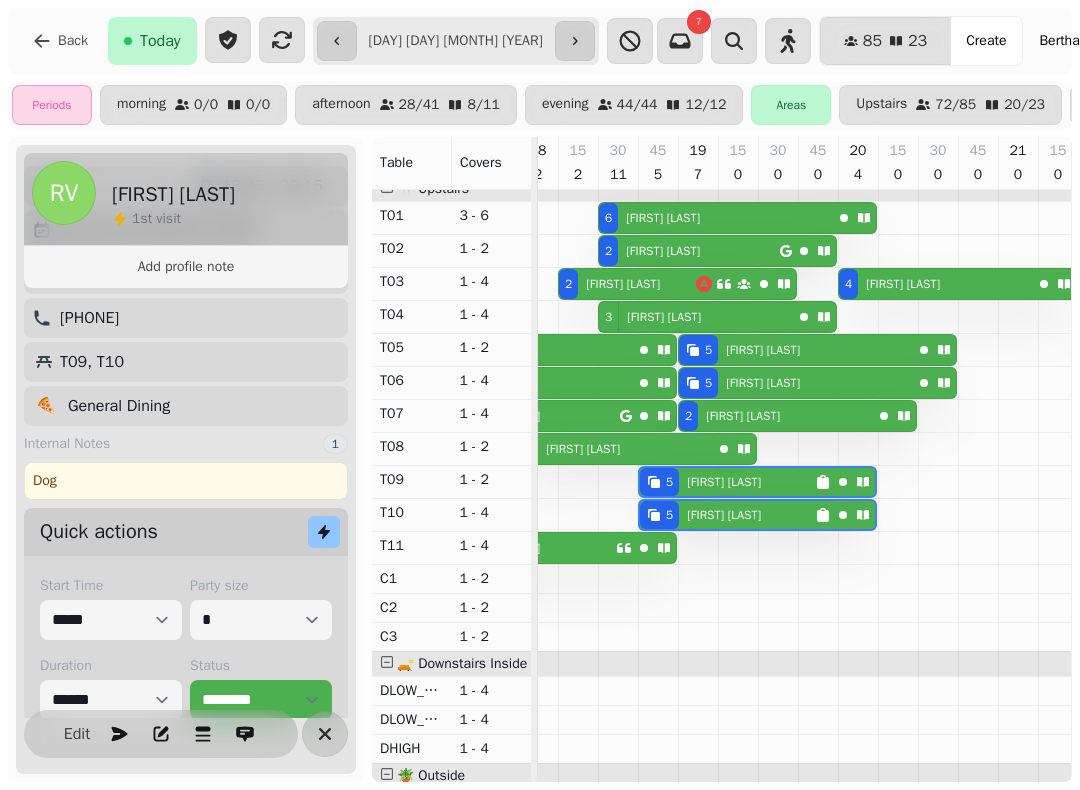 click on "**********" at bounding box center (456, 41) 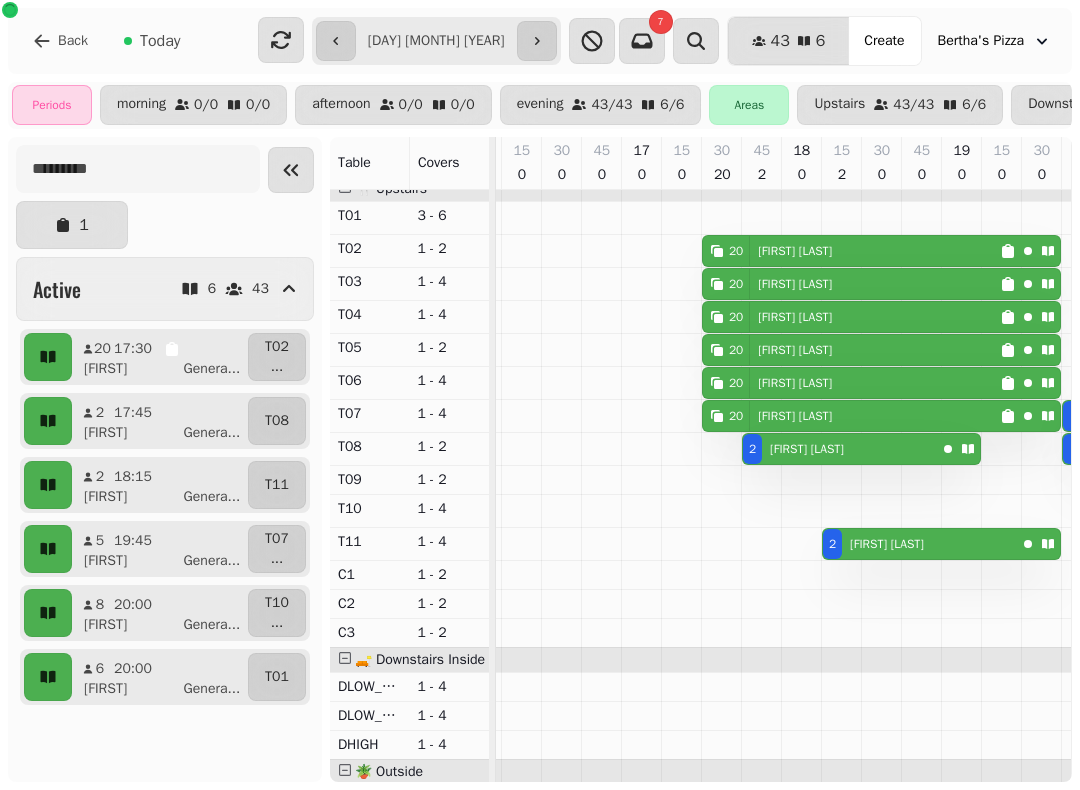 click on "[NUMBER] [FIRST] [LAST]" at bounding box center (851, 251) 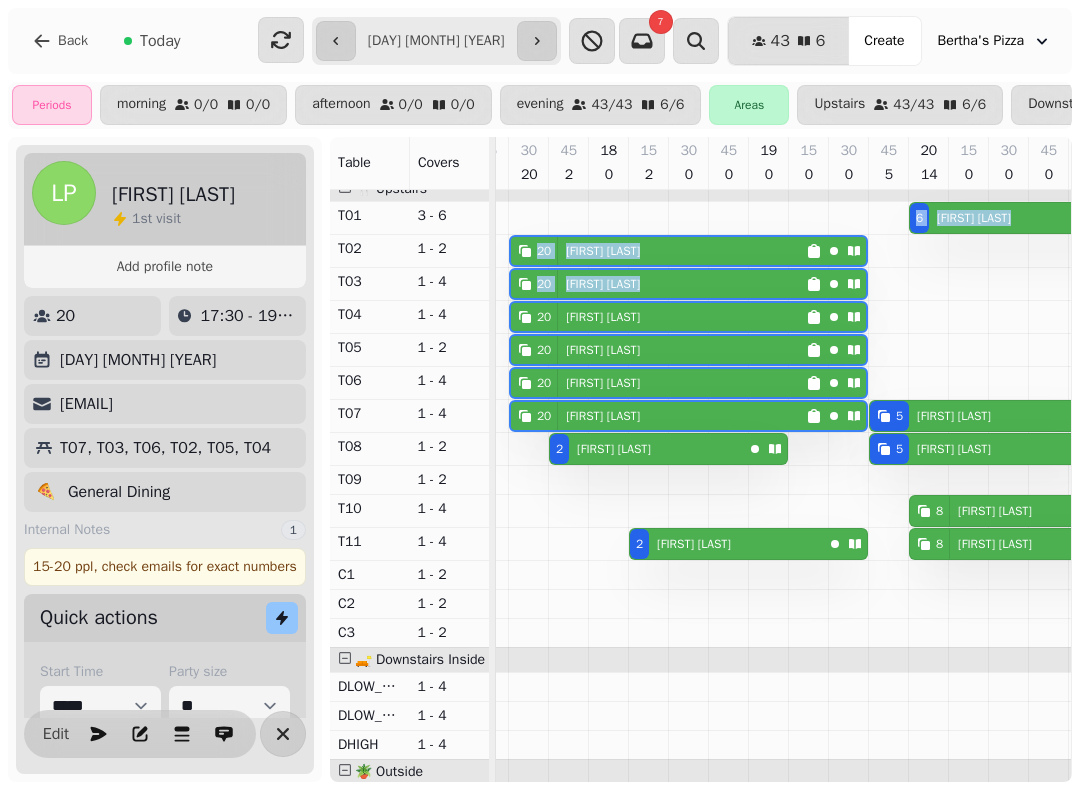 click at bounding box center (969, 625) 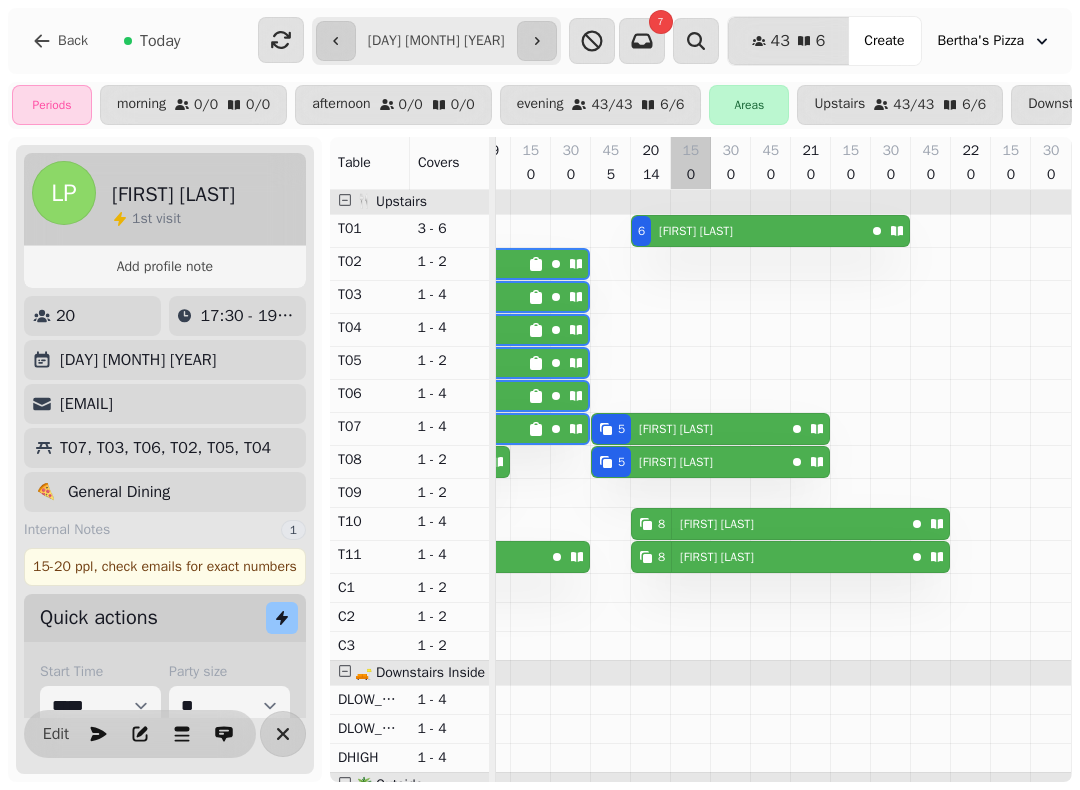 click on "**********" at bounding box center [436, 41] 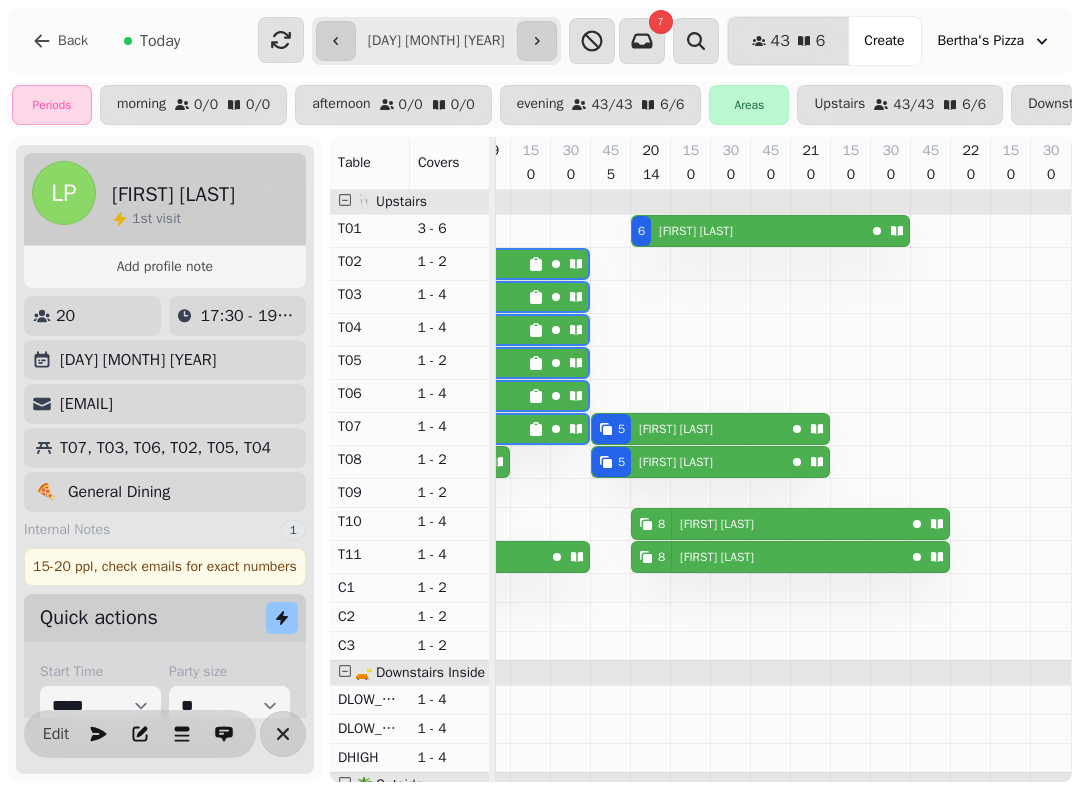 type on "**********" 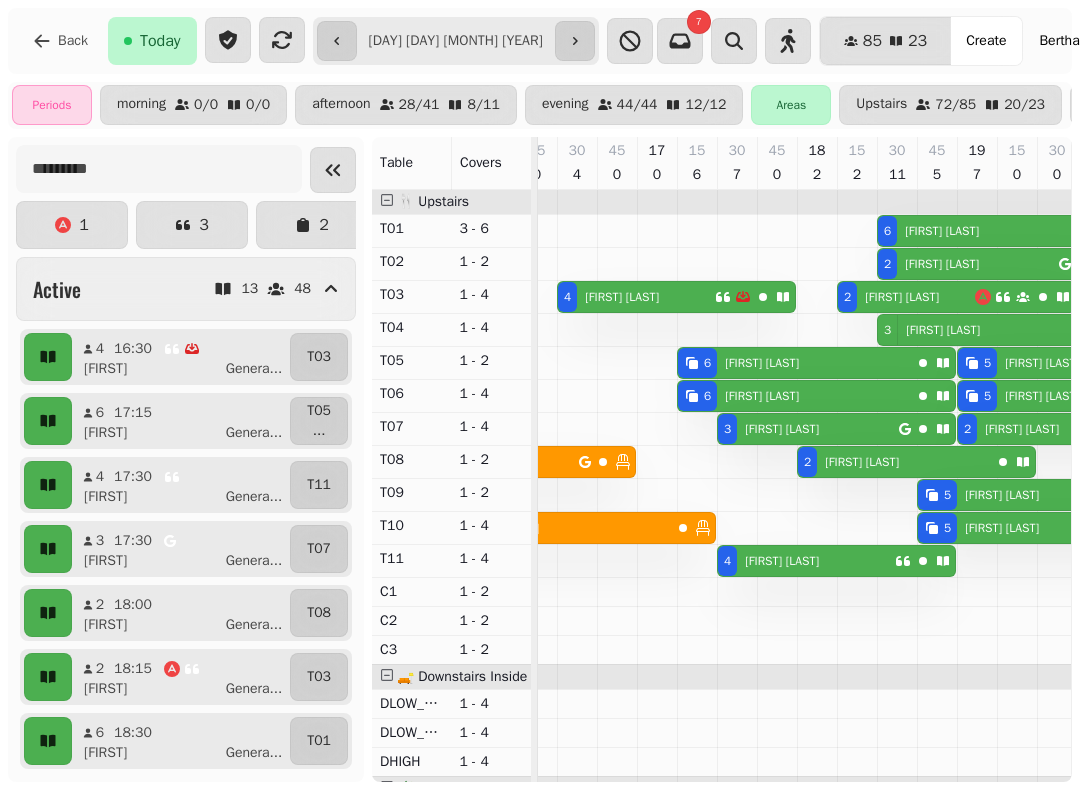 scroll, scrollTop: 0, scrollLeft: 661, axis: horizontal 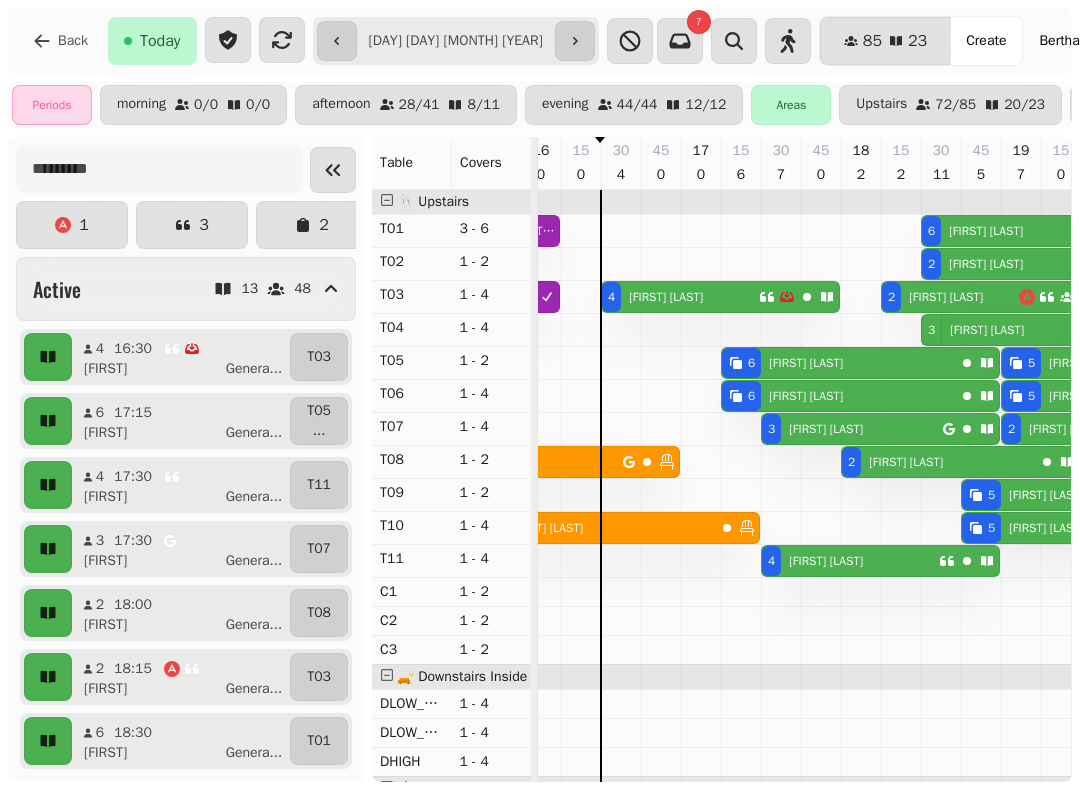 click 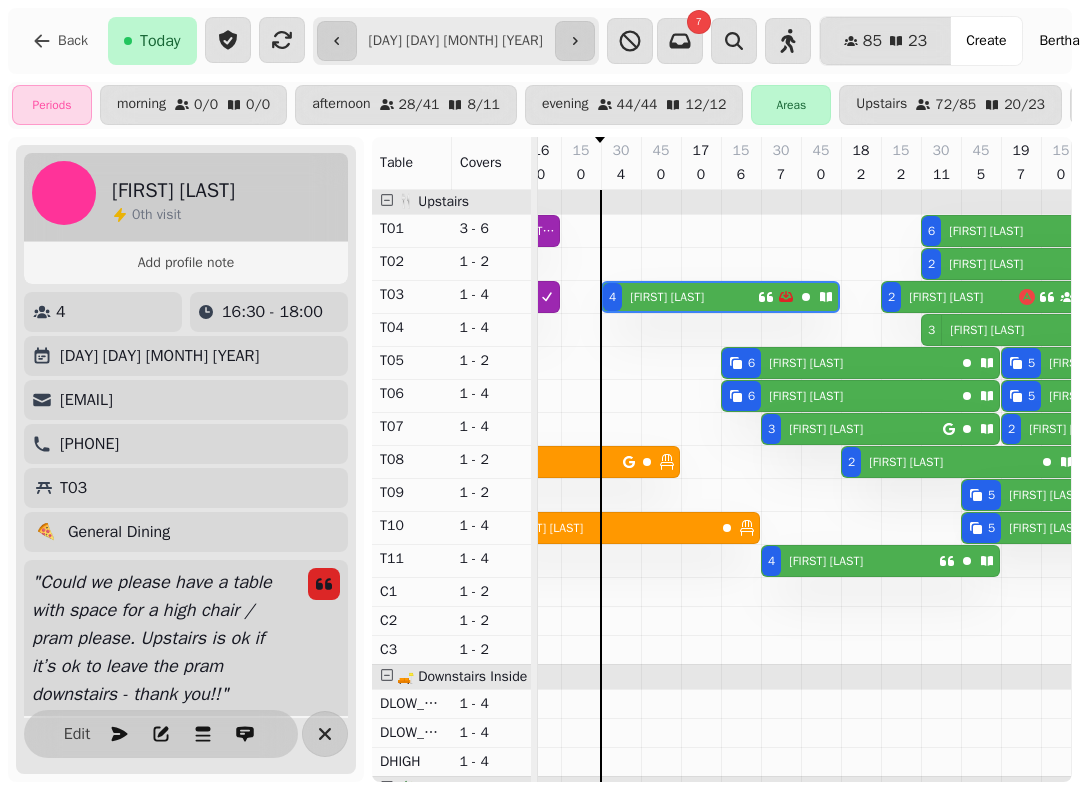 scroll, scrollTop: 0, scrollLeft: 707, axis: horizontal 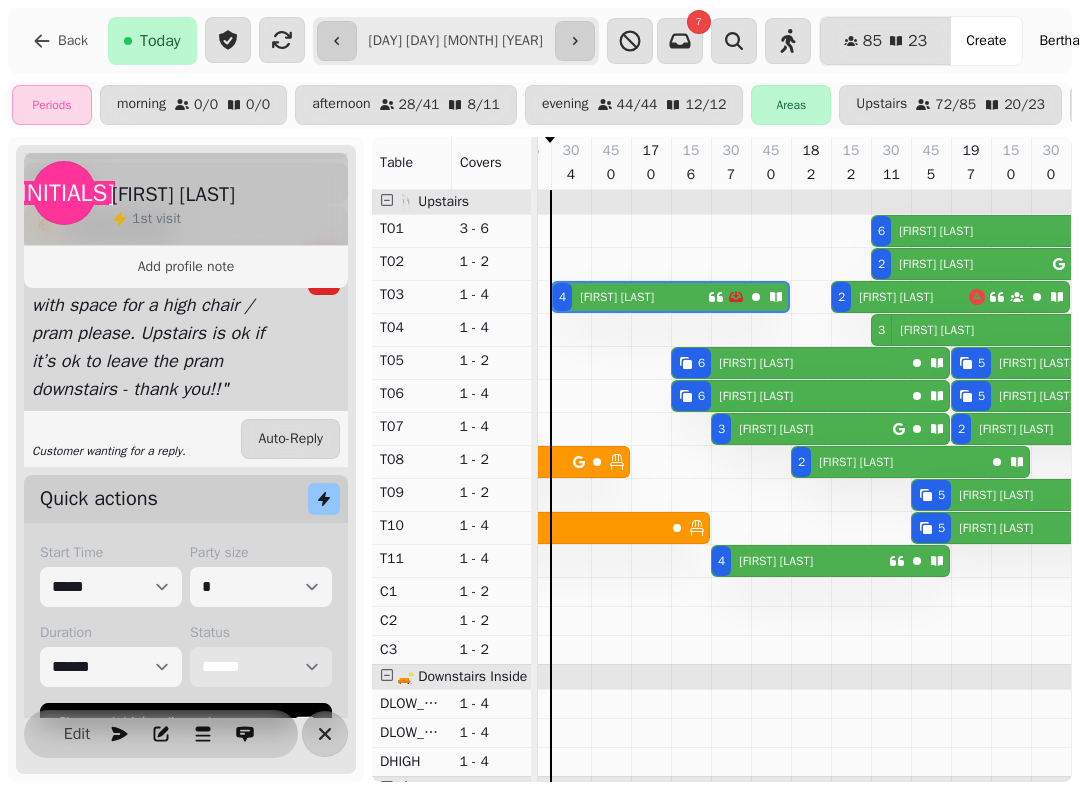 click on "**********" at bounding box center [261, 667] 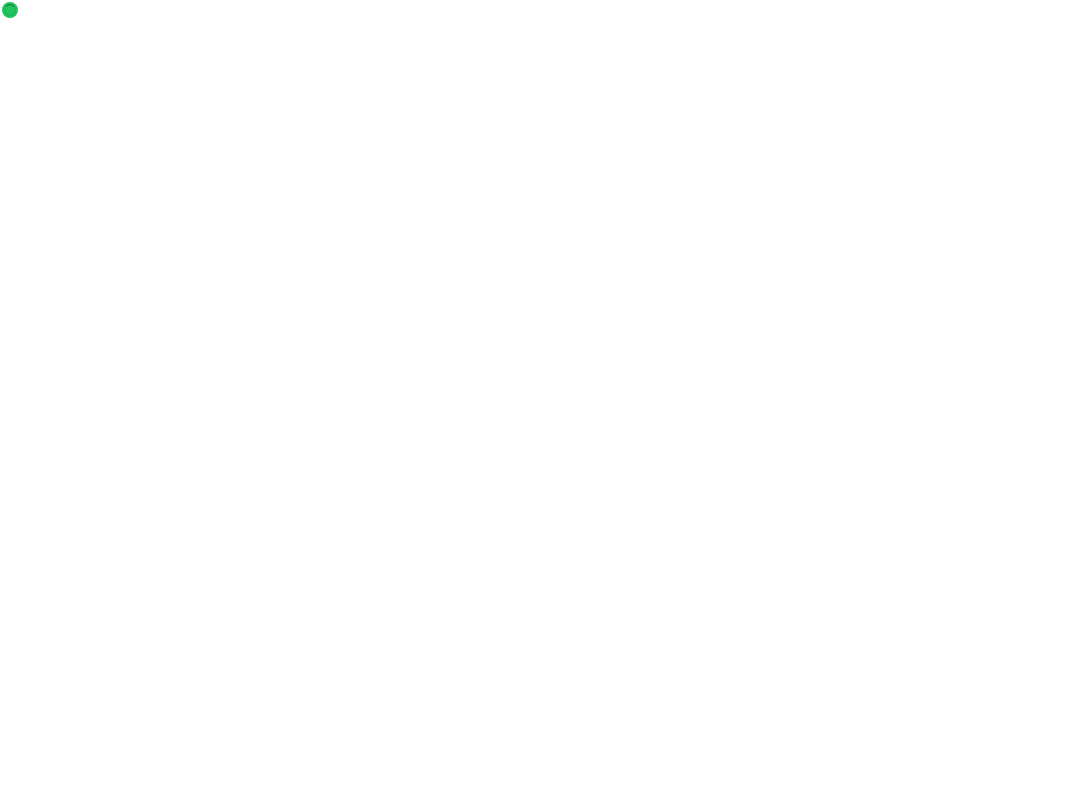scroll, scrollTop: 0, scrollLeft: 0, axis: both 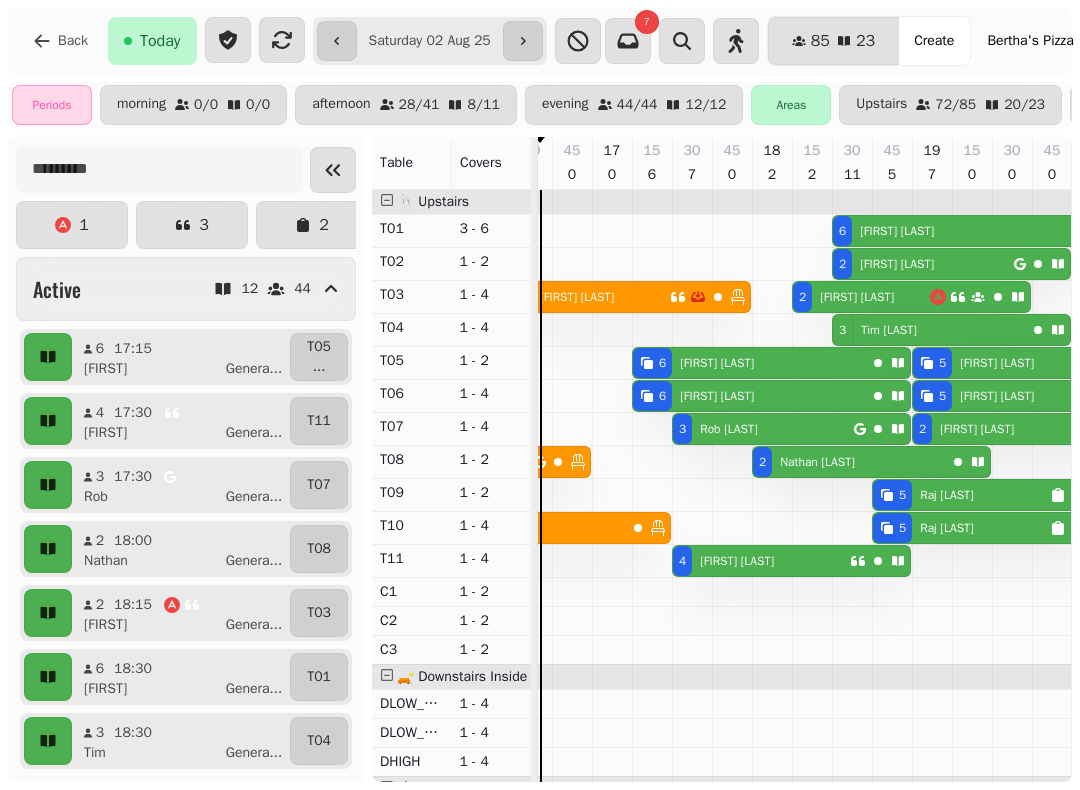click on "[NUMBER] [FIRST]   [LAST]" at bounding box center (749, 363) 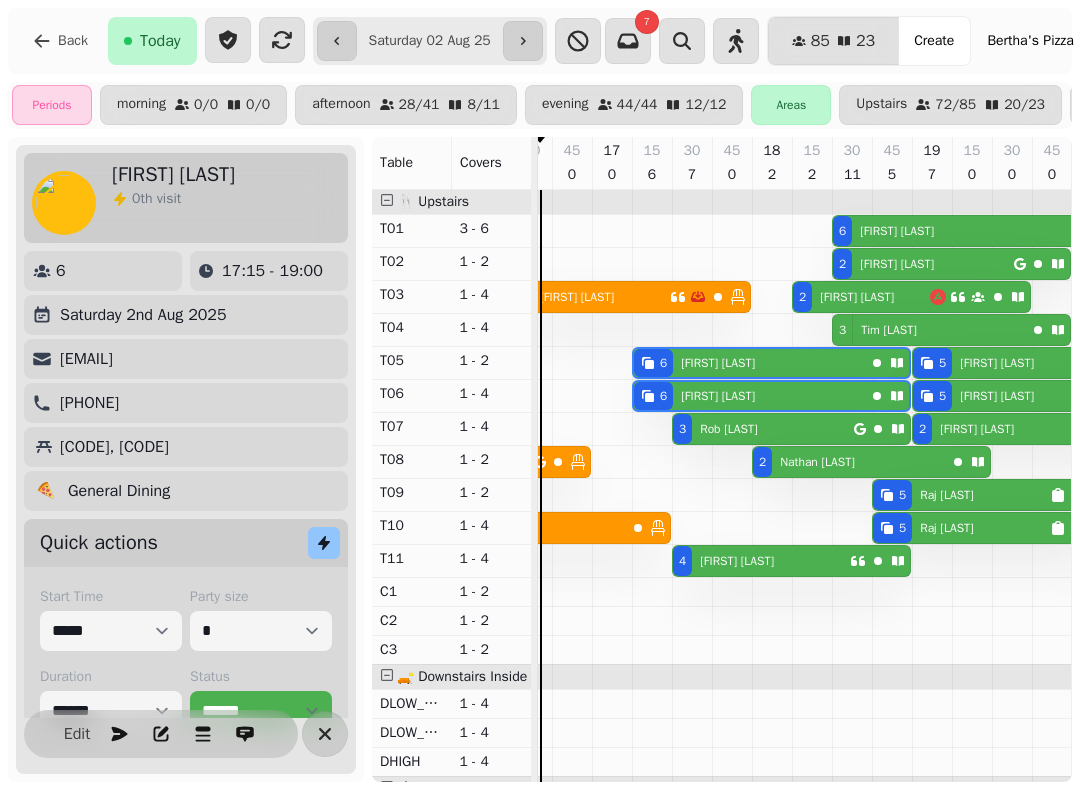 scroll, scrollTop: 0, scrollLeft: 827, axis: horizontal 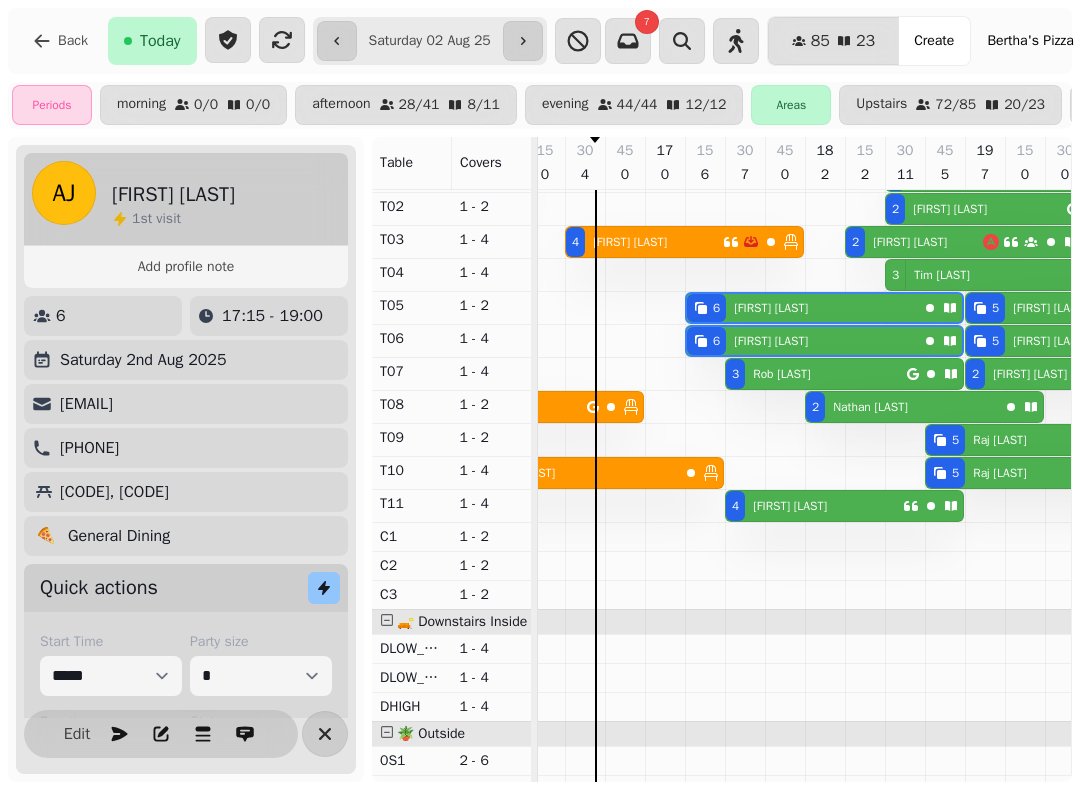 click on "2 Nicholas   Westmancott-Grint" at bounding box center [562, 473] 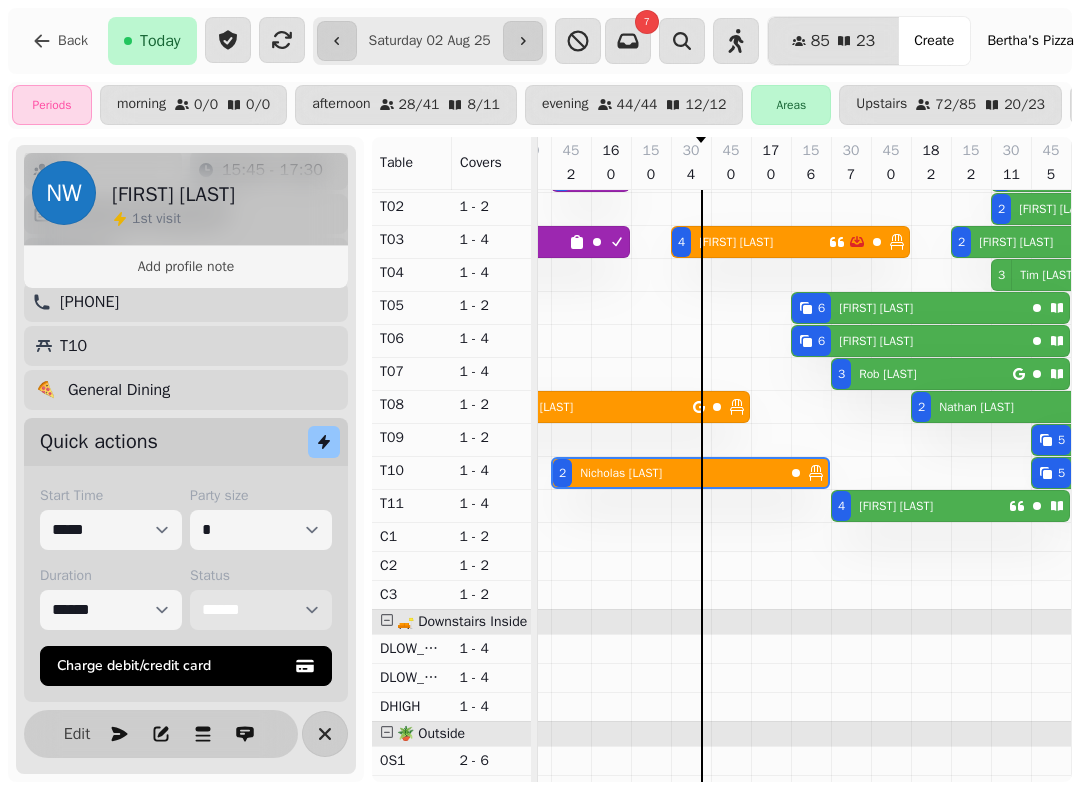 click on "**********" at bounding box center [261, 610] 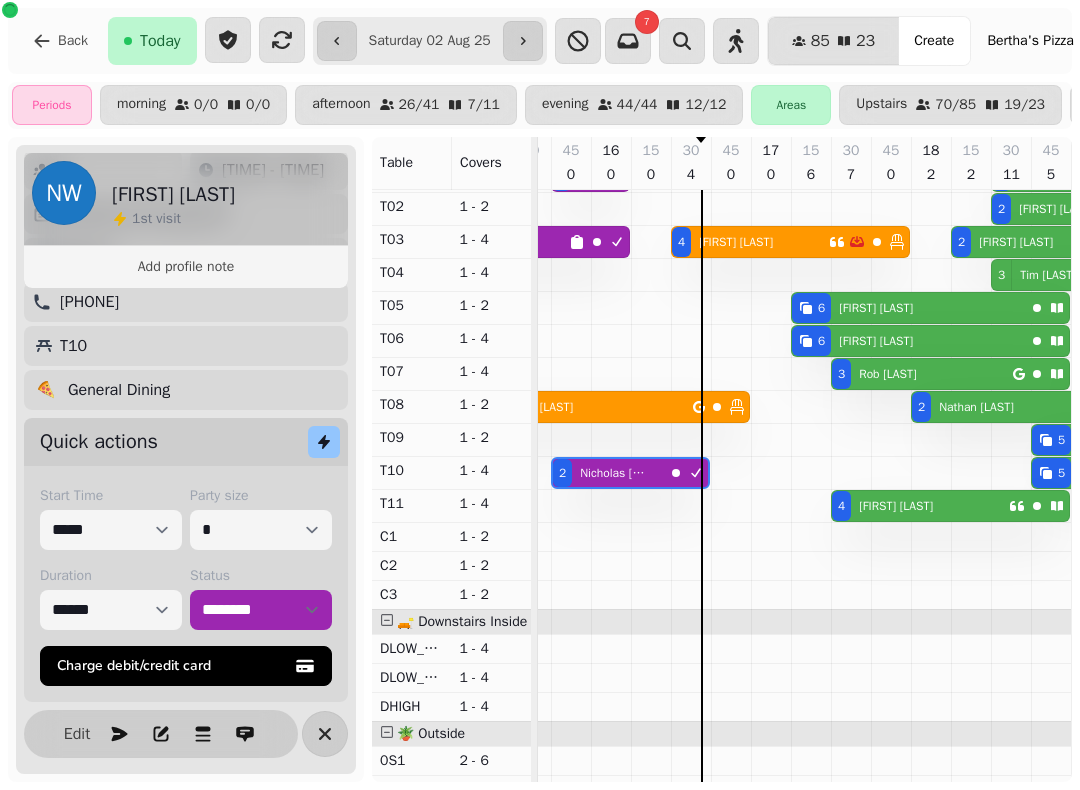 click 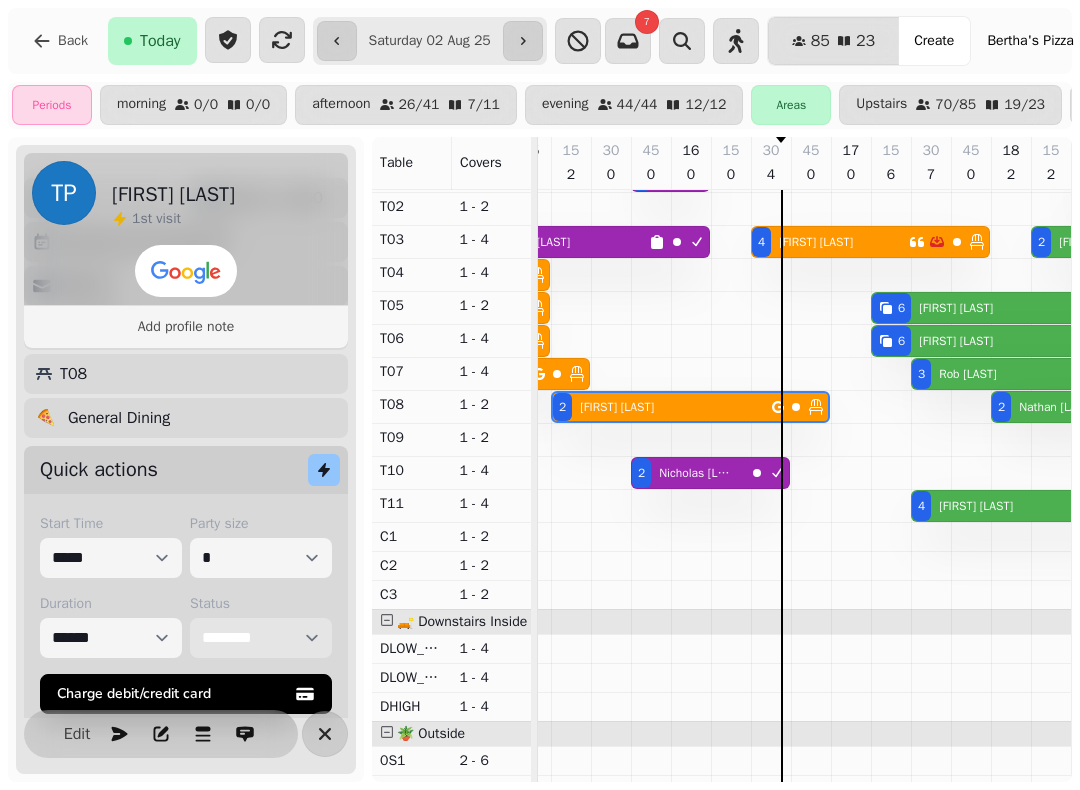 click on "**********" at bounding box center [261, 638] 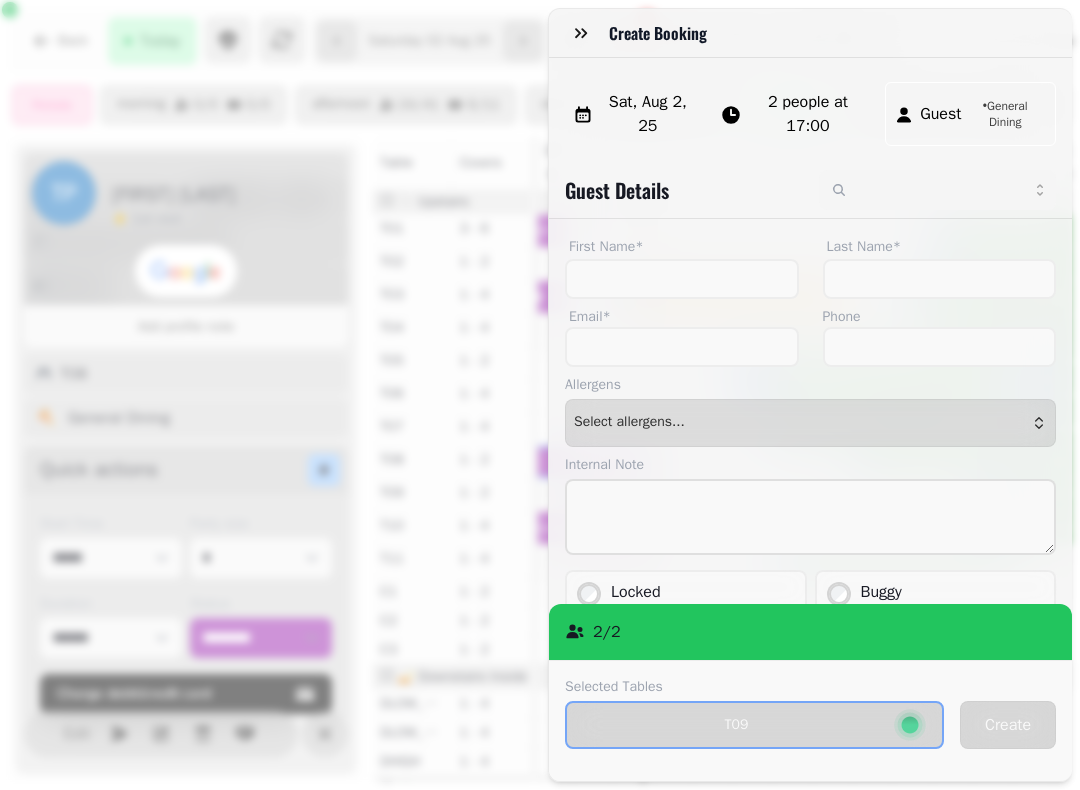 click 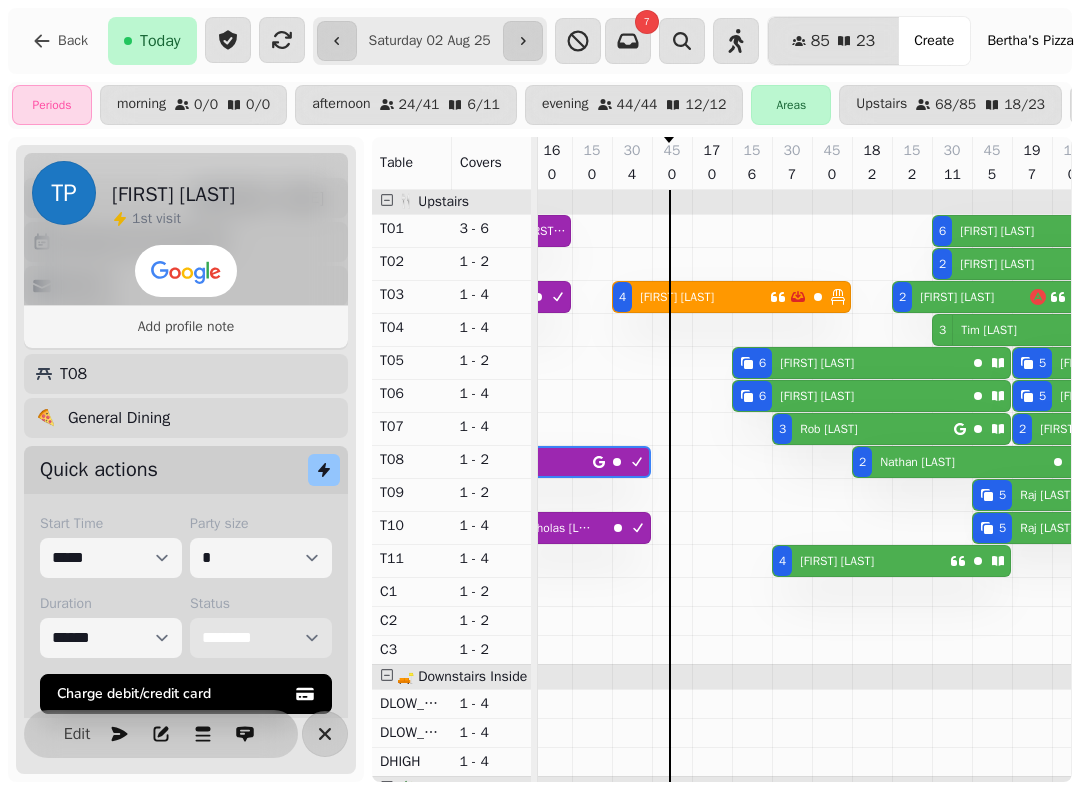 scroll, scrollTop: 0, scrollLeft: 618, axis: horizontal 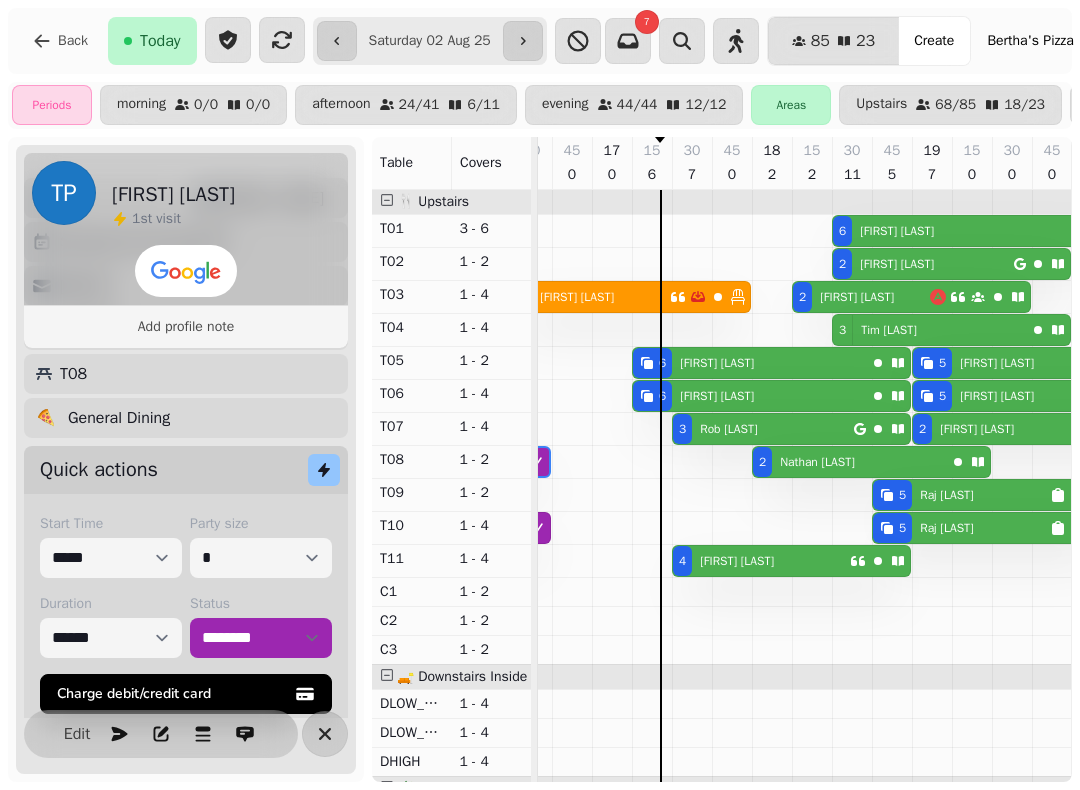 click on "Rob   Winstone" at bounding box center [728, 429] 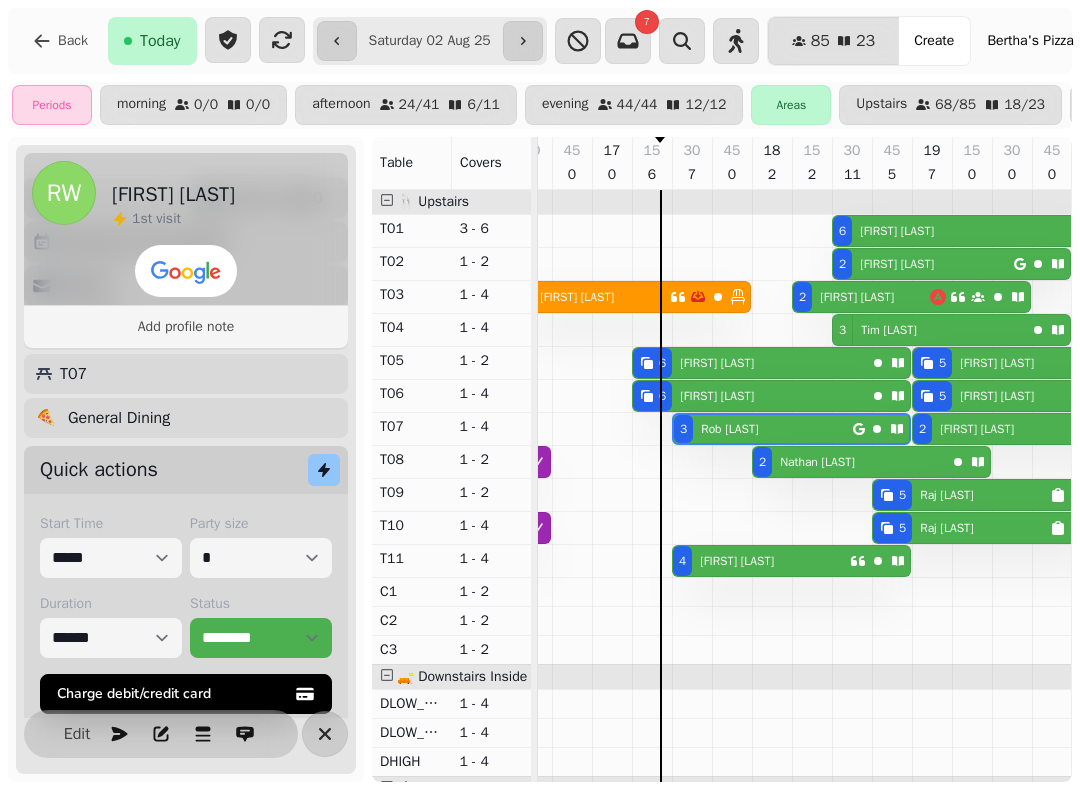 scroll, scrollTop: 0, scrollLeft: 867, axis: horizontal 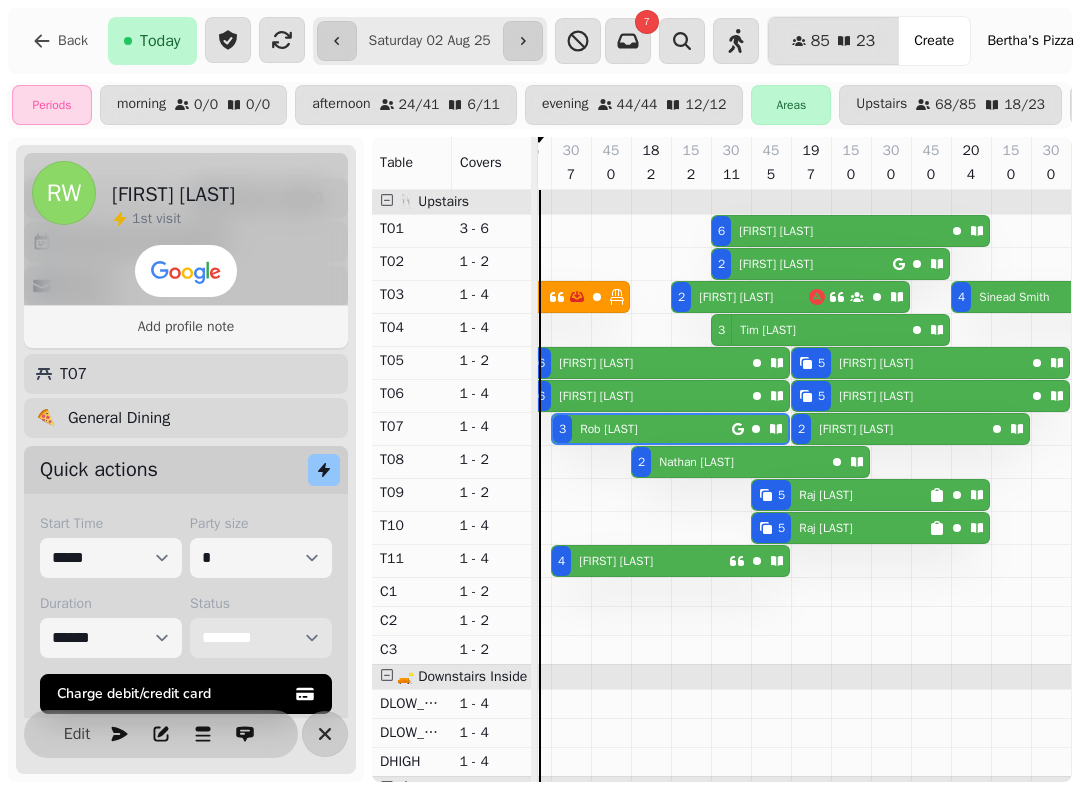 click on "**********" at bounding box center [261, 638] 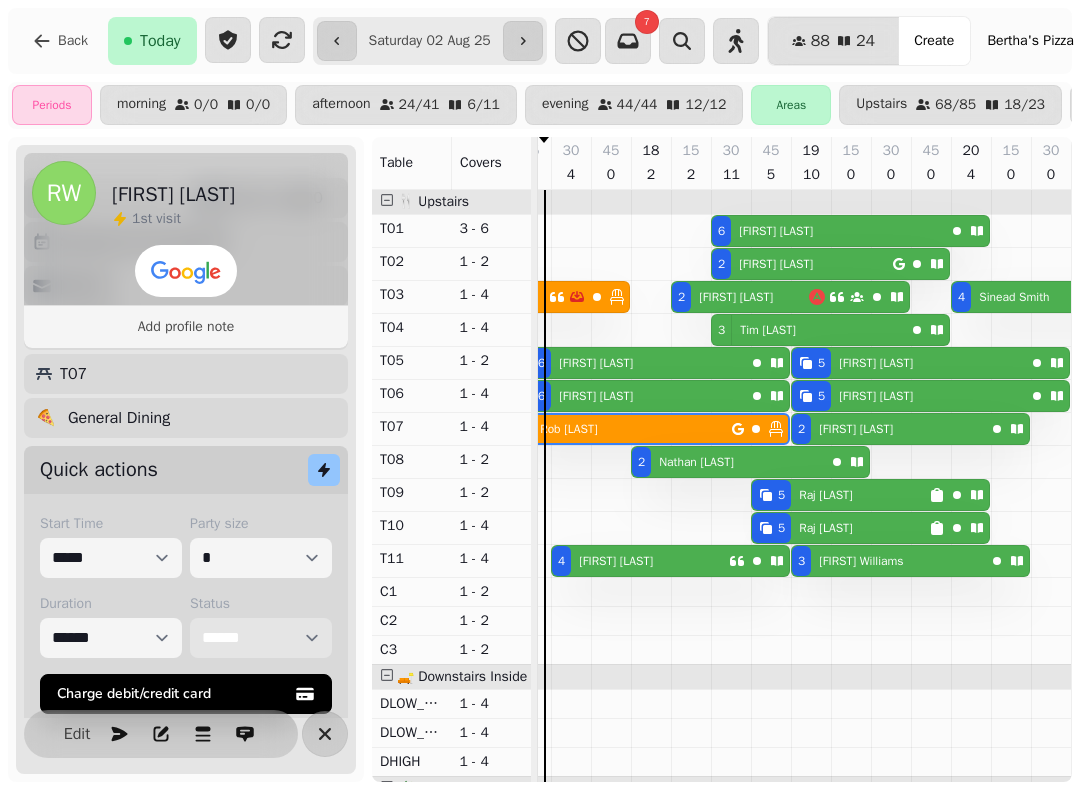 scroll, scrollTop: 3, scrollLeft: 779, axis: both 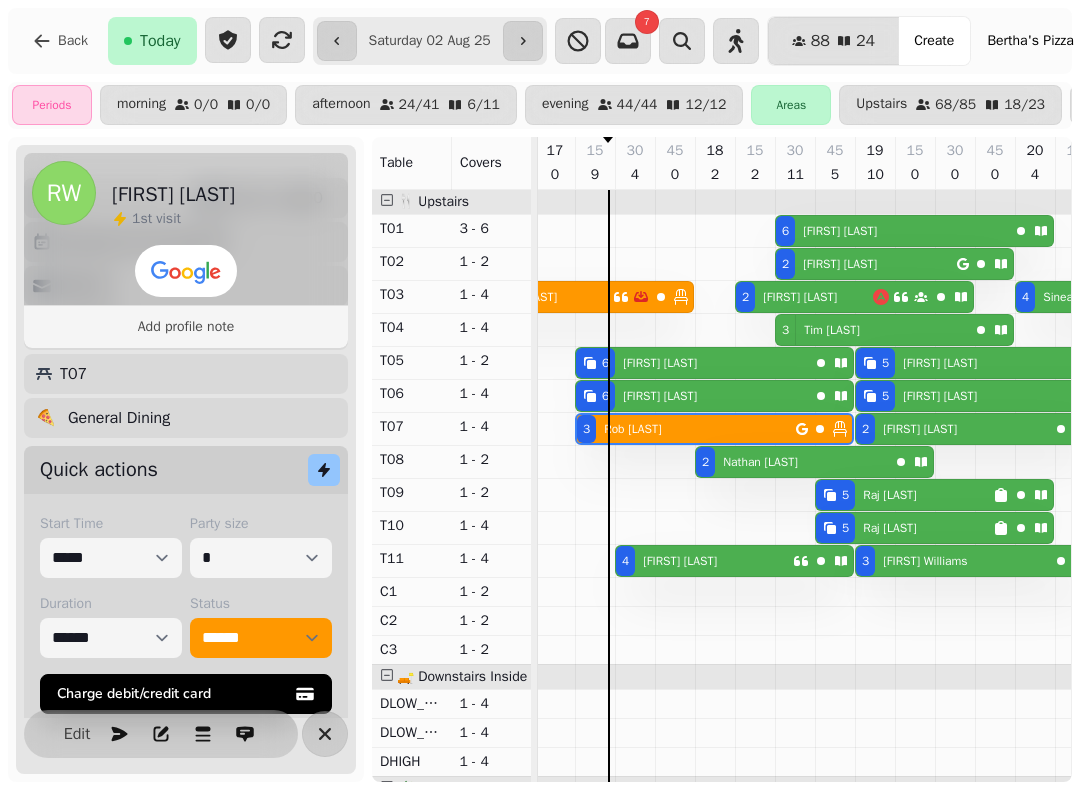 click on "4 Debbie   Allardice" at bounding box center [704, 561] 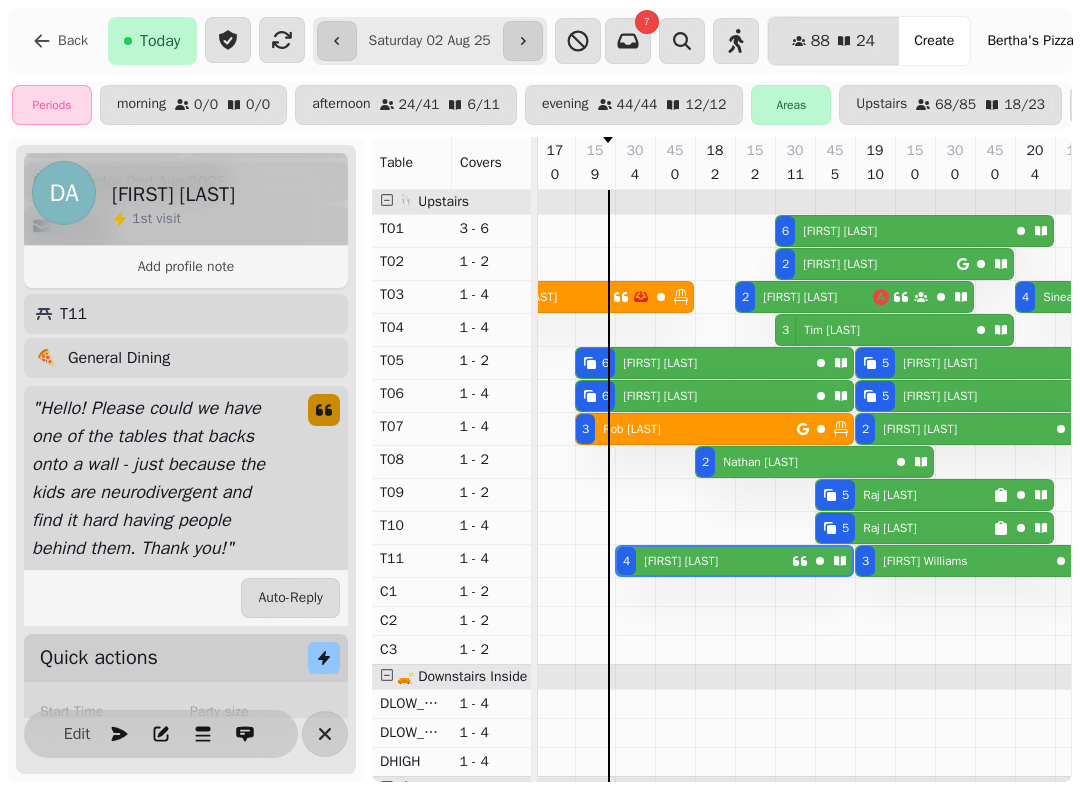scroll, scrollTop: 0, scrollLeft: 867, axis: horizontal 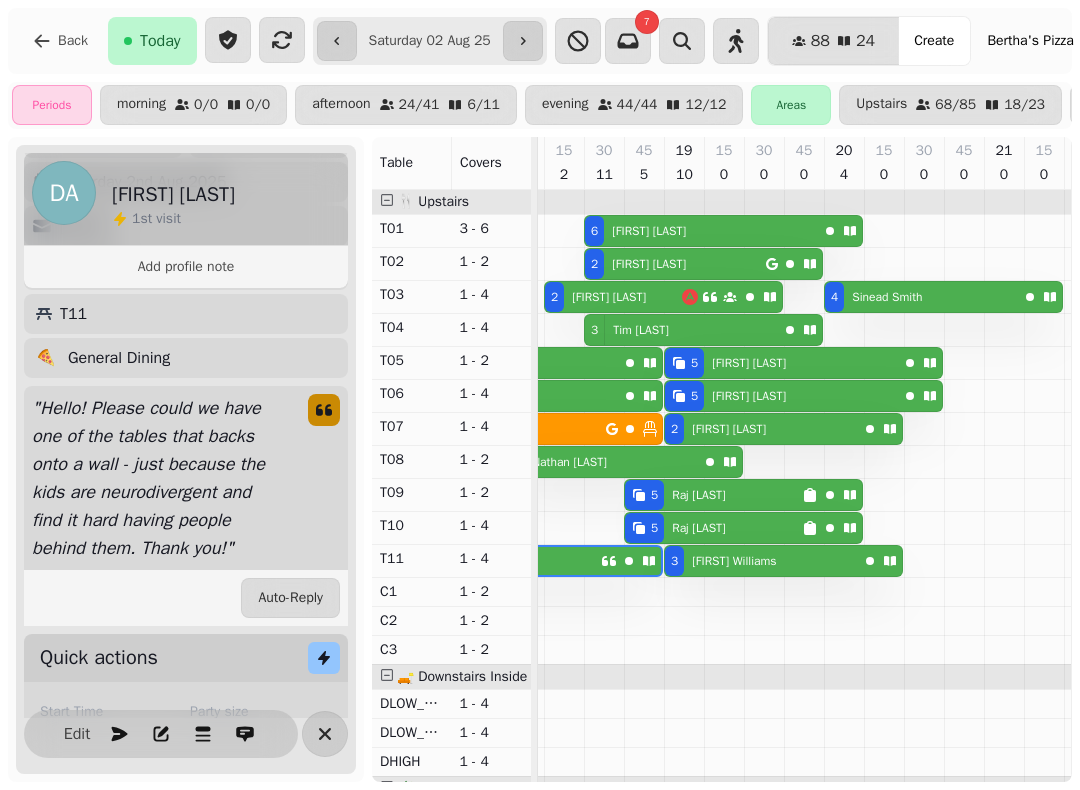 click on "6 Annie   Johansen" at bounding box center (501, 363) 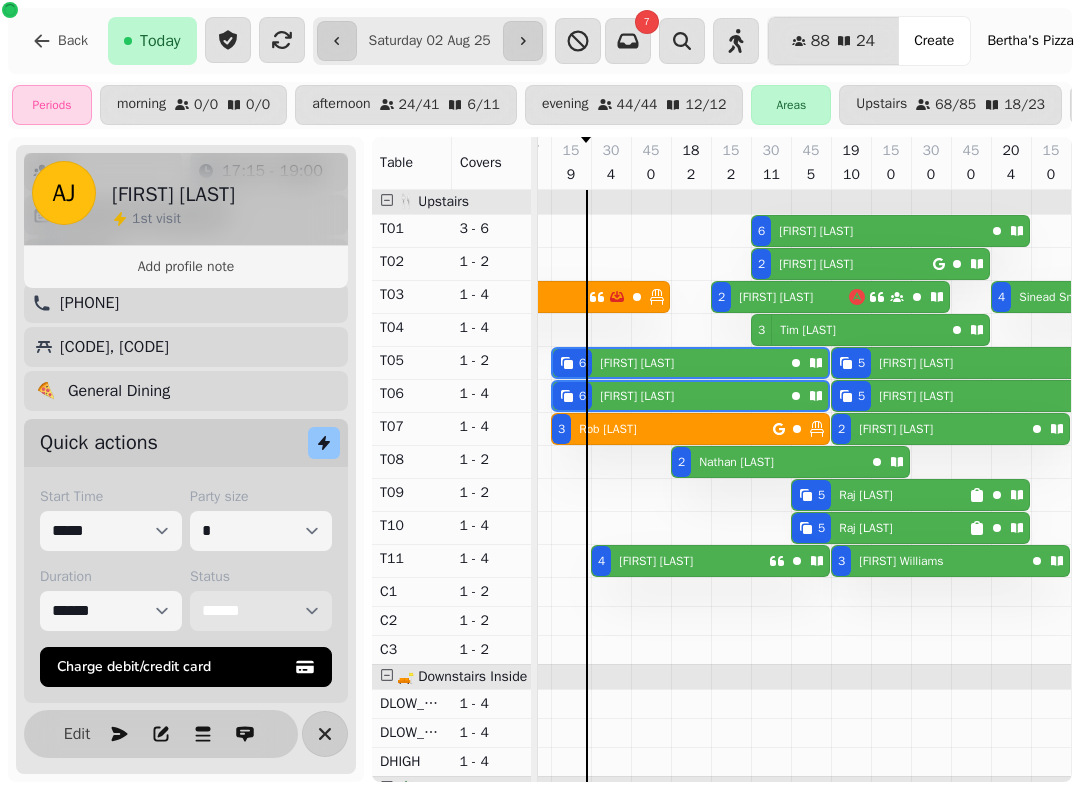 click on "**********" at bounding box center (261, 611) 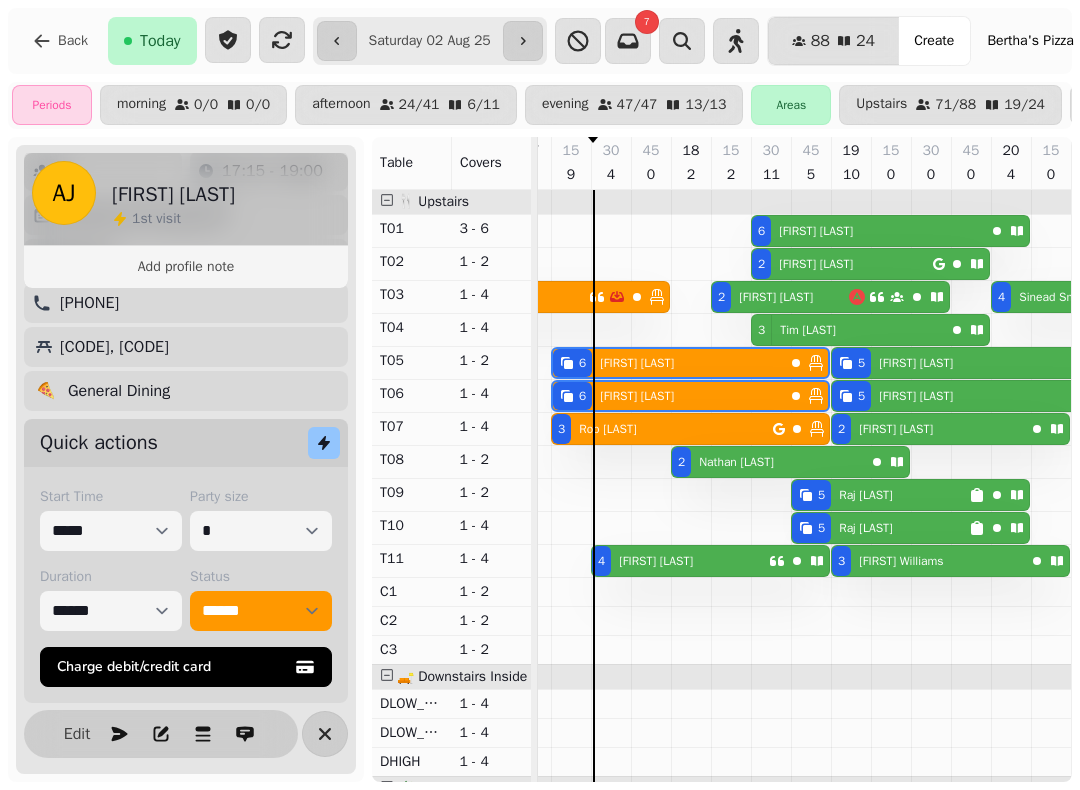 click on "4 Debbie   Allardice" at bounding box center (680, 561) 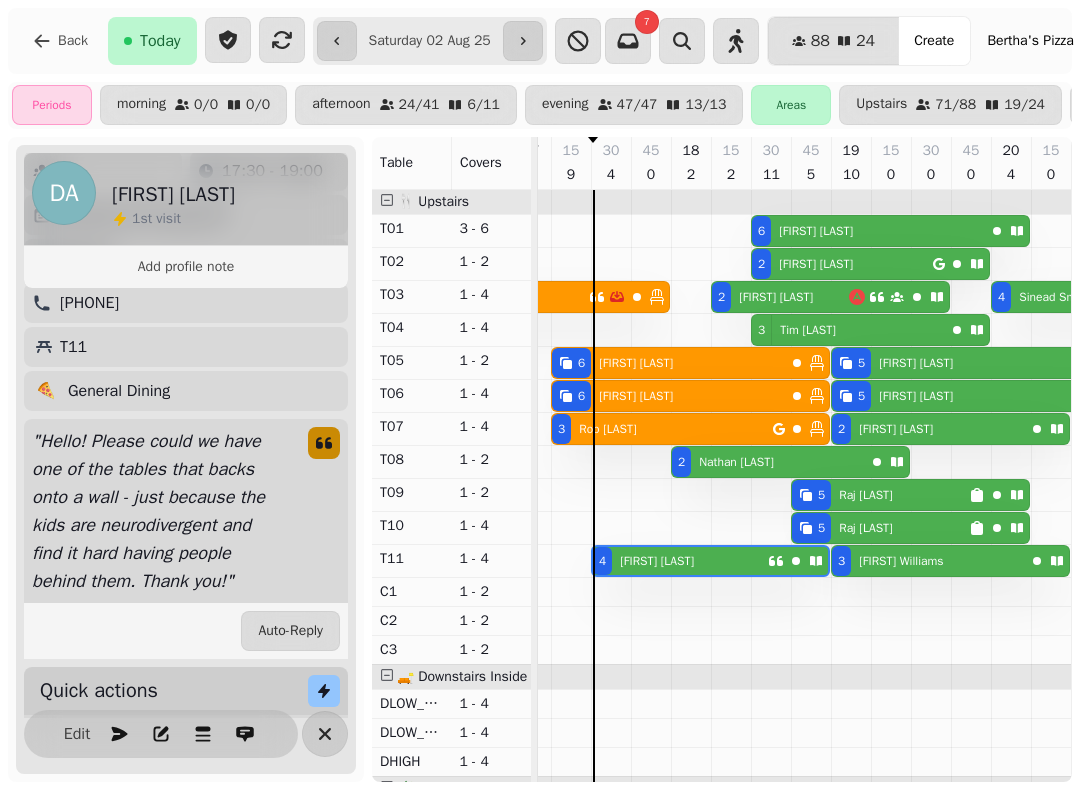 scroll, scrollTop: 0, scrollLeft: 867, axis: horizontal 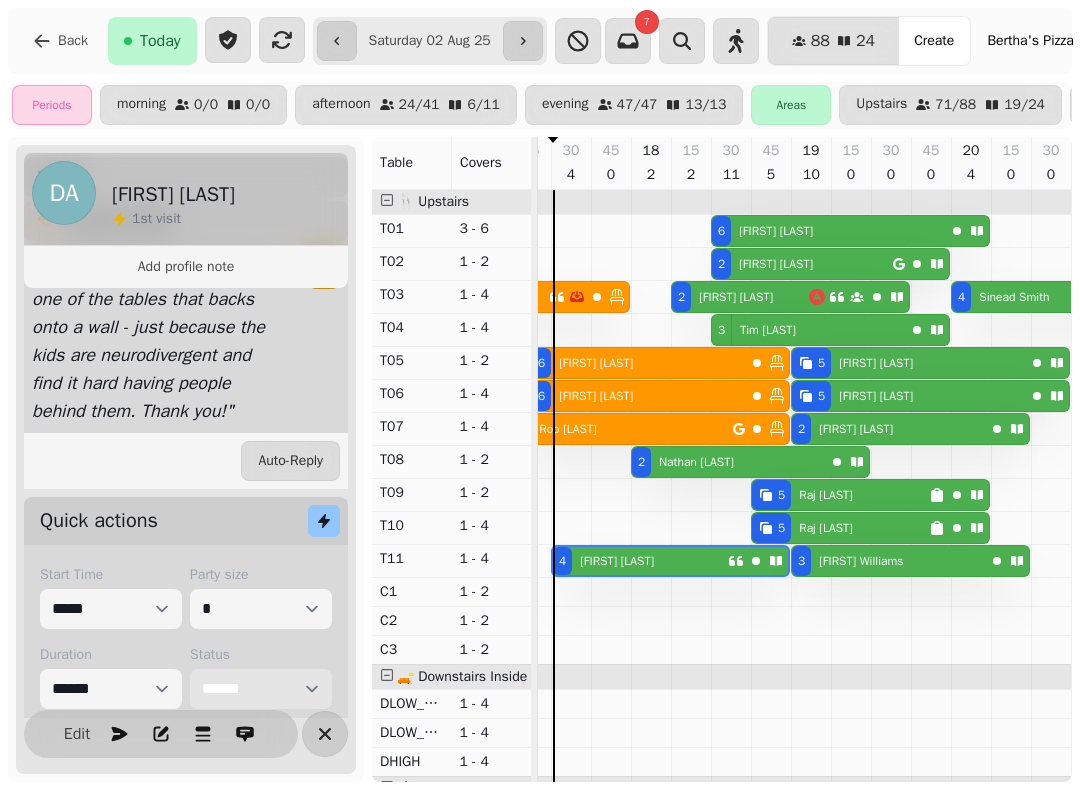click on "**********" at bounding box center [261, 689] 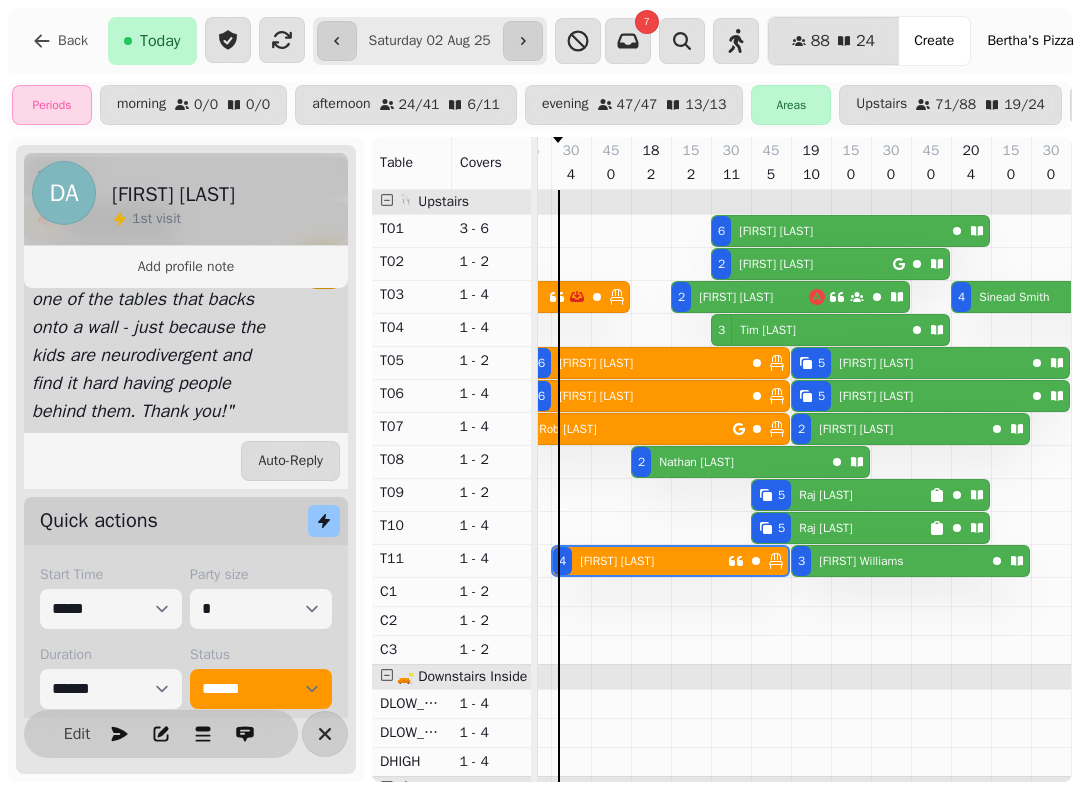 click at bounding box center [571, 297] 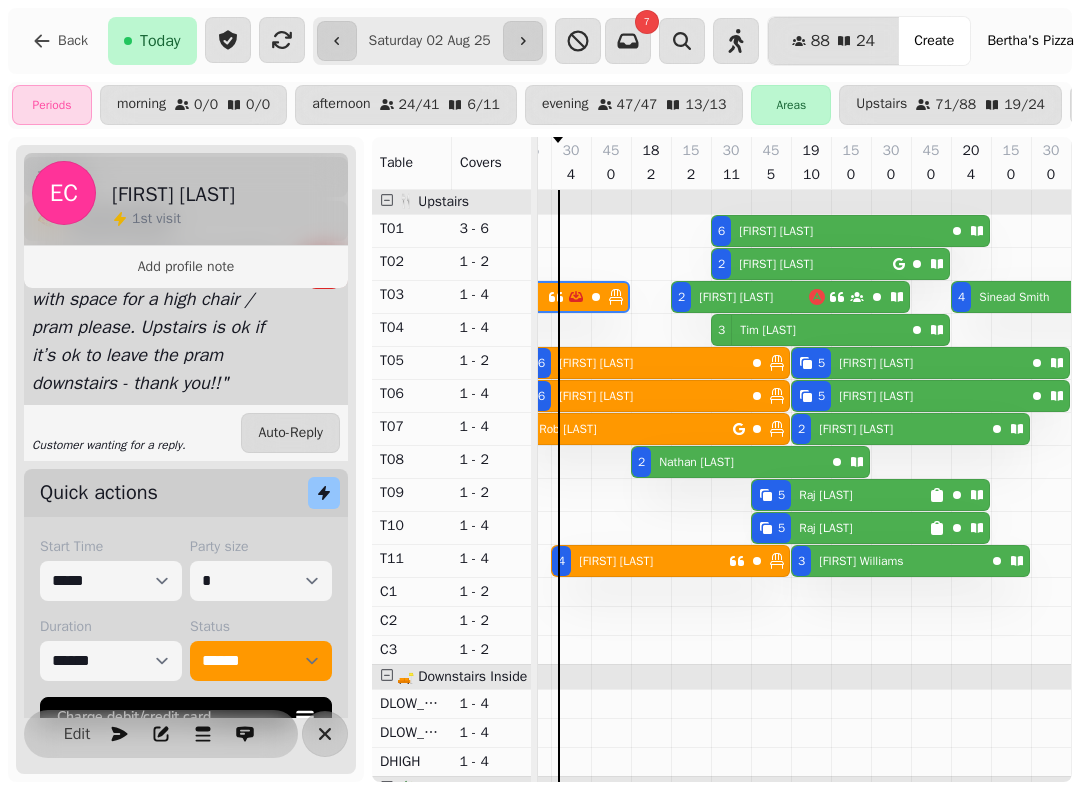 scroll, scrollTop: 0, scrollLeft: 707, axis: horizontal 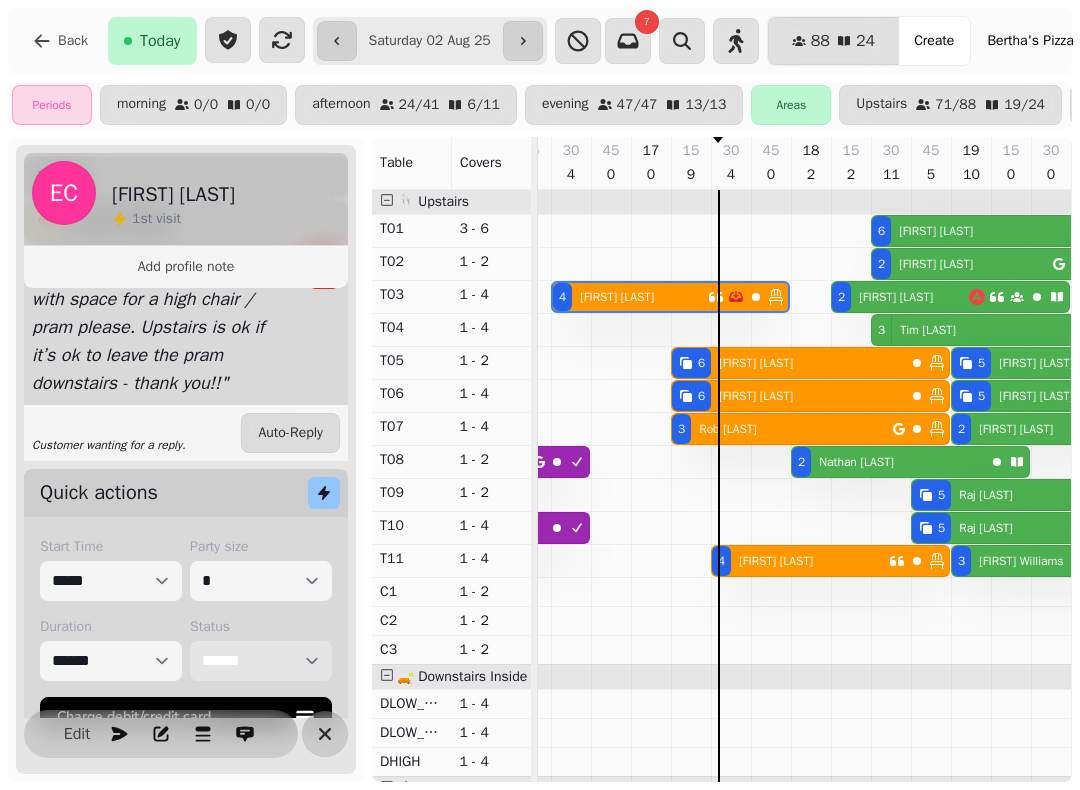 click on "**********" at bounding box center [261, 661] 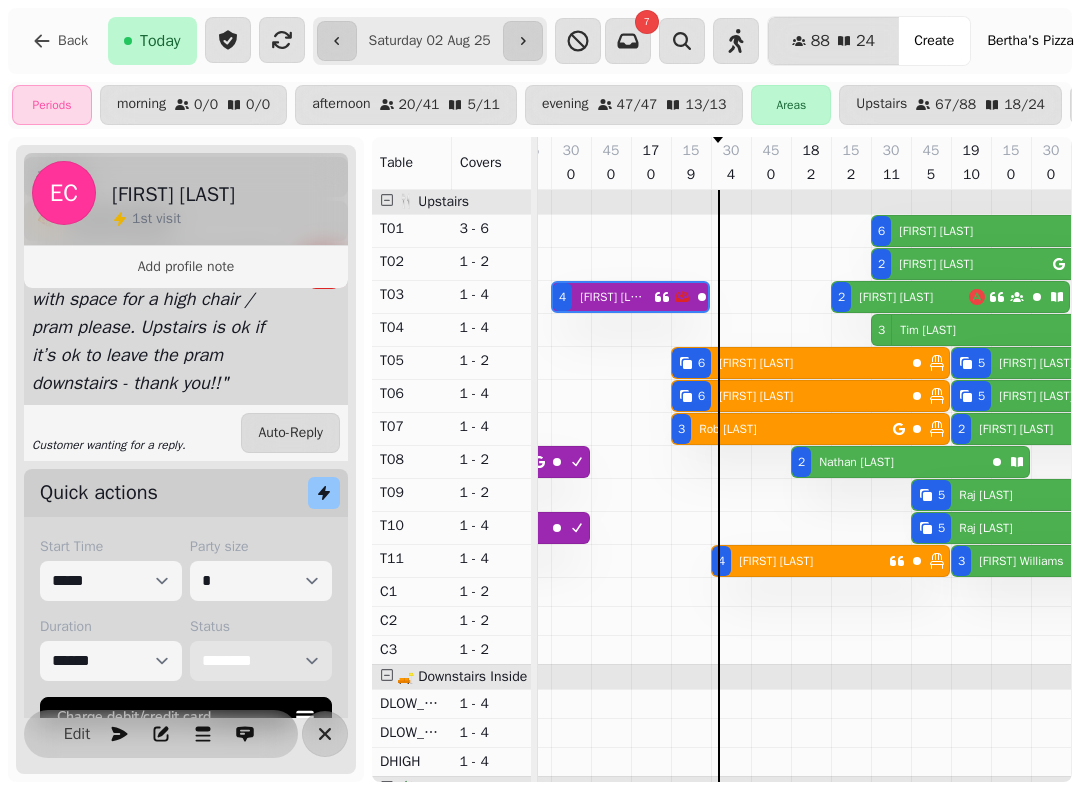 scroll, scrollTop: 0, scrollLeft: 831, axis: horizontal 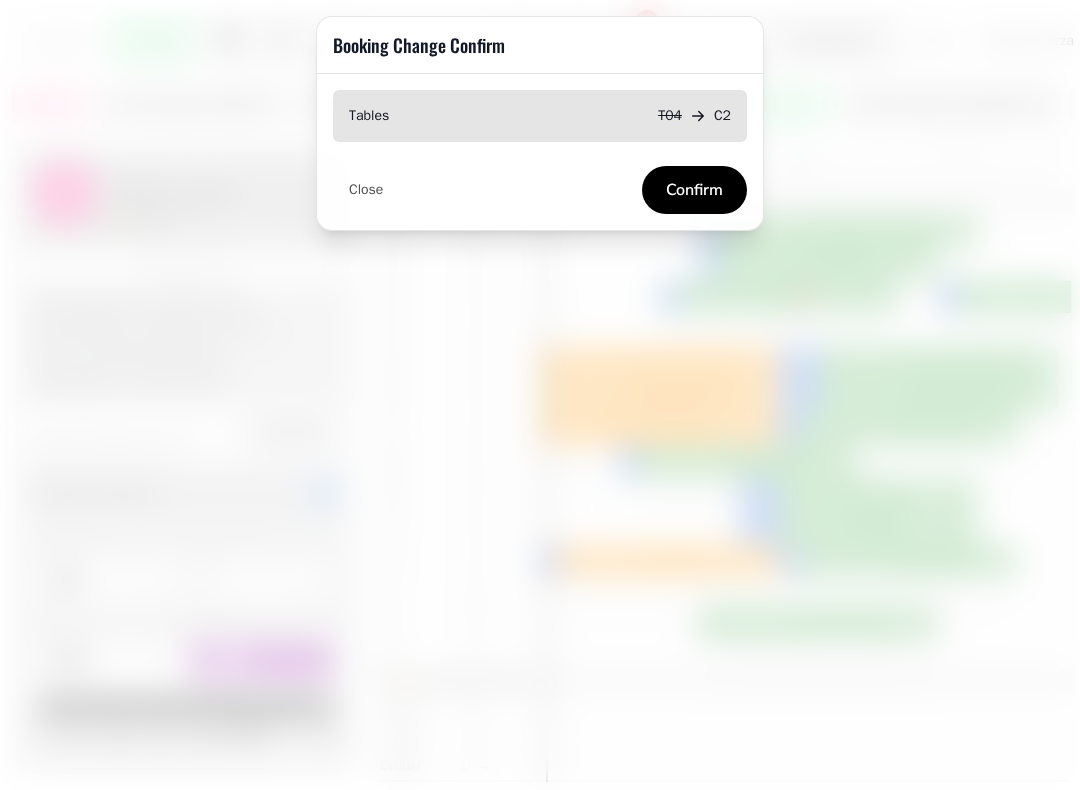 click on "Confirm" at bounding box center [694, 190] 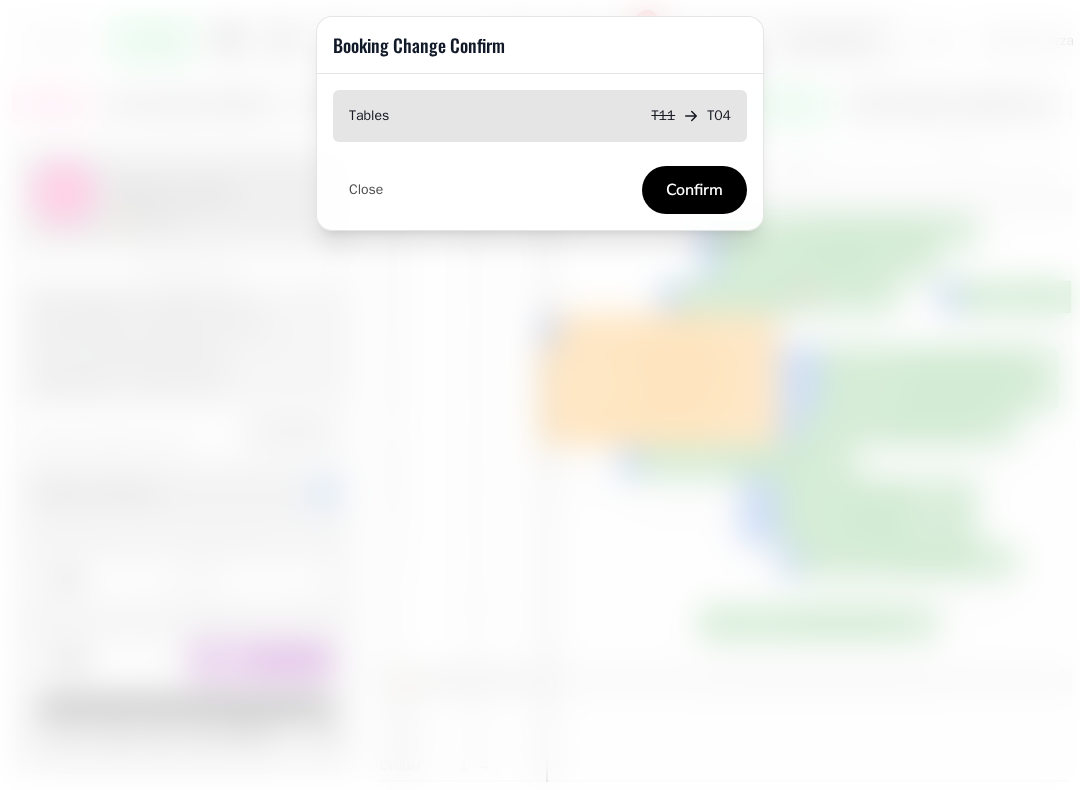 click on "Confirm" at bounding box center [694, 190] 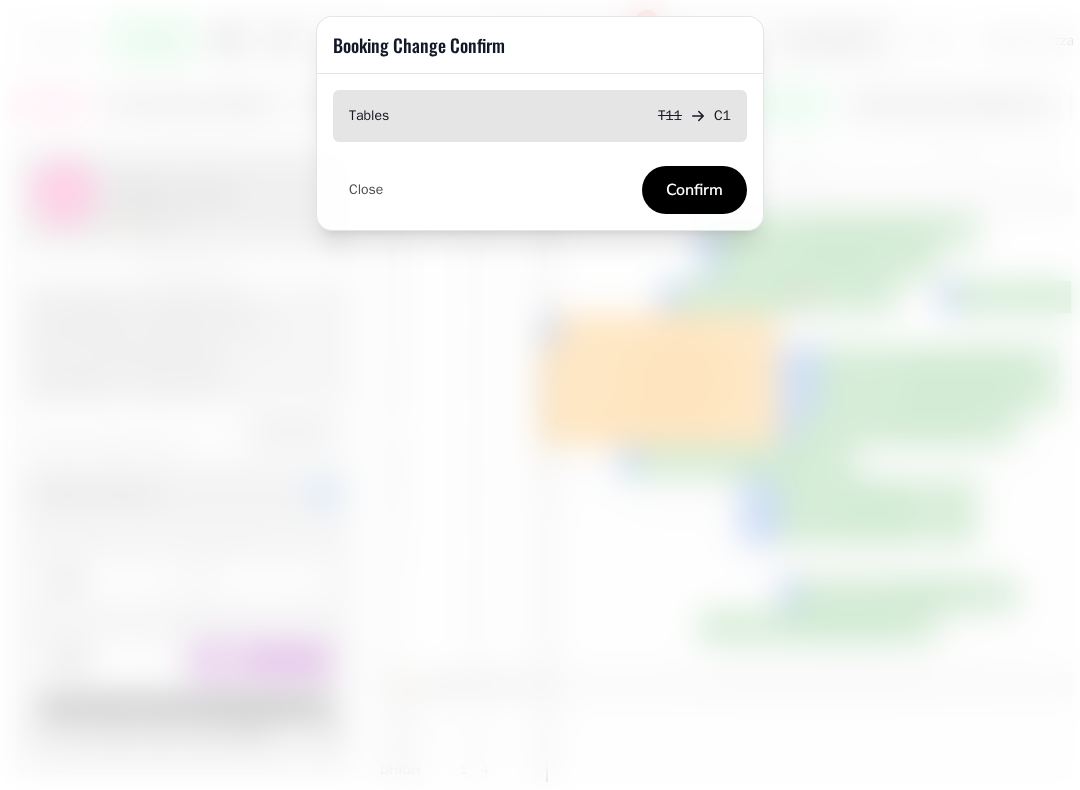 click on "Confirm" at bounding box center (694, 190) 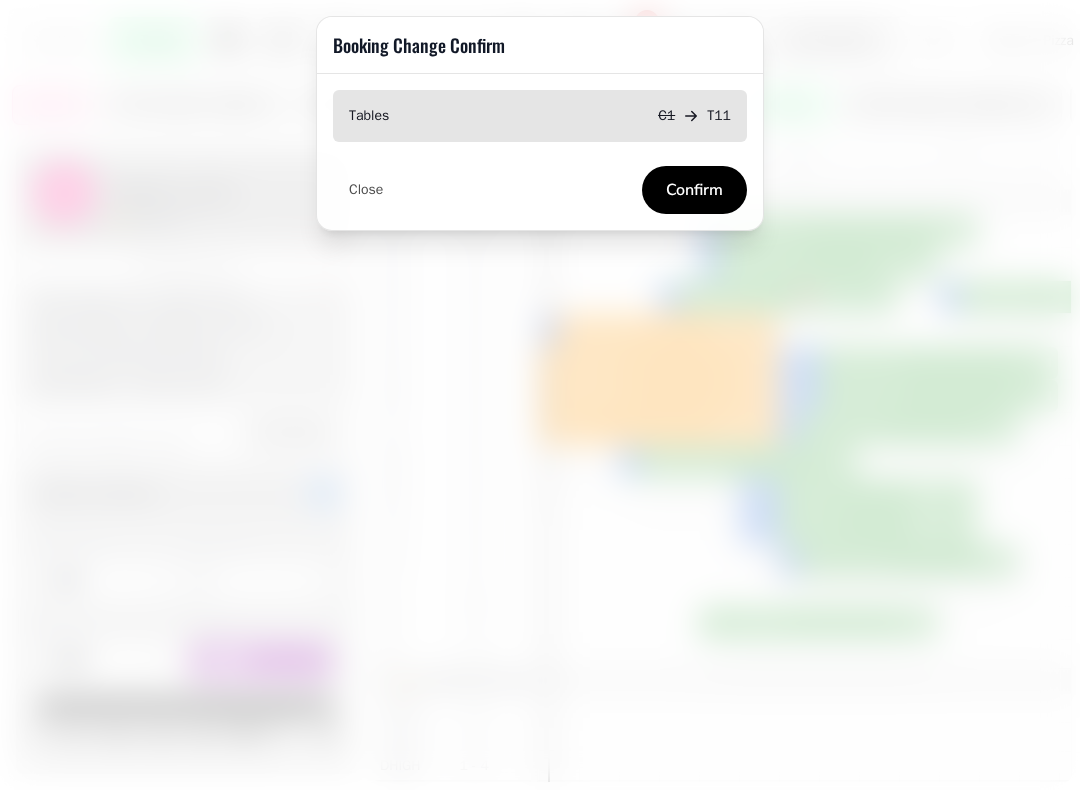 click on "Confirm" at bounding box center [694, 190] 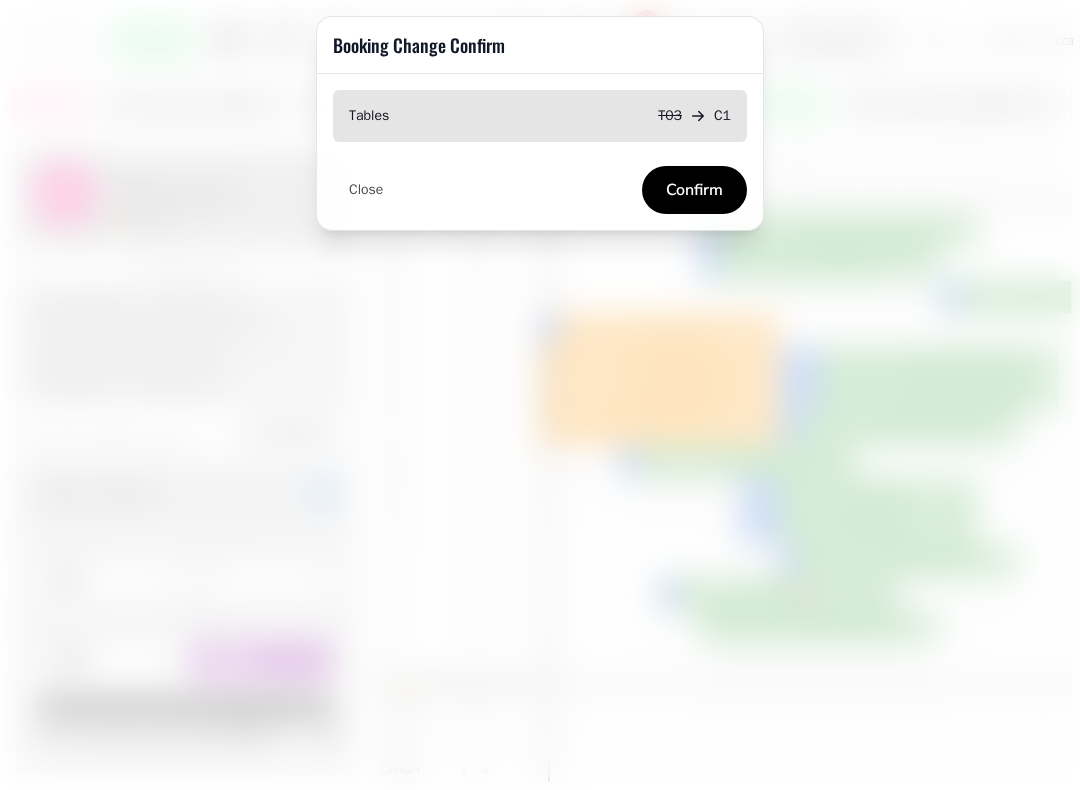 click on "Confirm" at bounding box center [694, 190] 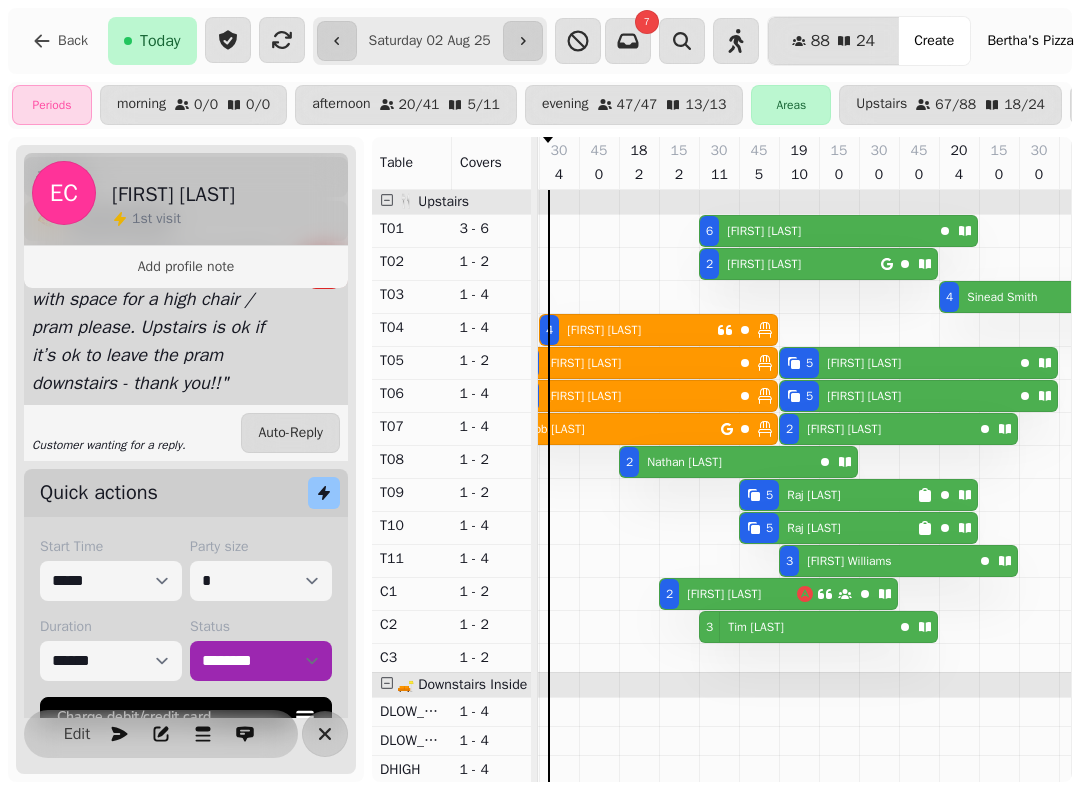 click at bounding box center [679, 644] 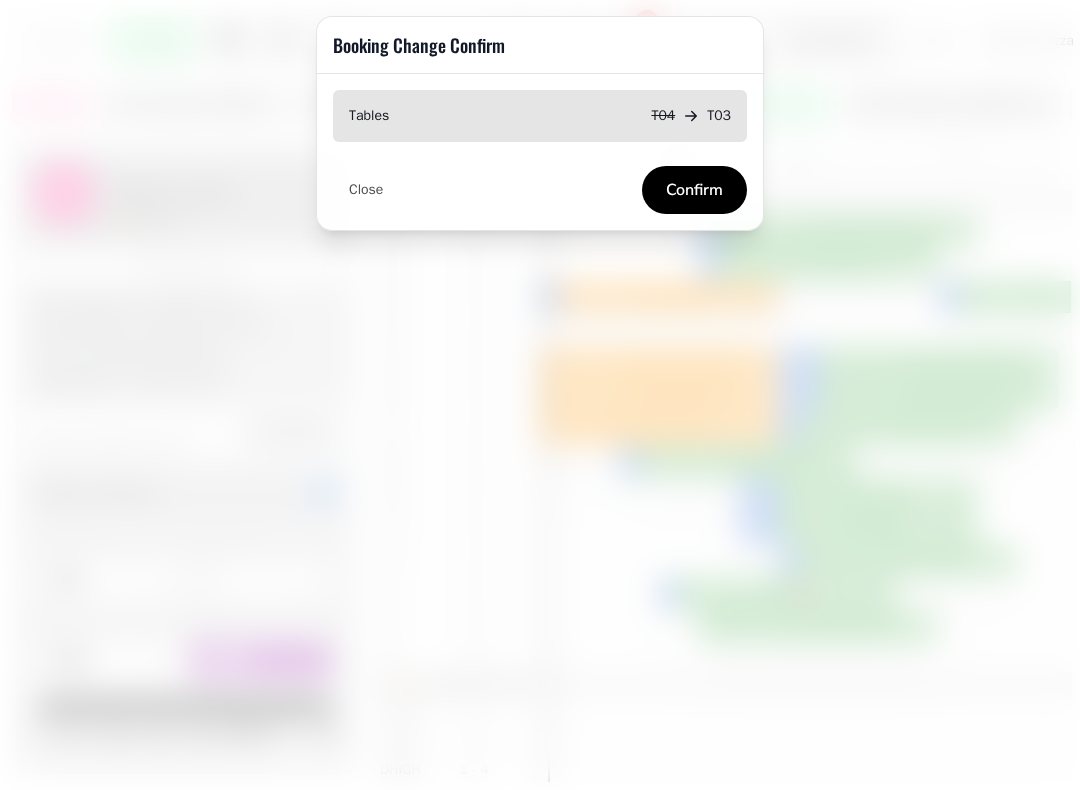 click on "Confirm" at bounding box center (694, 190) 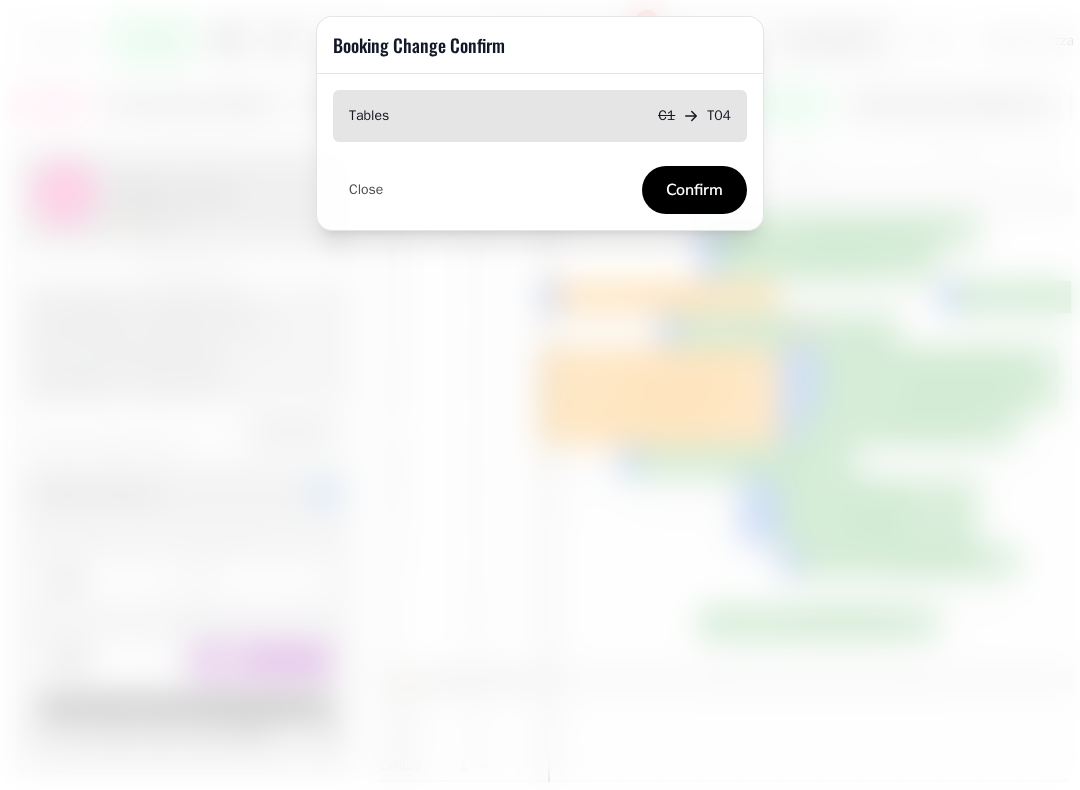 click on "Confirm" at bounding box center (694, 190) 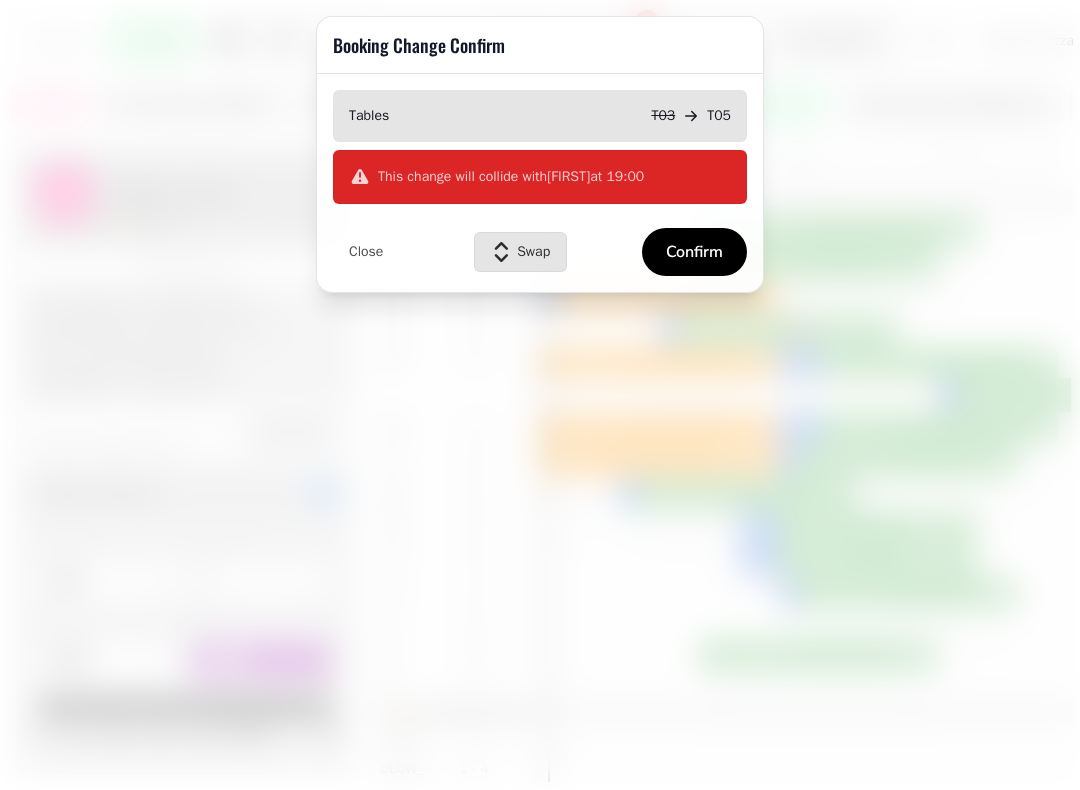 click on "Close" at bounding box center (366, 252) 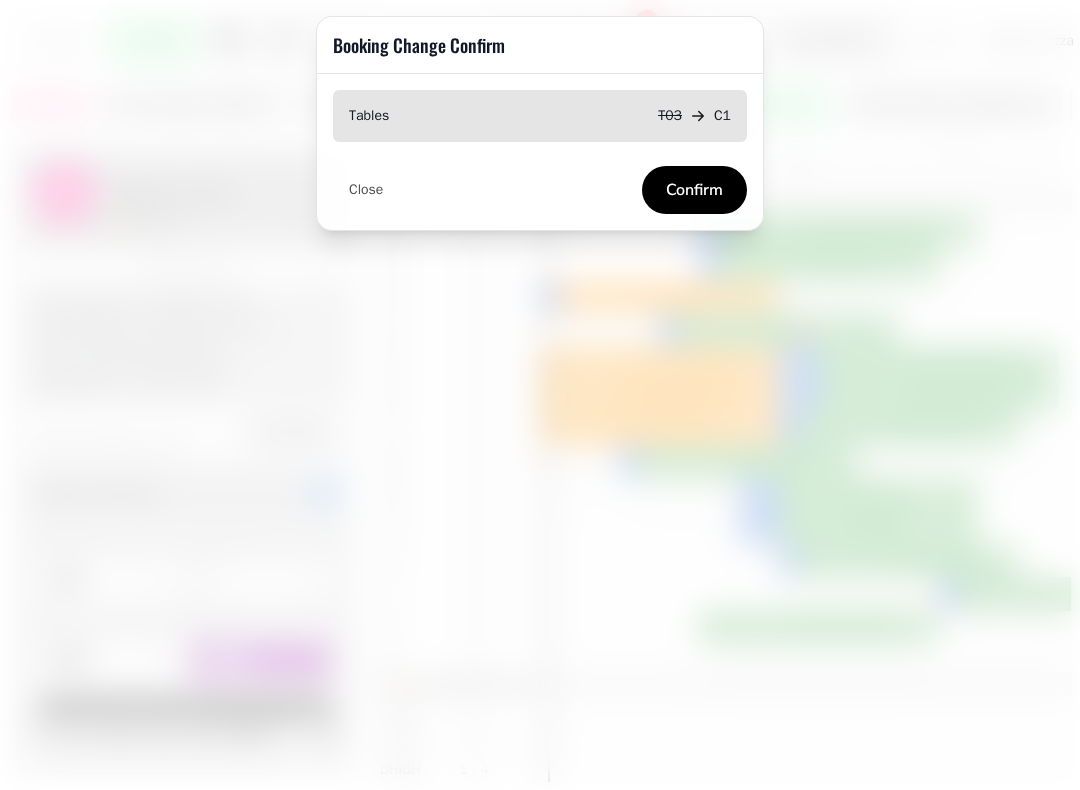 click on "Confirm" at bounding box center [694, 190] 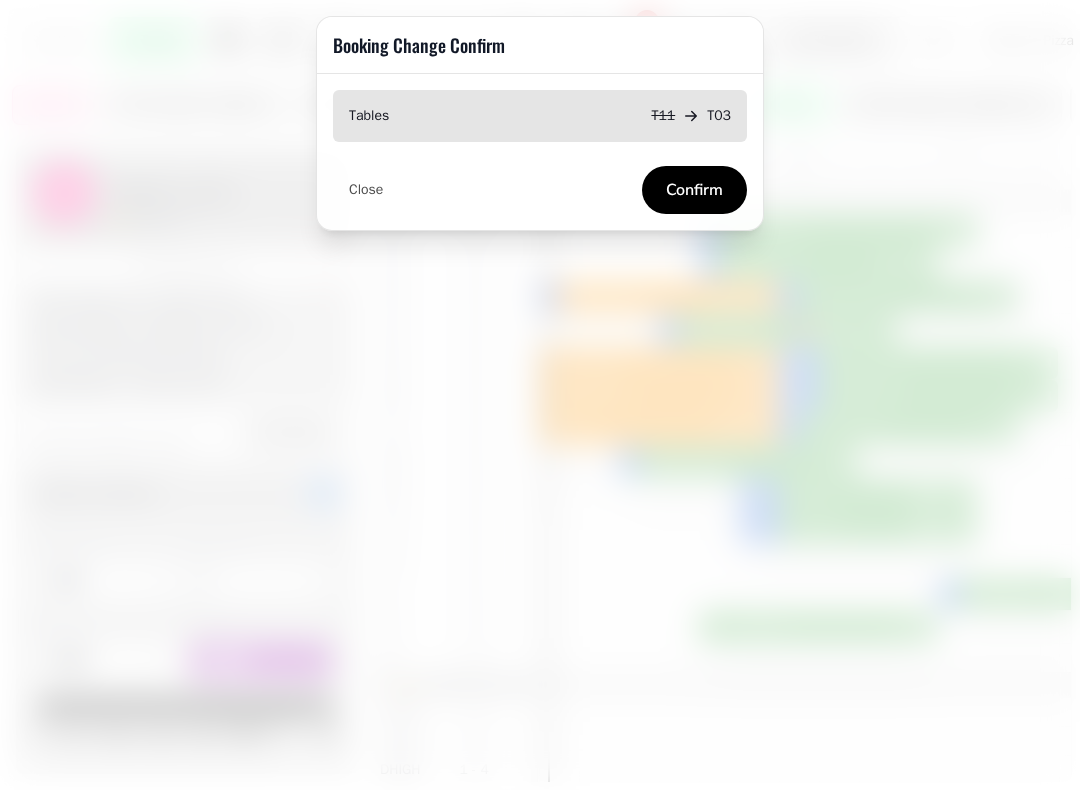 click on "Confirm" at bounding box center (694, 190) 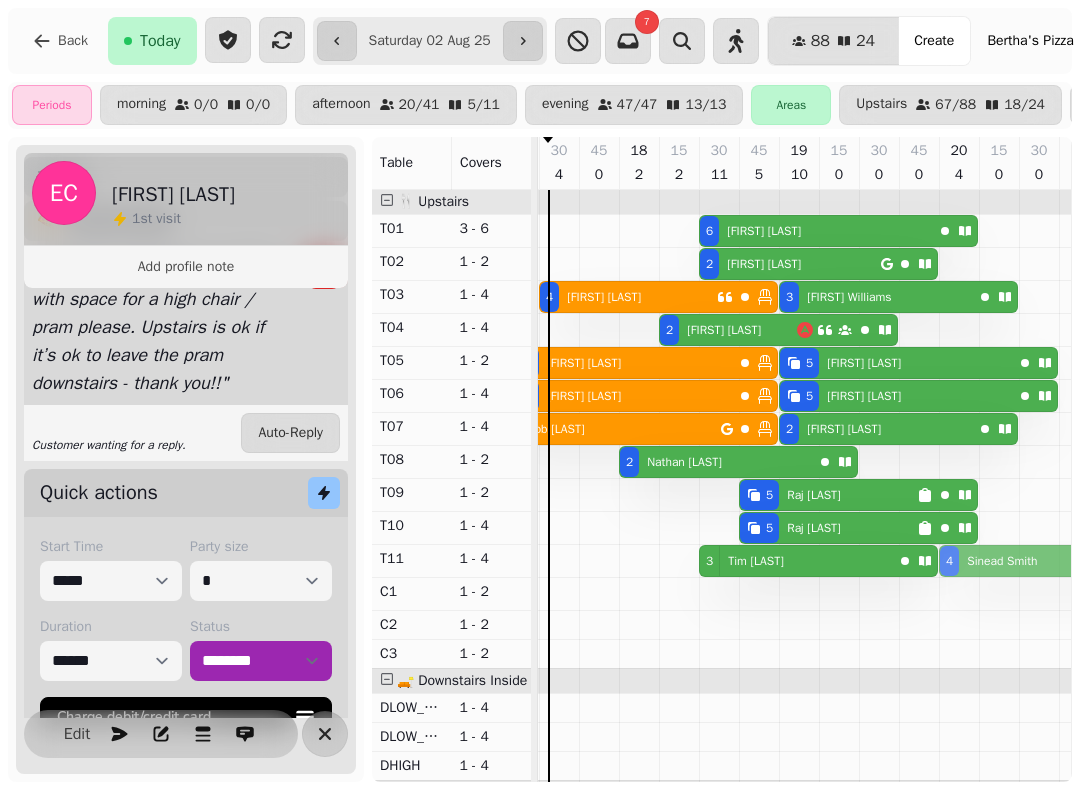 scroll, scrollTop: 0, scrollLeft: 880, axis: horizontal 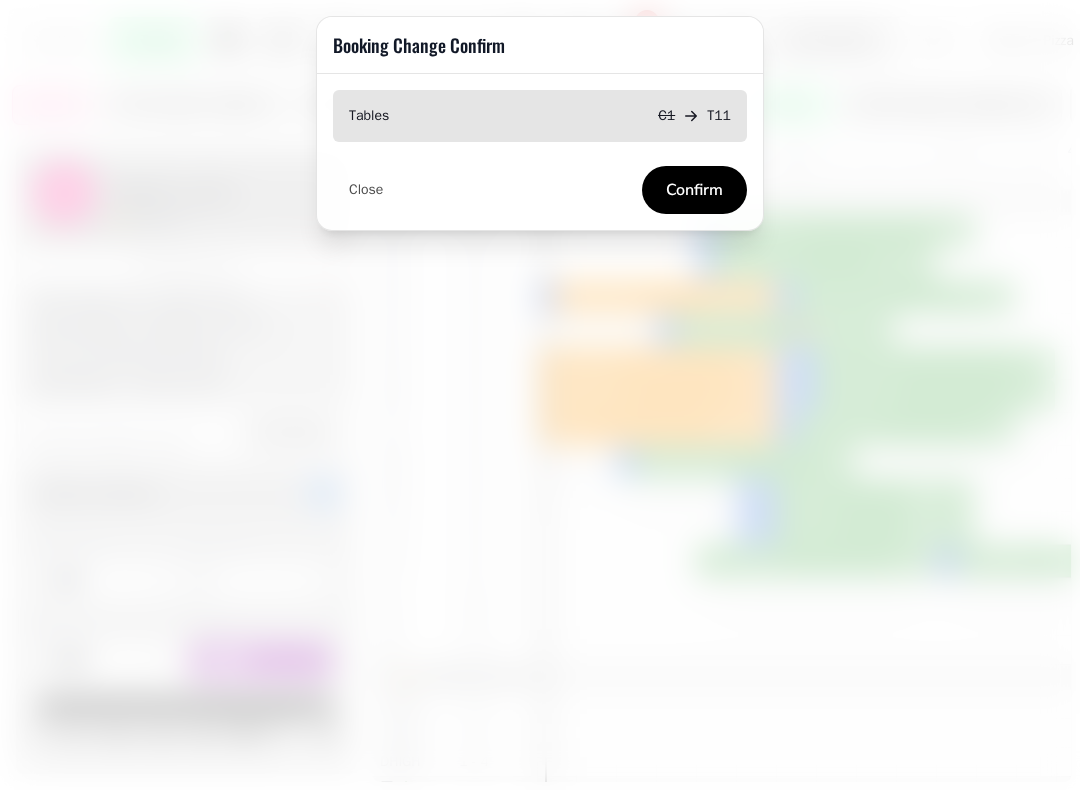 click on "Confirm" at bounding box center [694, 190] 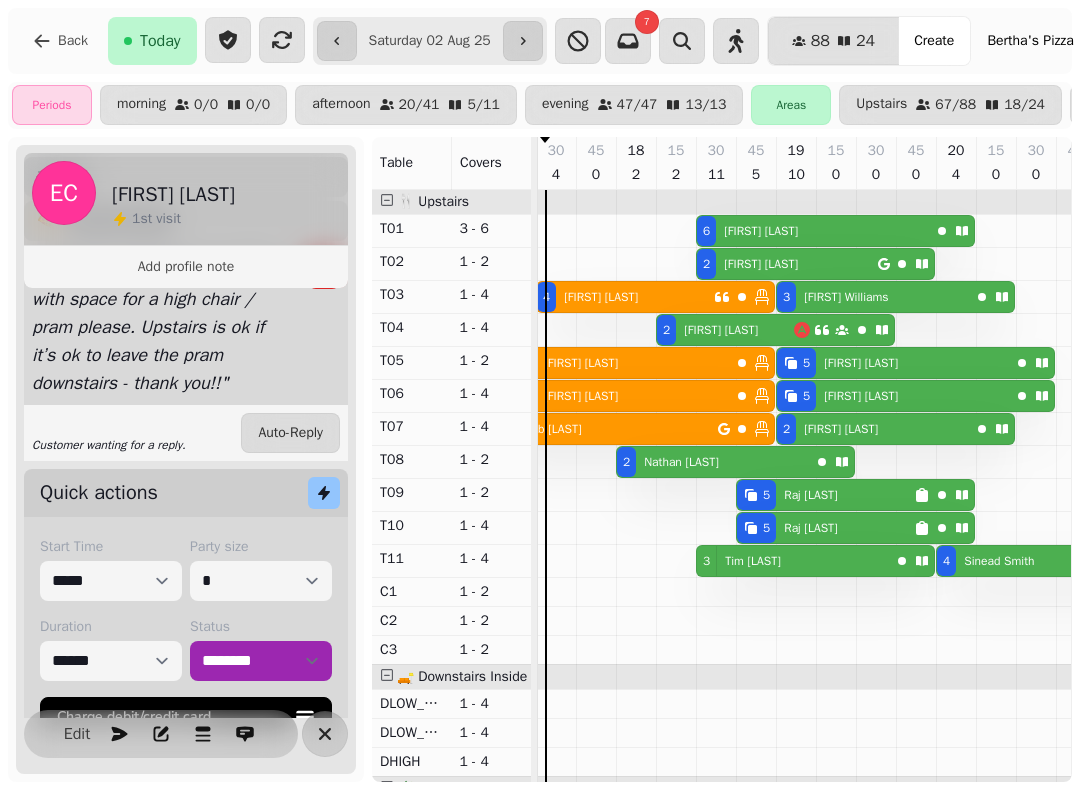 click at bounding box center (636, 640) 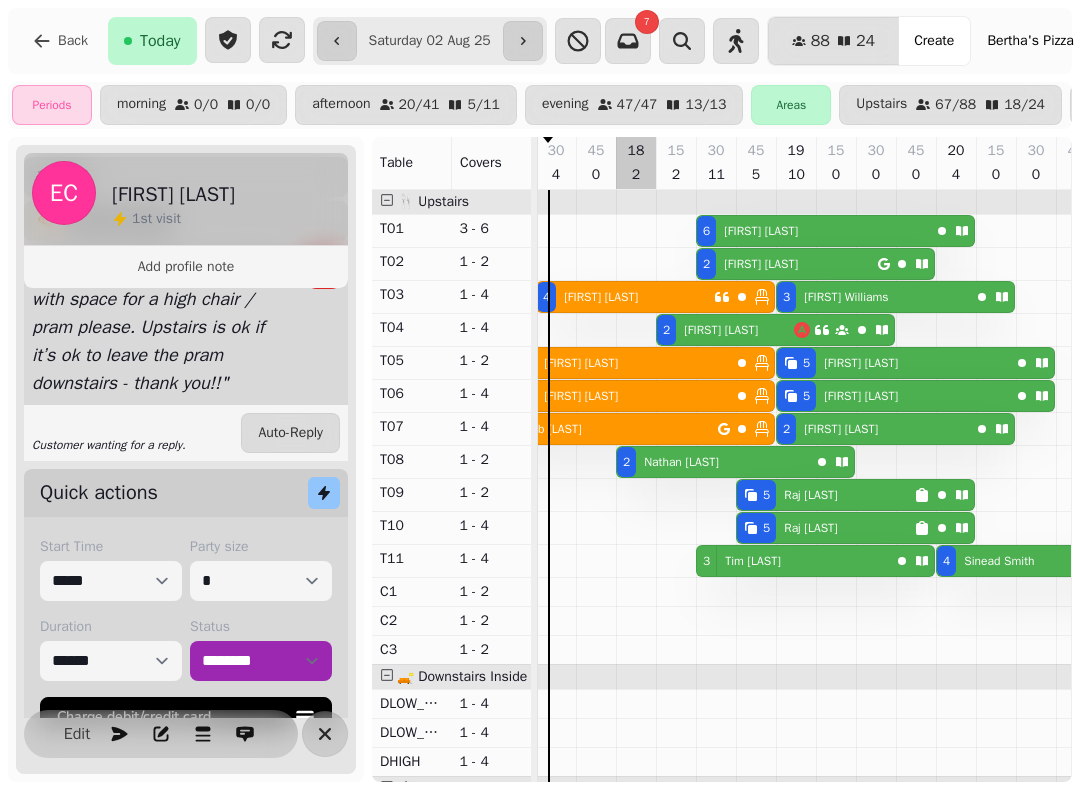 scroll, scrollTop: 0, scrollLeft: 913, axis: horizontal 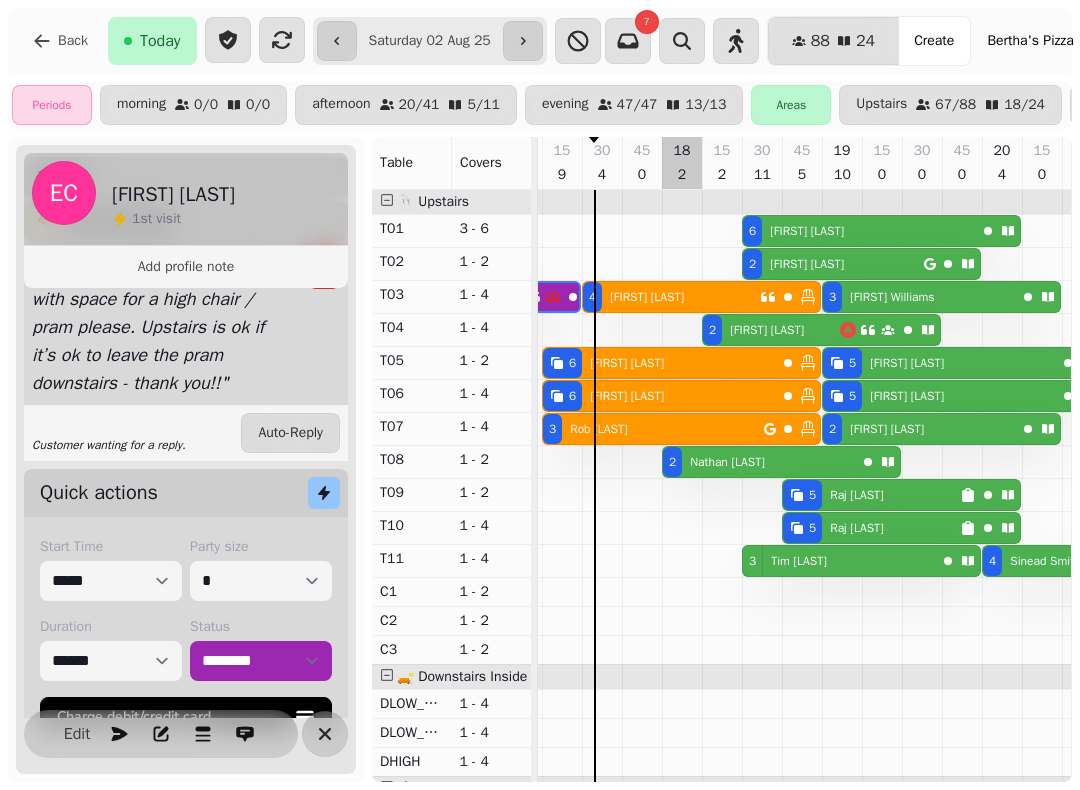 click 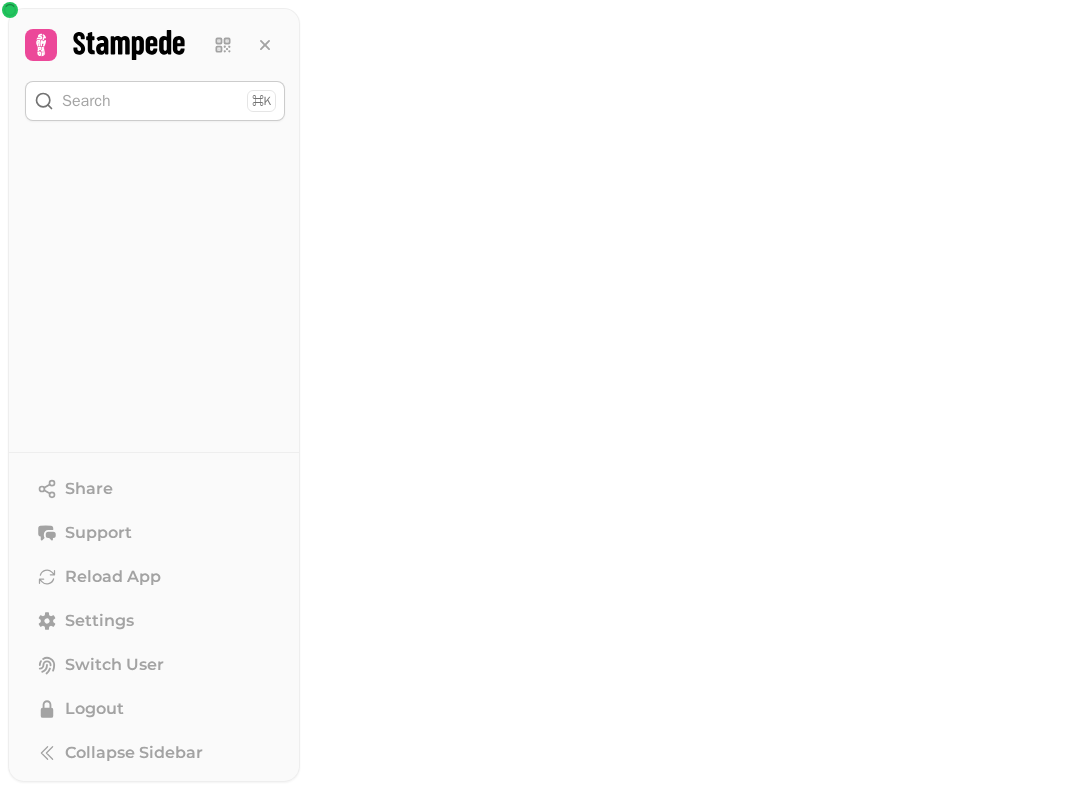 scroll, scrollTop: 0, scrollLeft: 0, axis: both 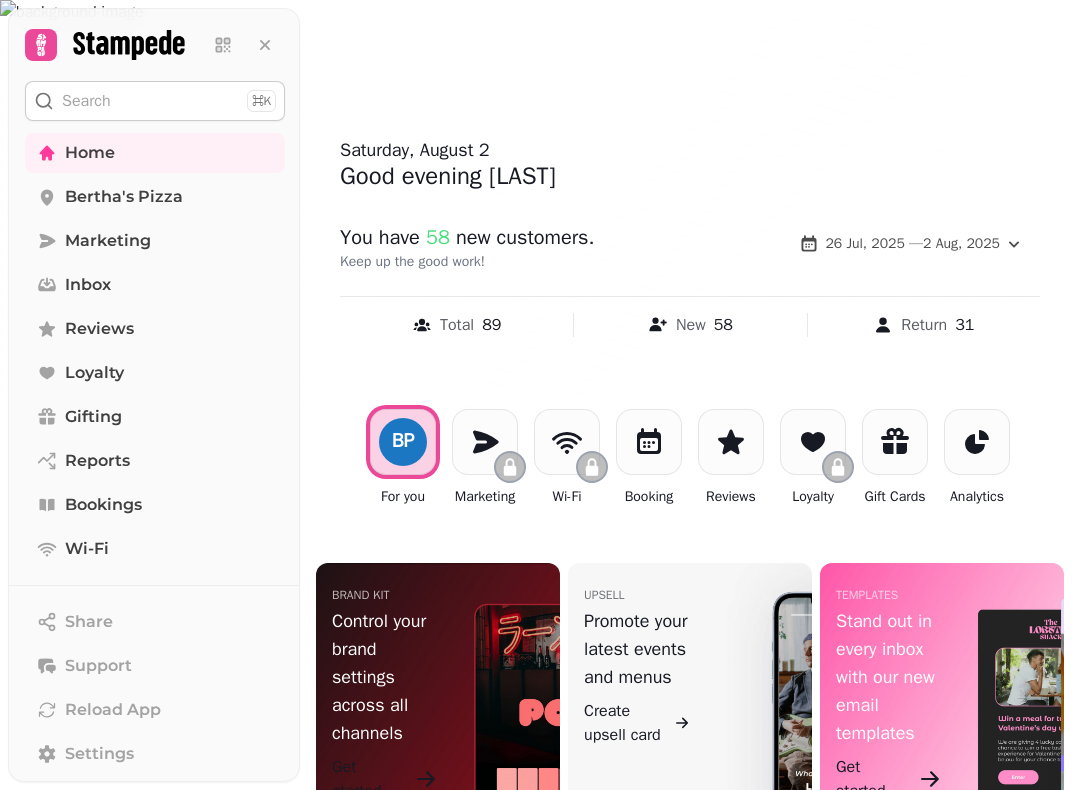 click on "Bookings" at bounding box center (155, 505) 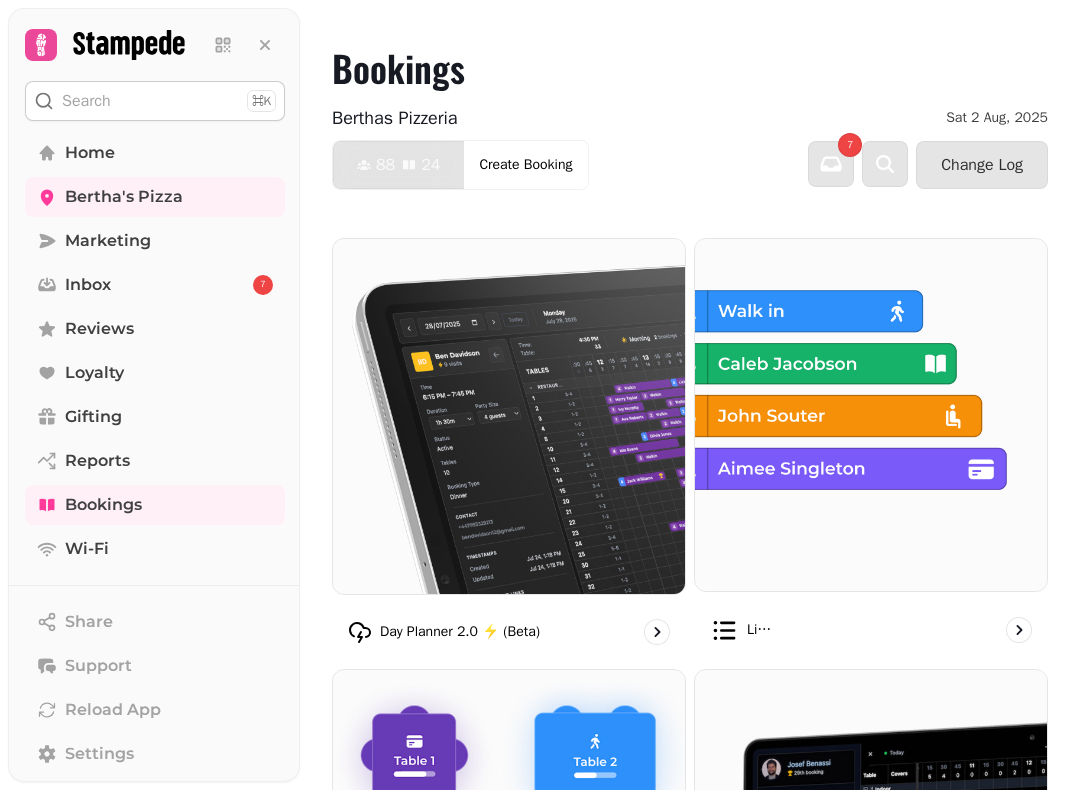 click on "Inbox" at bounding box center (88, 285) 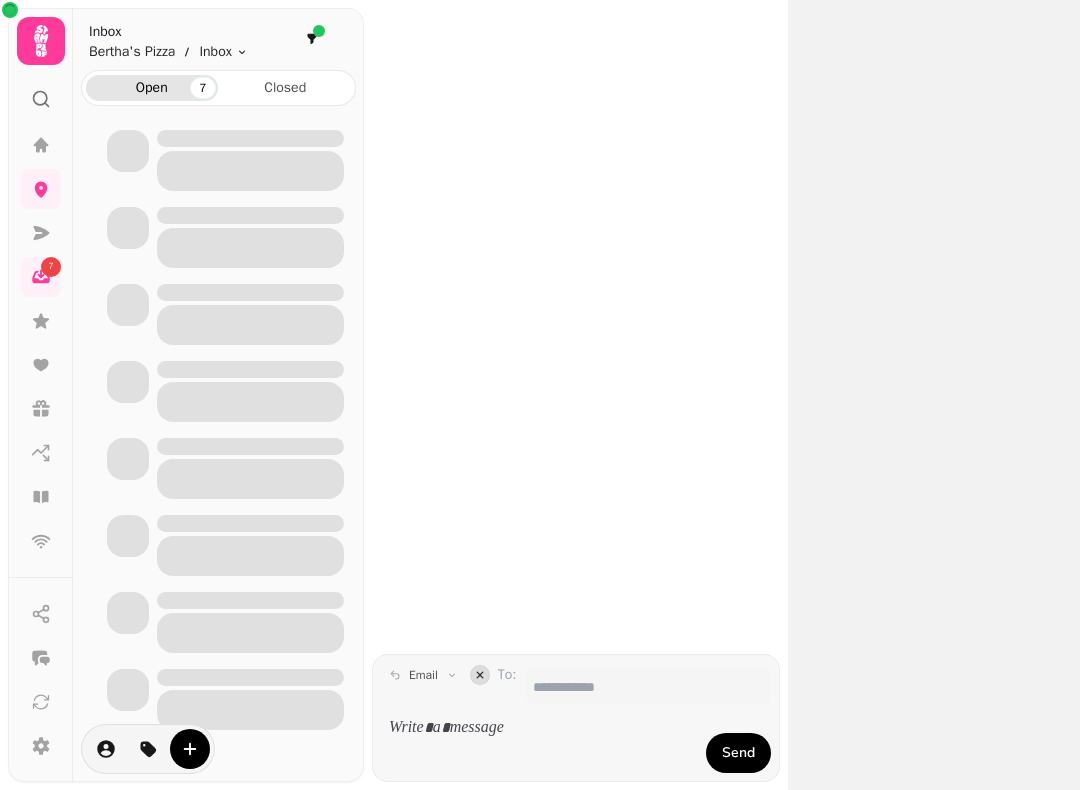 scroll, scrollTop: 0, scrollLeft: 0, axis: both 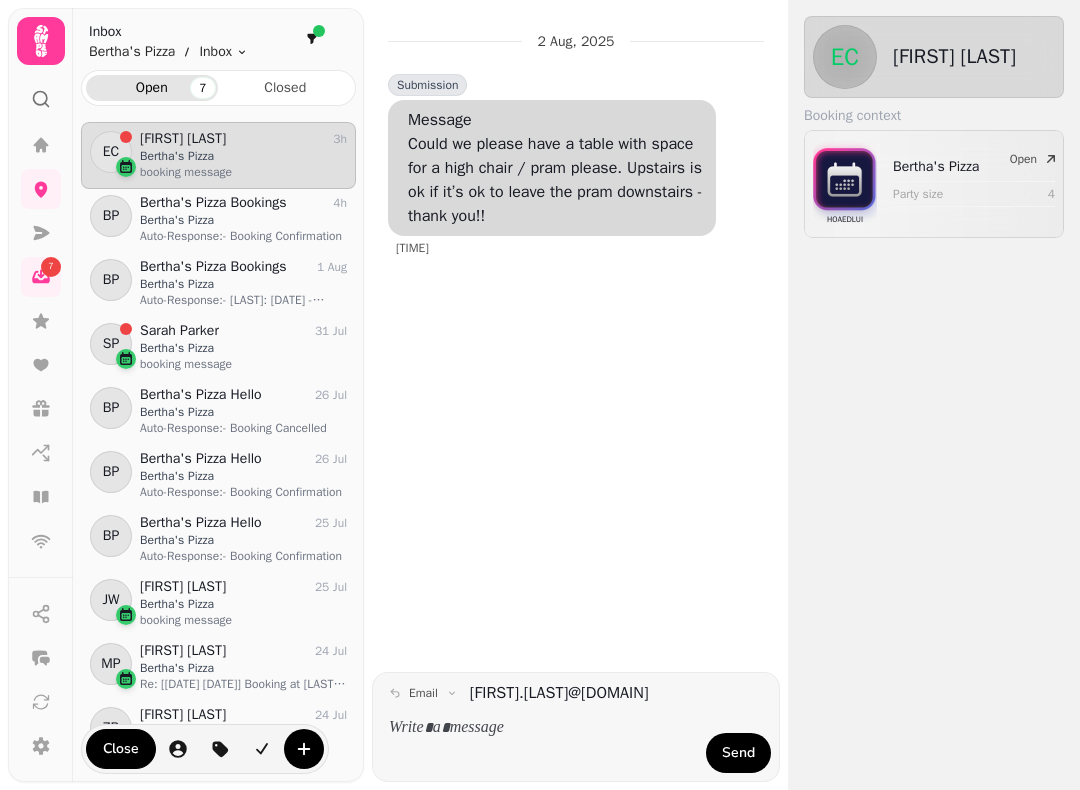 click 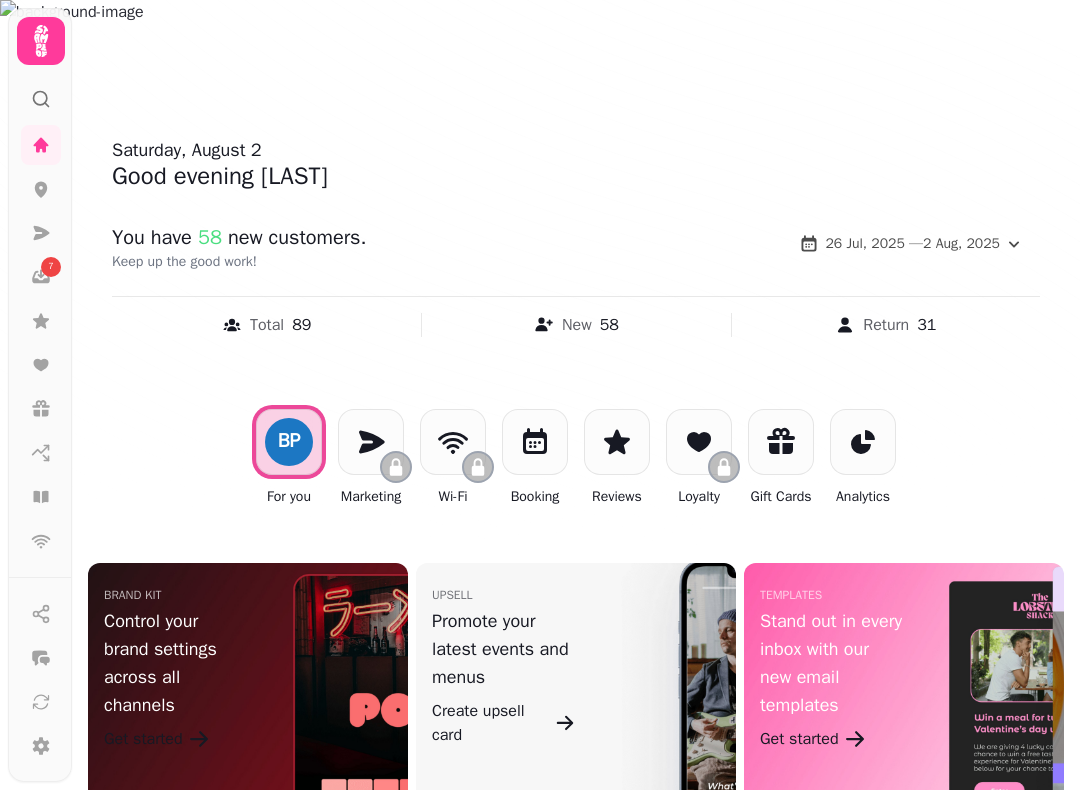 click 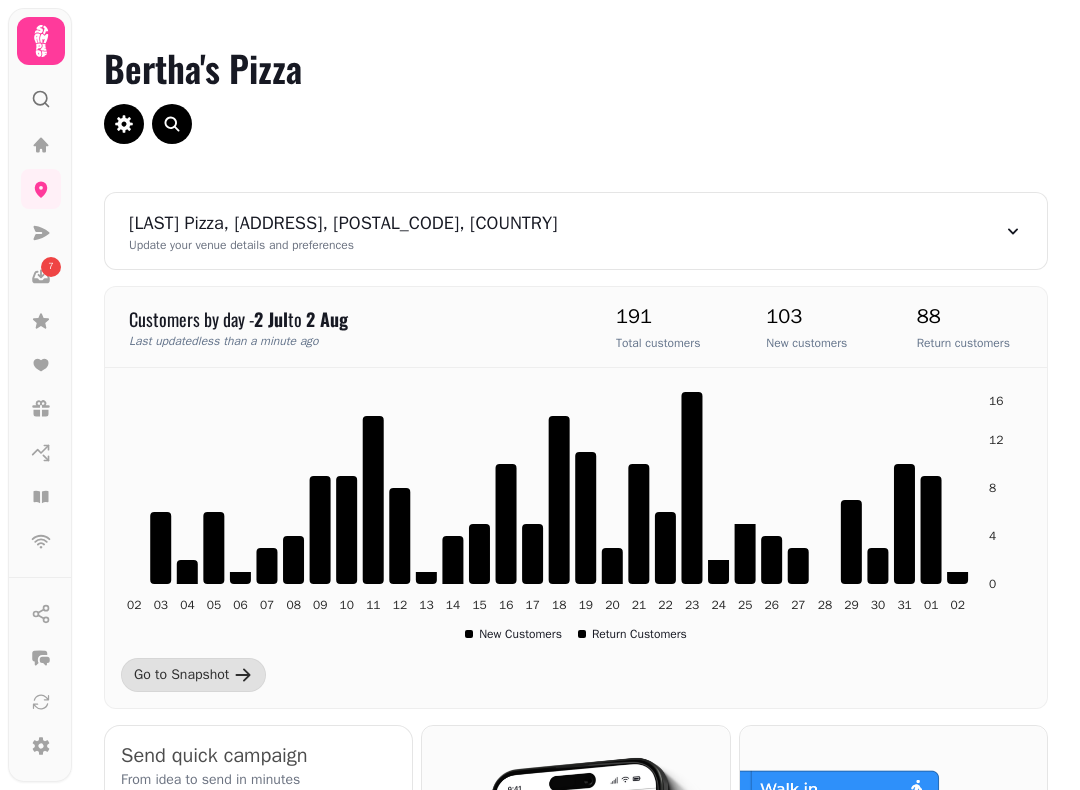 scroll, scrollTop: 0, scrollLeft: 0, axis: both 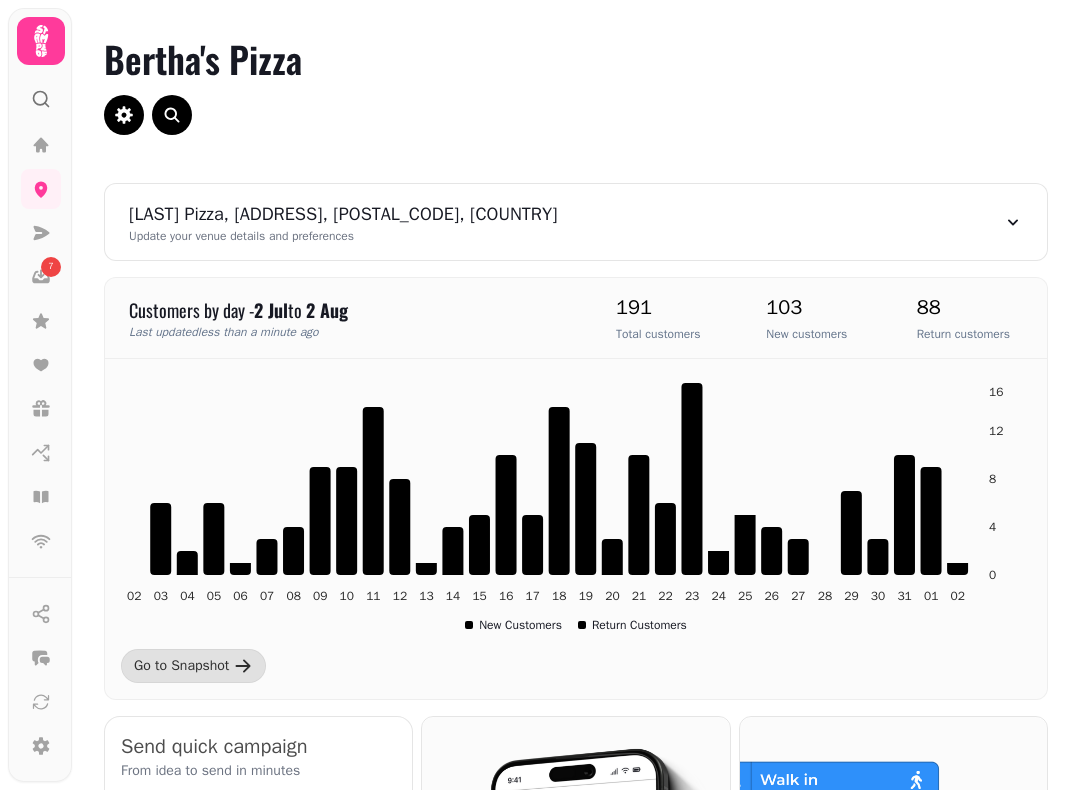 click 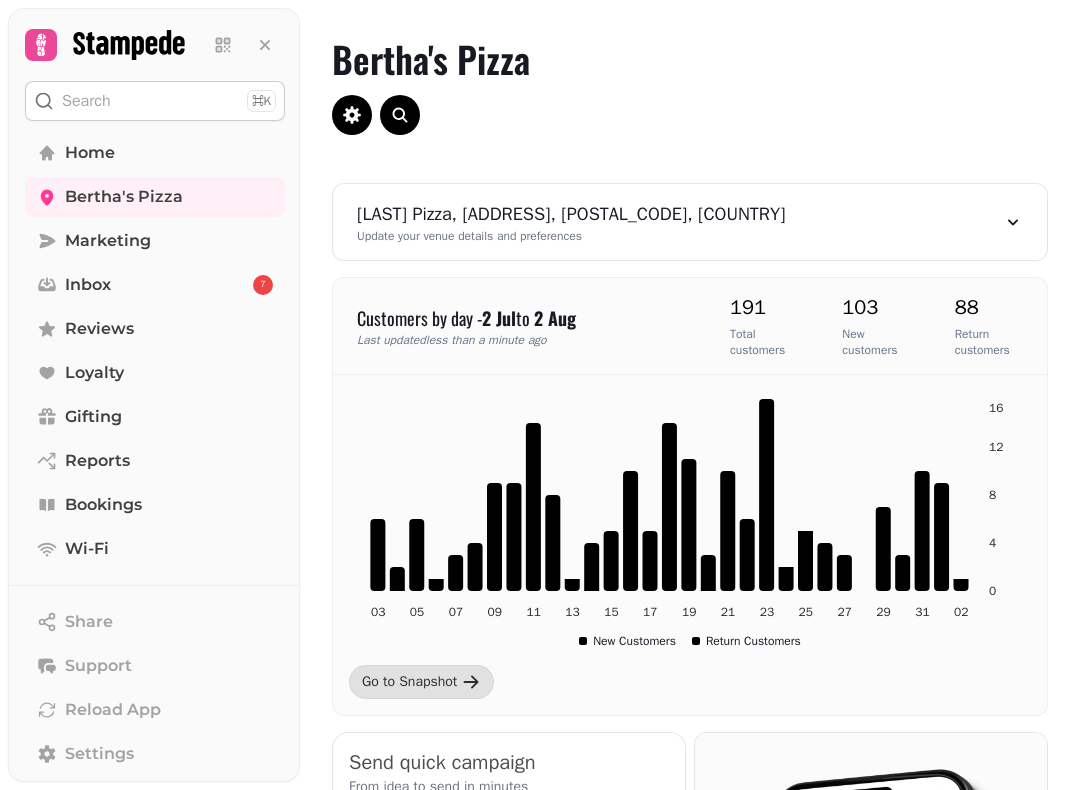 click on "Bookings" at bounding box center [103, 505] 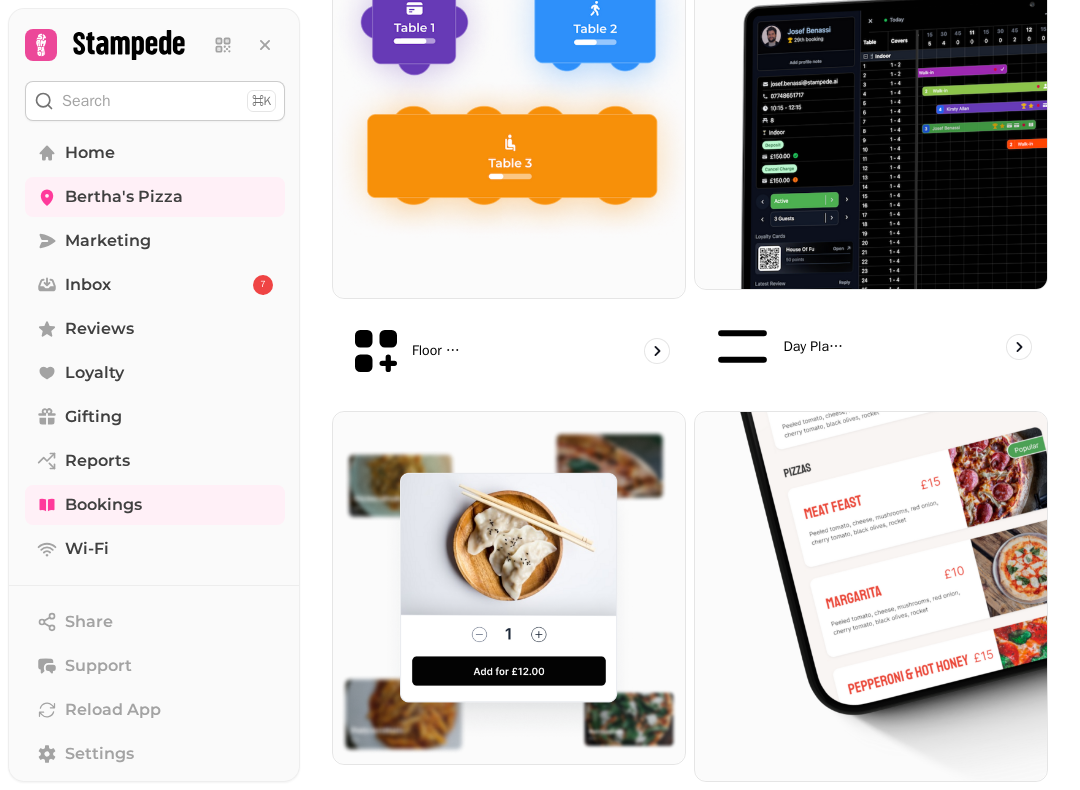 scroll, scrollTop: 734, scrollLeft: 0, axis: vertical 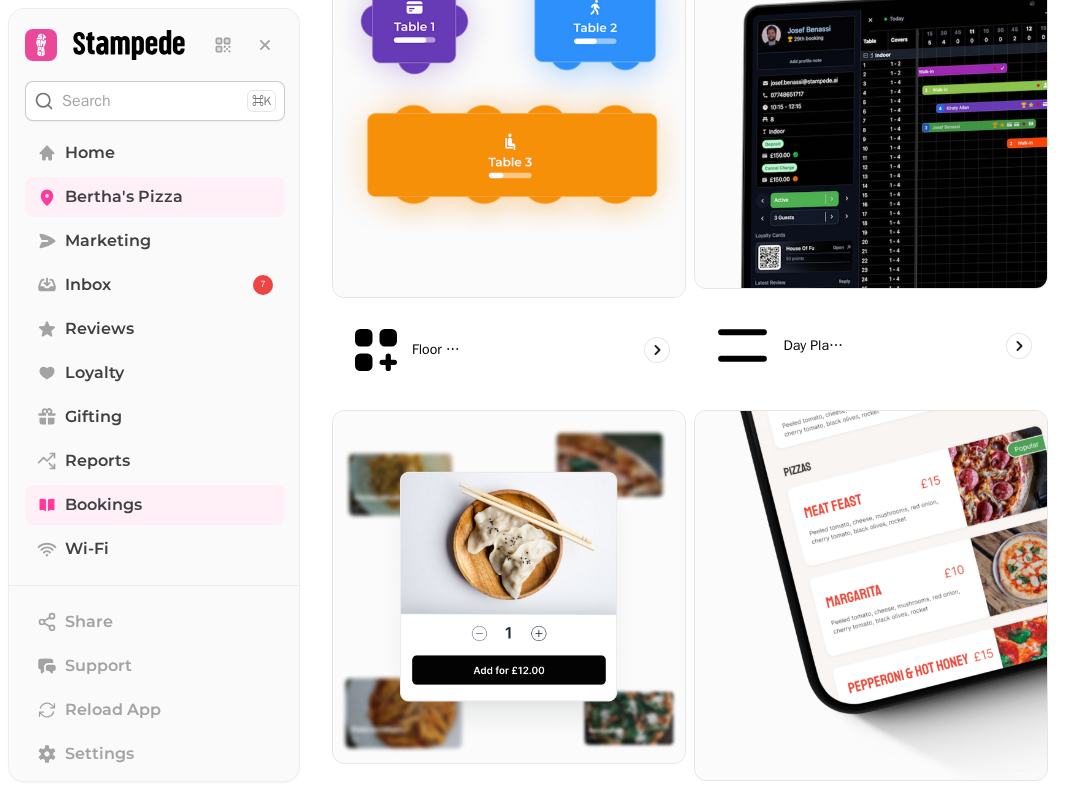 click at bounding box center (509, 116) 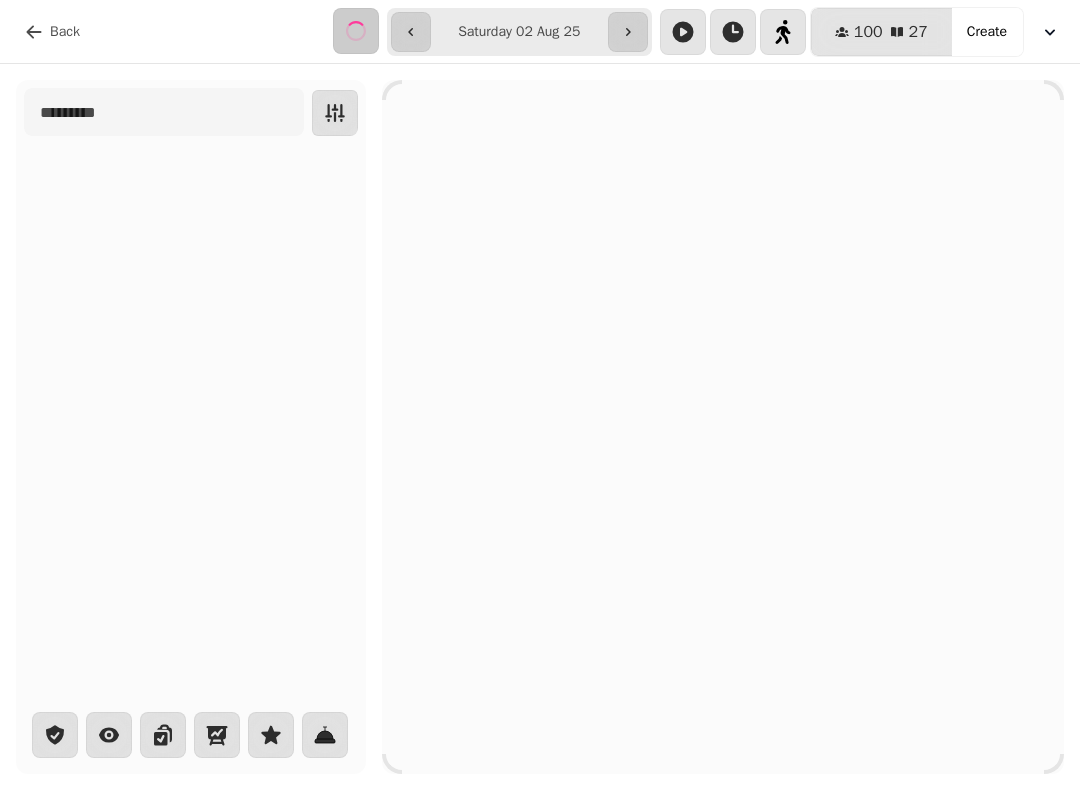 scroll, scrollTop: 0, scrollLeft: 0, axis: both 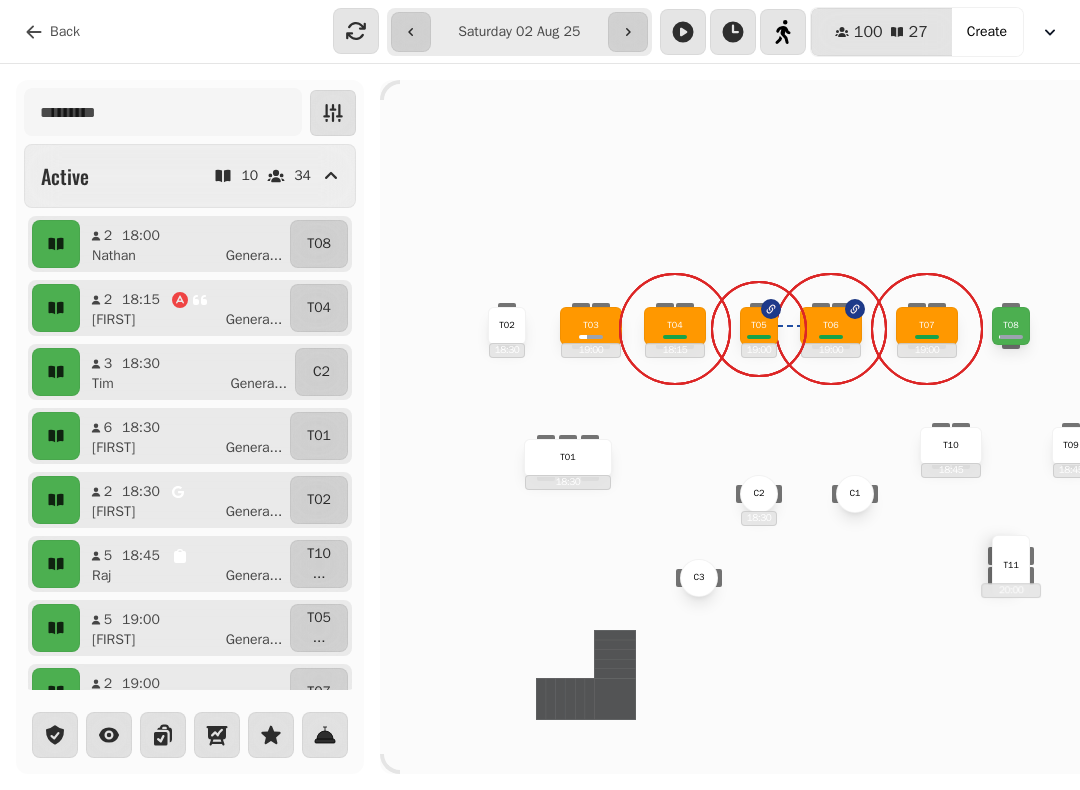 click on "Back" at bounding box center (52, 32) 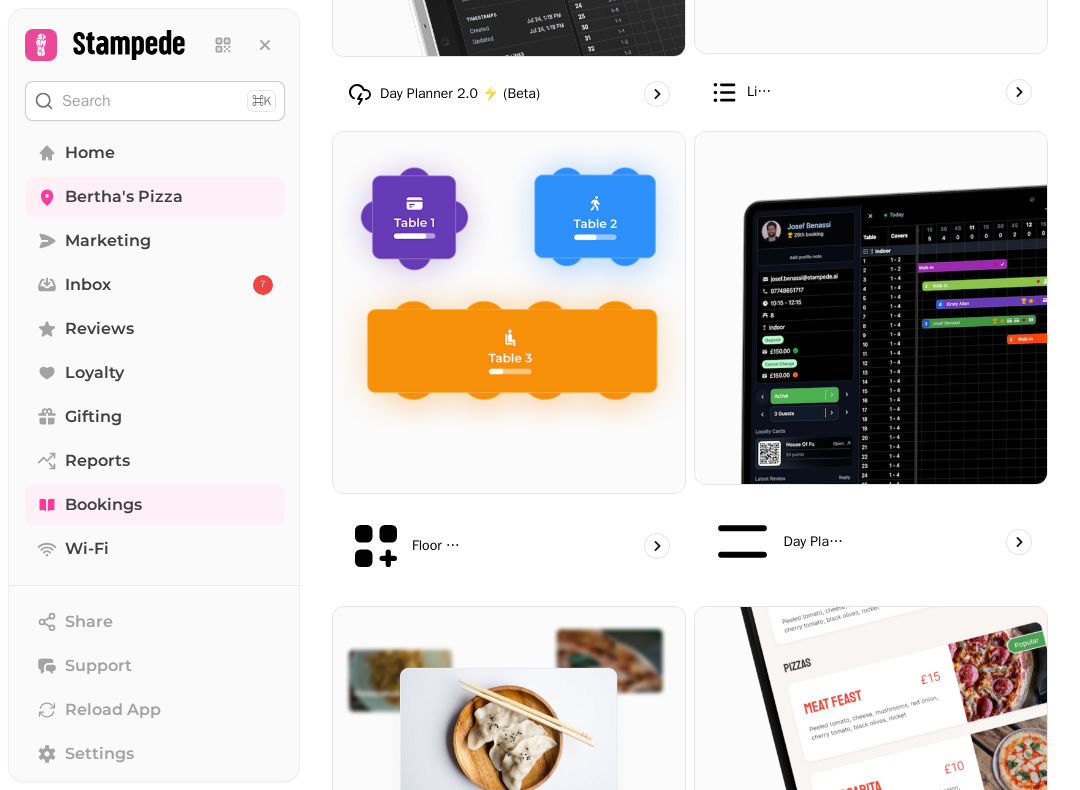 scroll, scrollTop: 540, scrollLeft: 0, axis: vertical 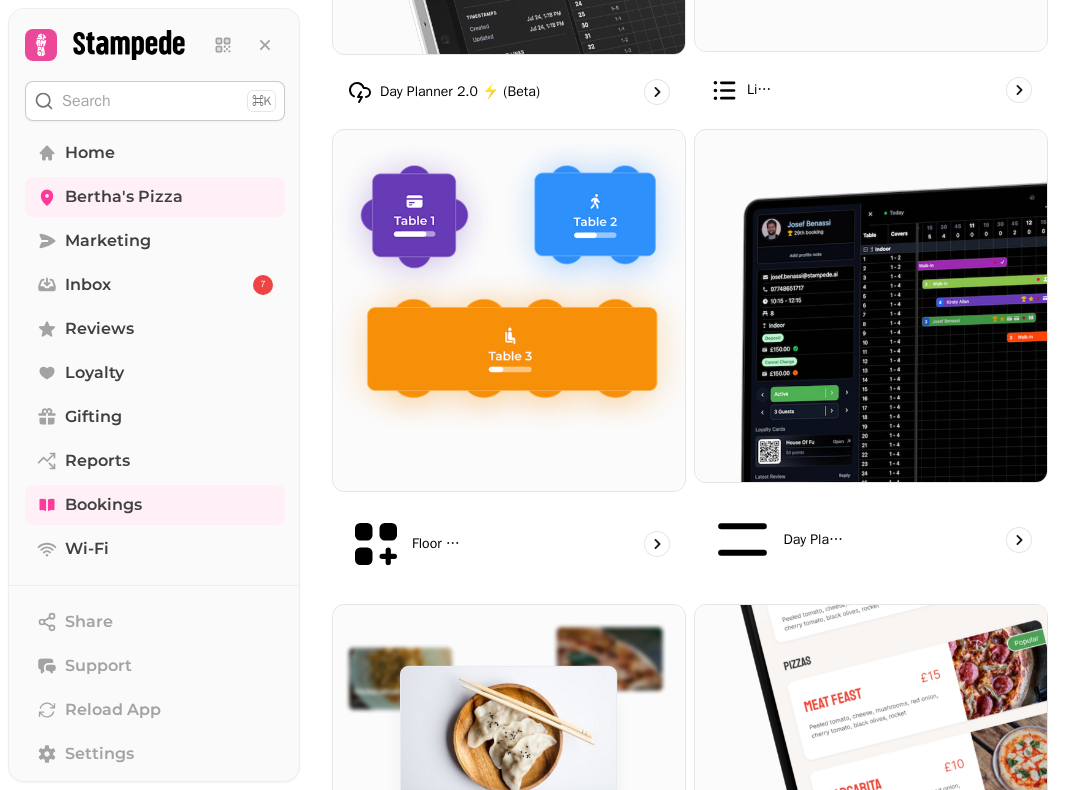 click at bounding box center (509, -124) 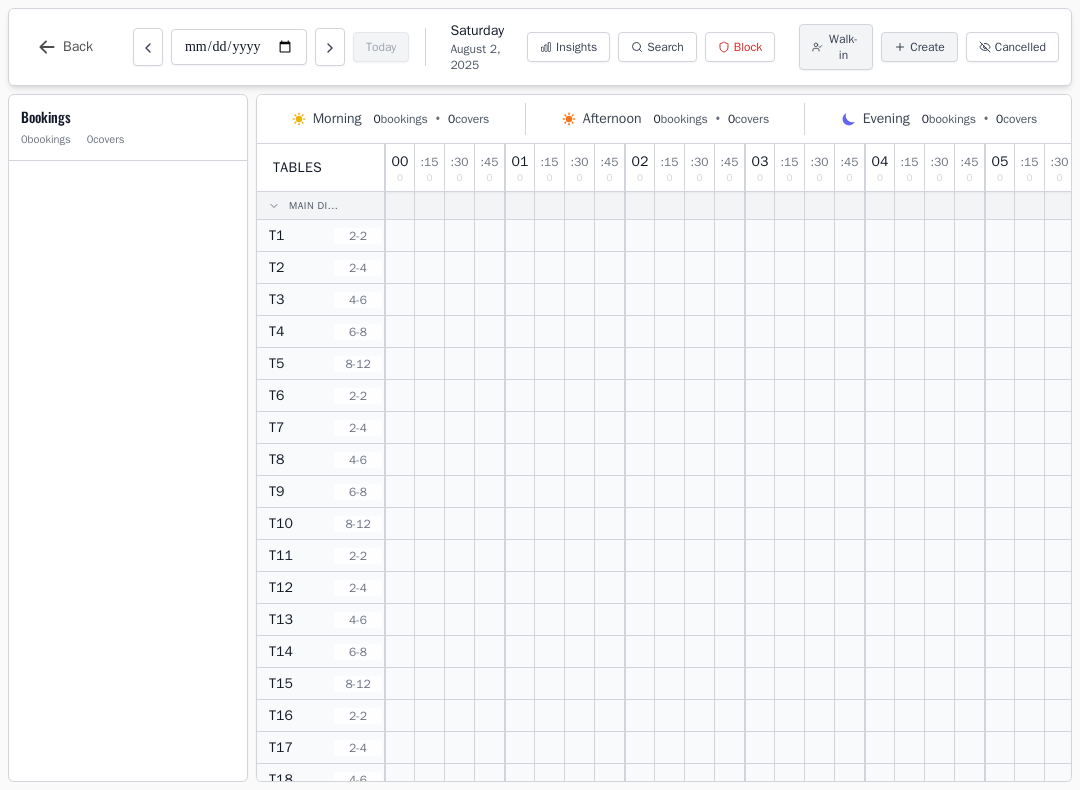 scroll, scrollTop: 0, scrollLeft: 0, axis: both 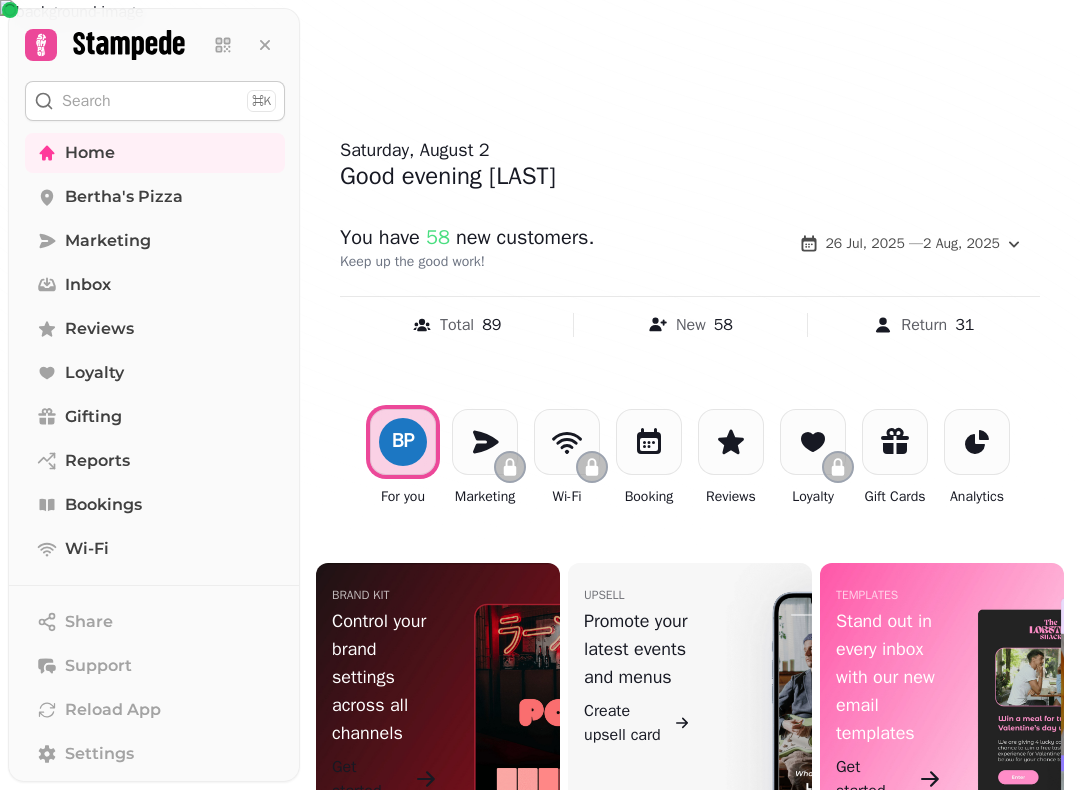 click 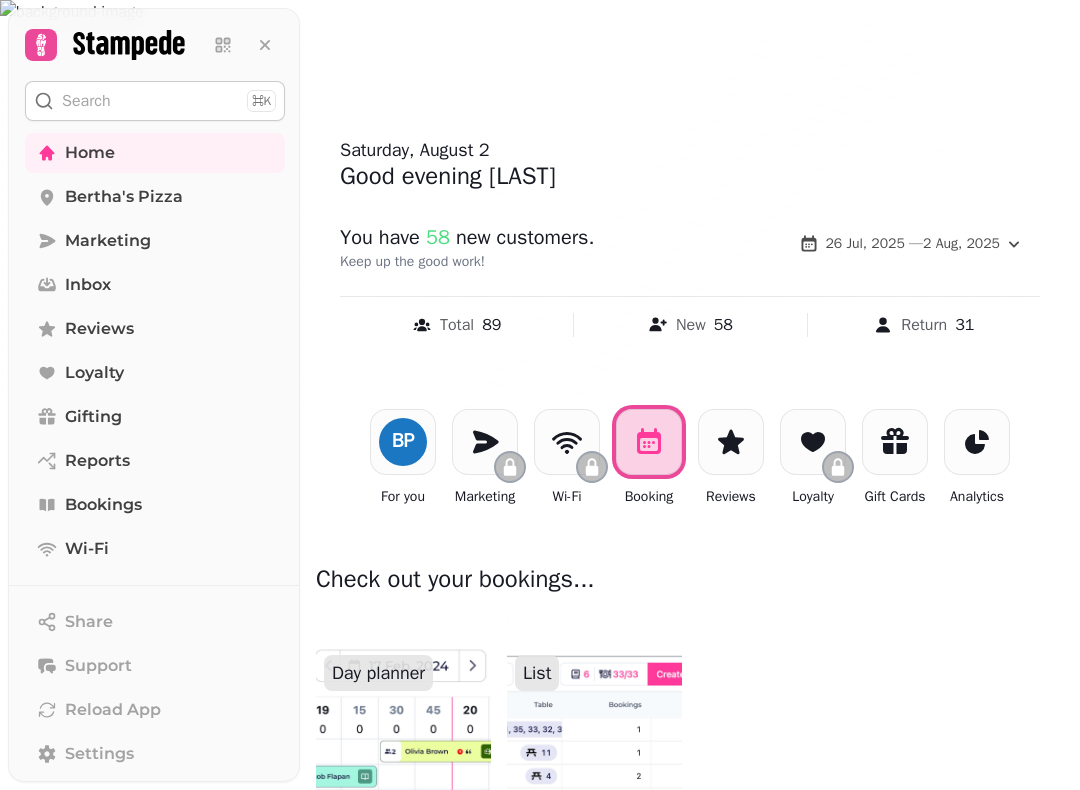 click at bounding box center [403, 731] 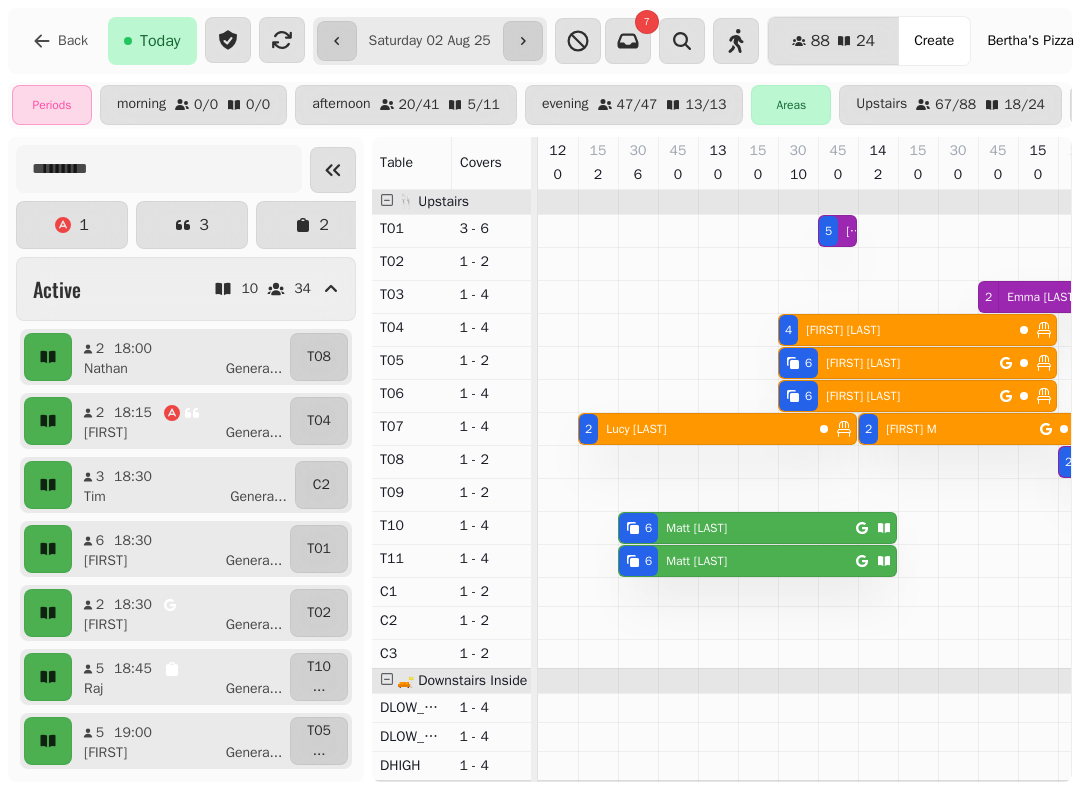 scroll, scrollTop: 0, scrollLeft: 967, axis: horizontal 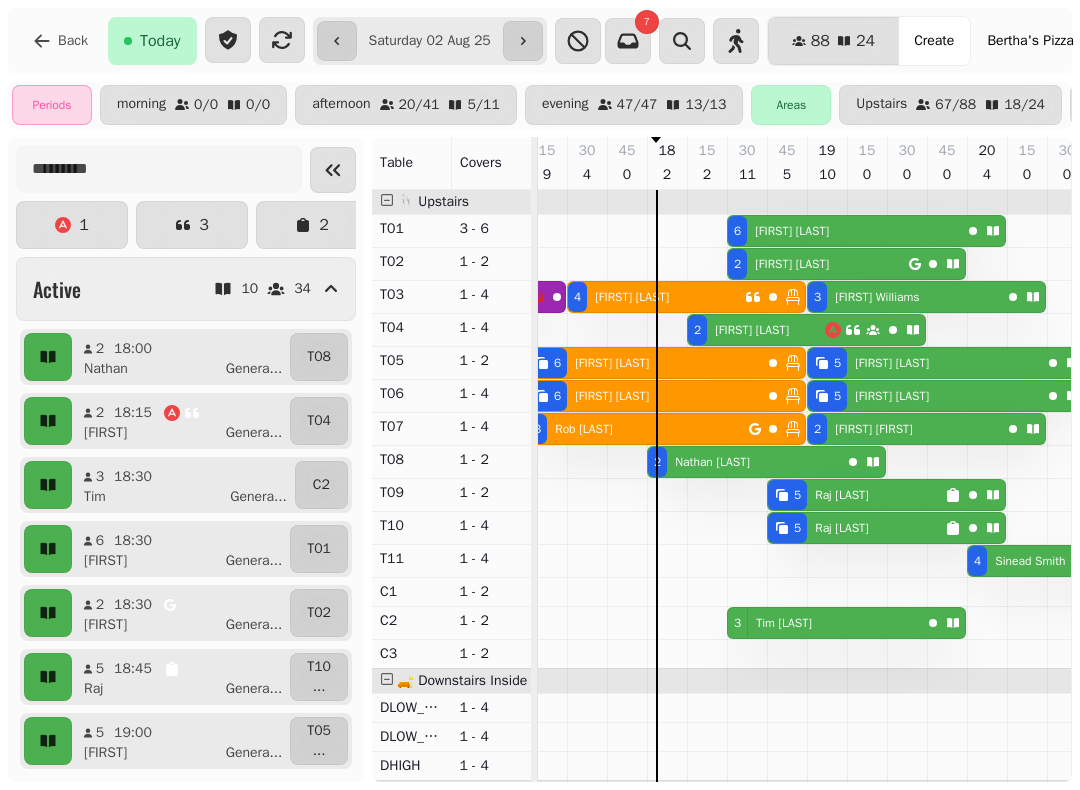 click on "[NUMBER] [FIRST] [LAST]" at bounding box center [856, 495] 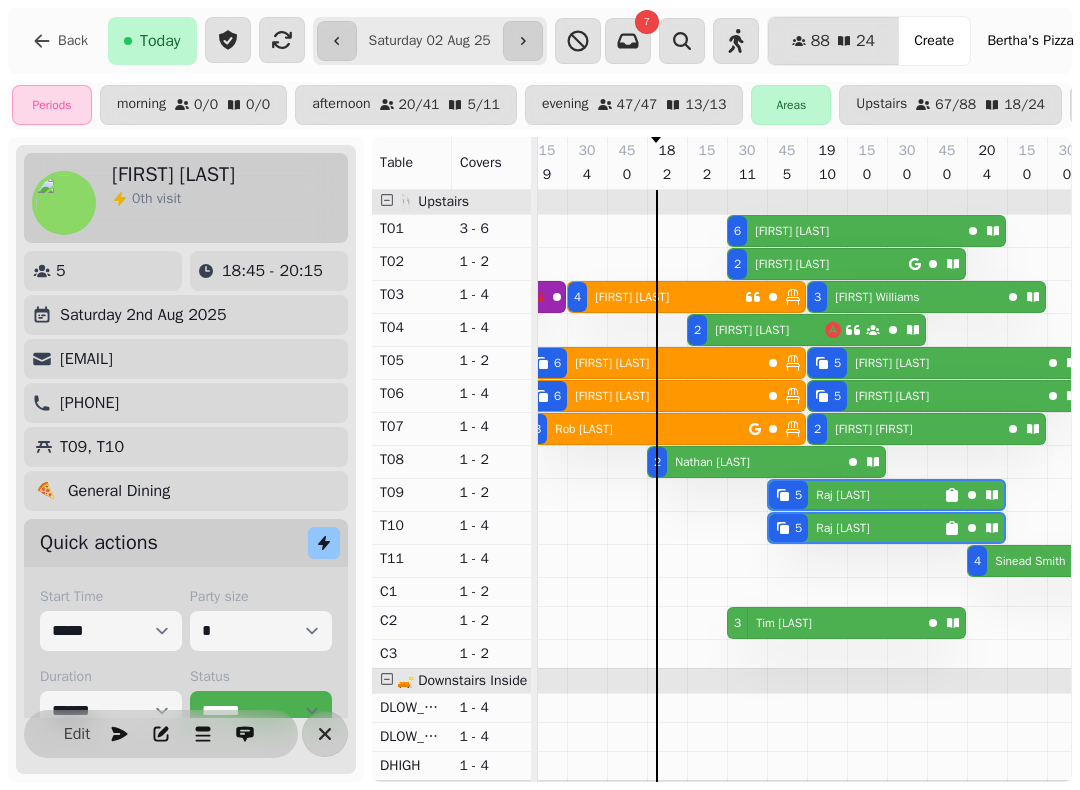 scroll, scrollTop: 0, scrollLeft: 1067, axis: horizontal 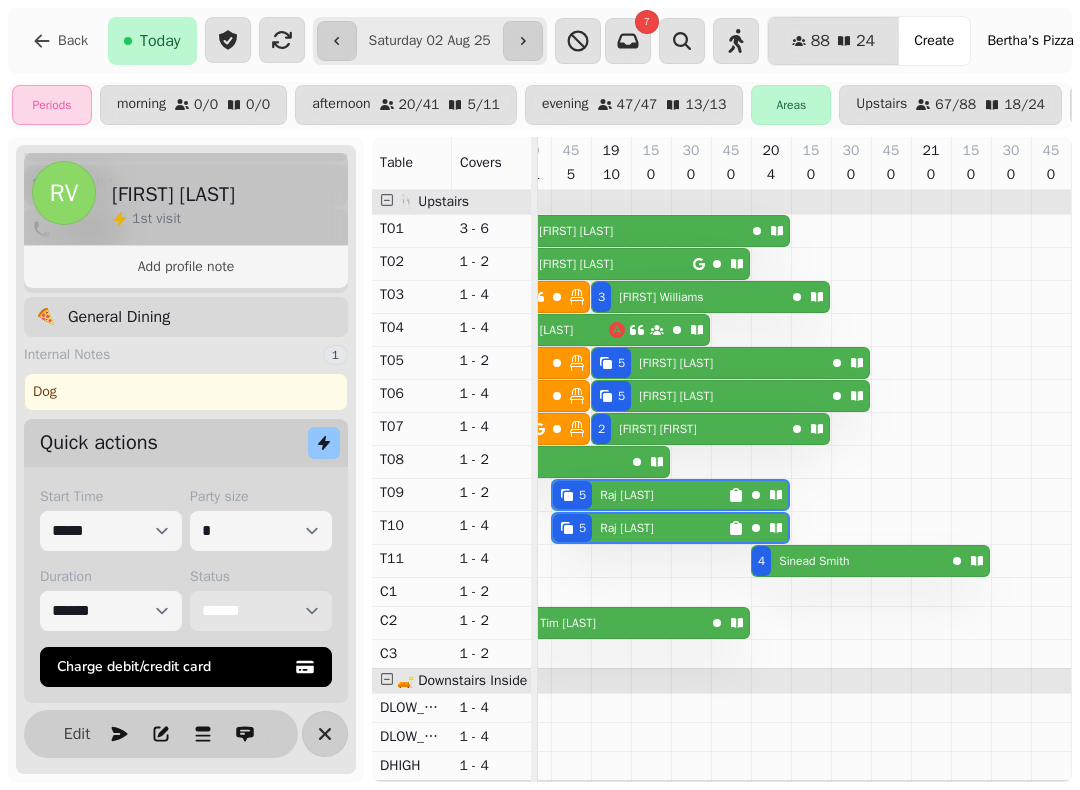 click on "**********" at bounding box center (261, 611) 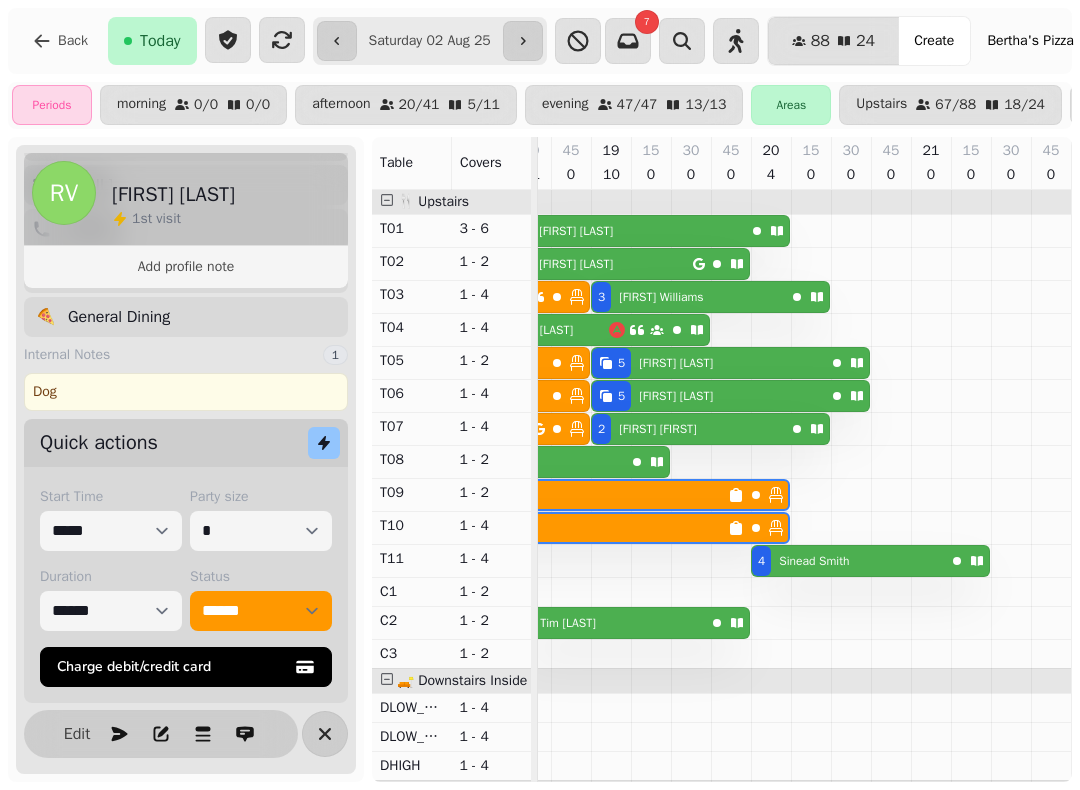 click on "Back" at bounding box center (73, 41) 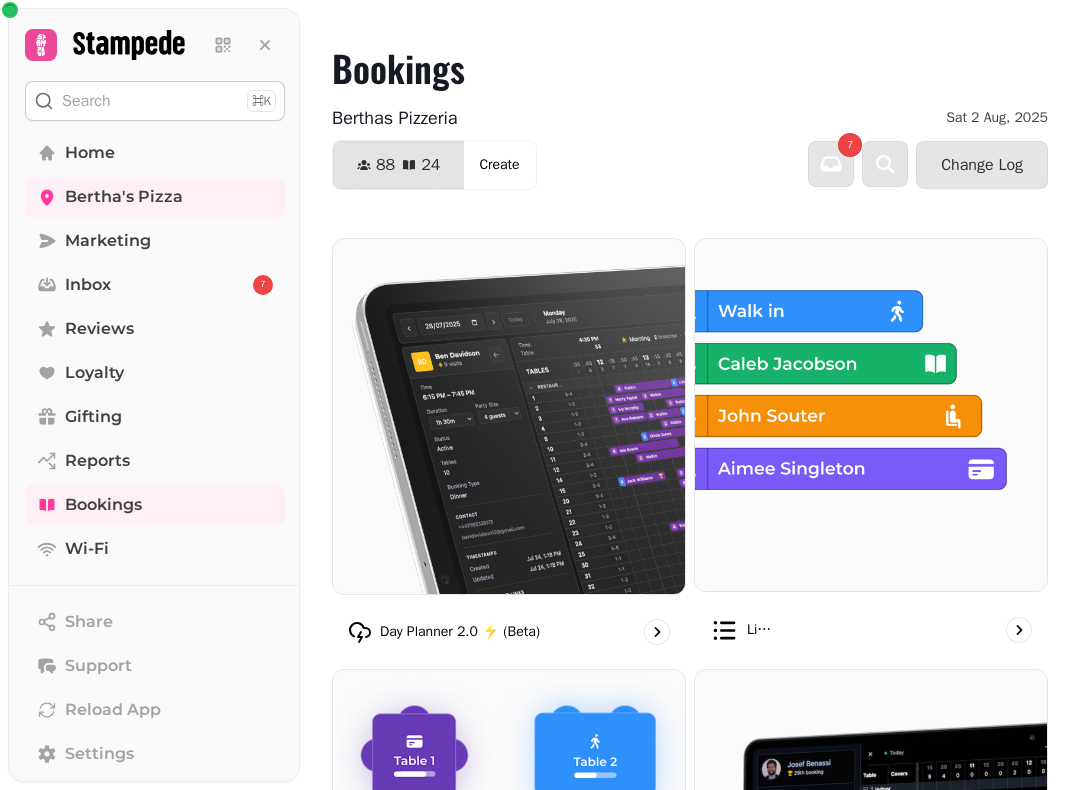 click at bounding box center [509, 416] 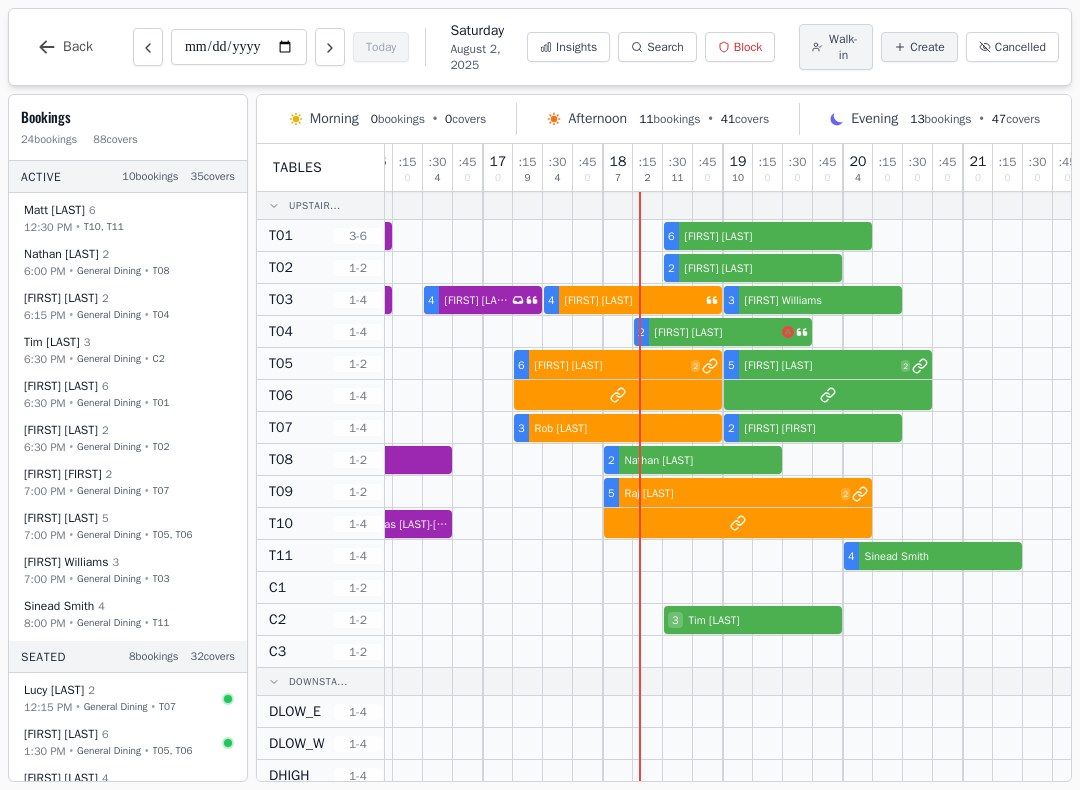 scroll, scrollTop: 3, scrollLeft: 500, axis: both 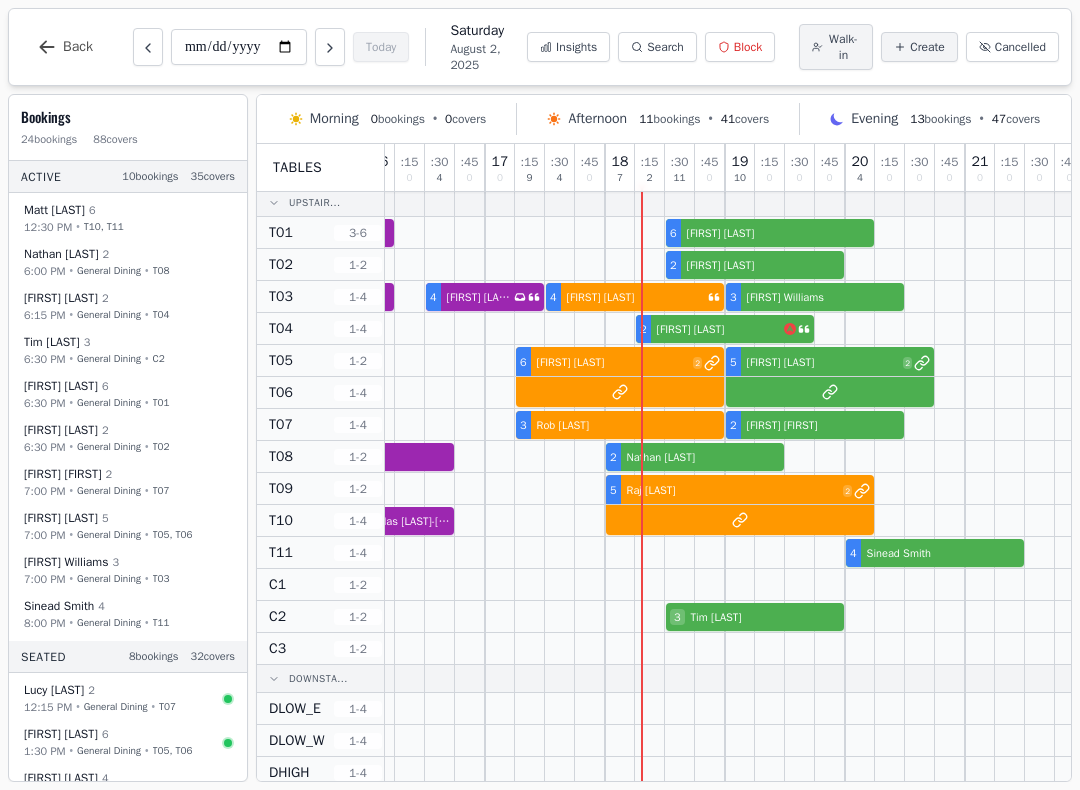 select on "****" 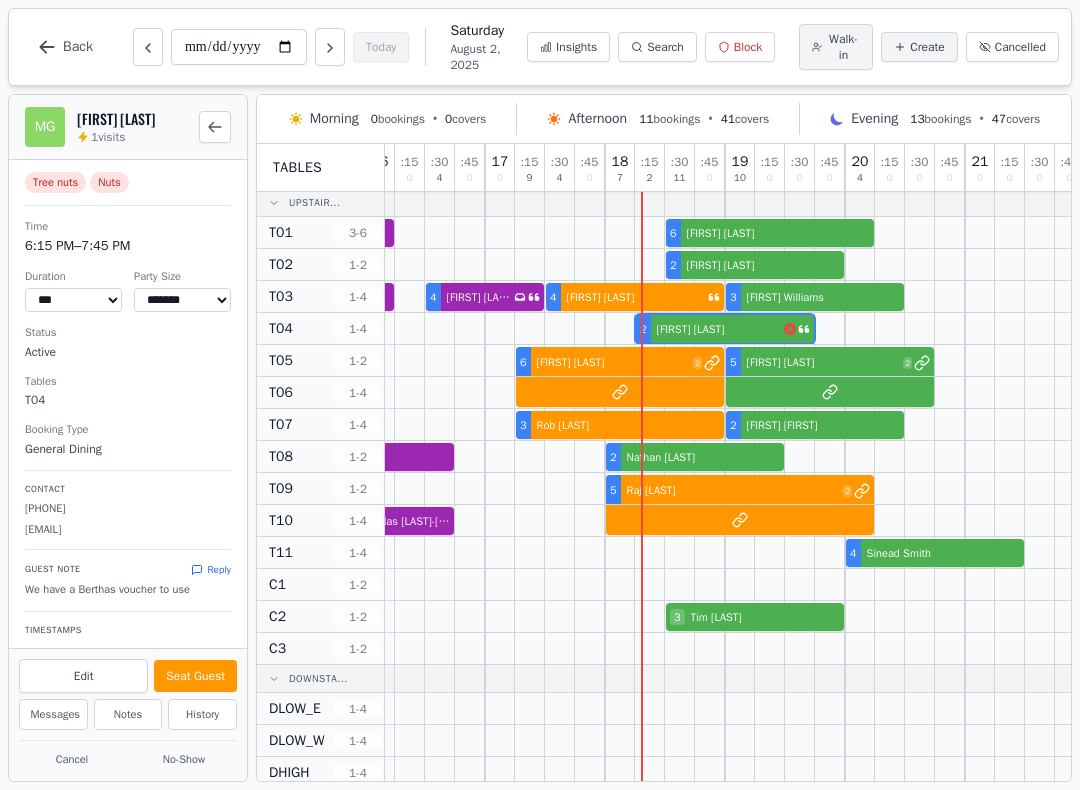 scroll, scrollTop: -5, scrollLeft: -1, axis: both 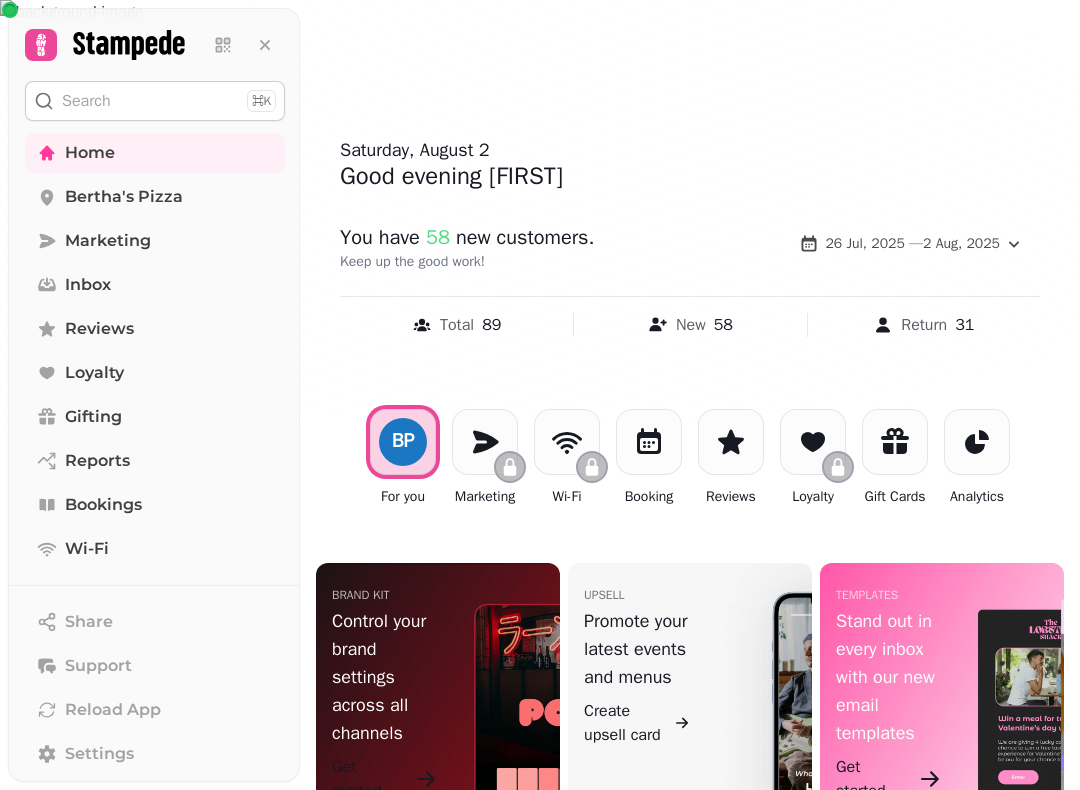 click 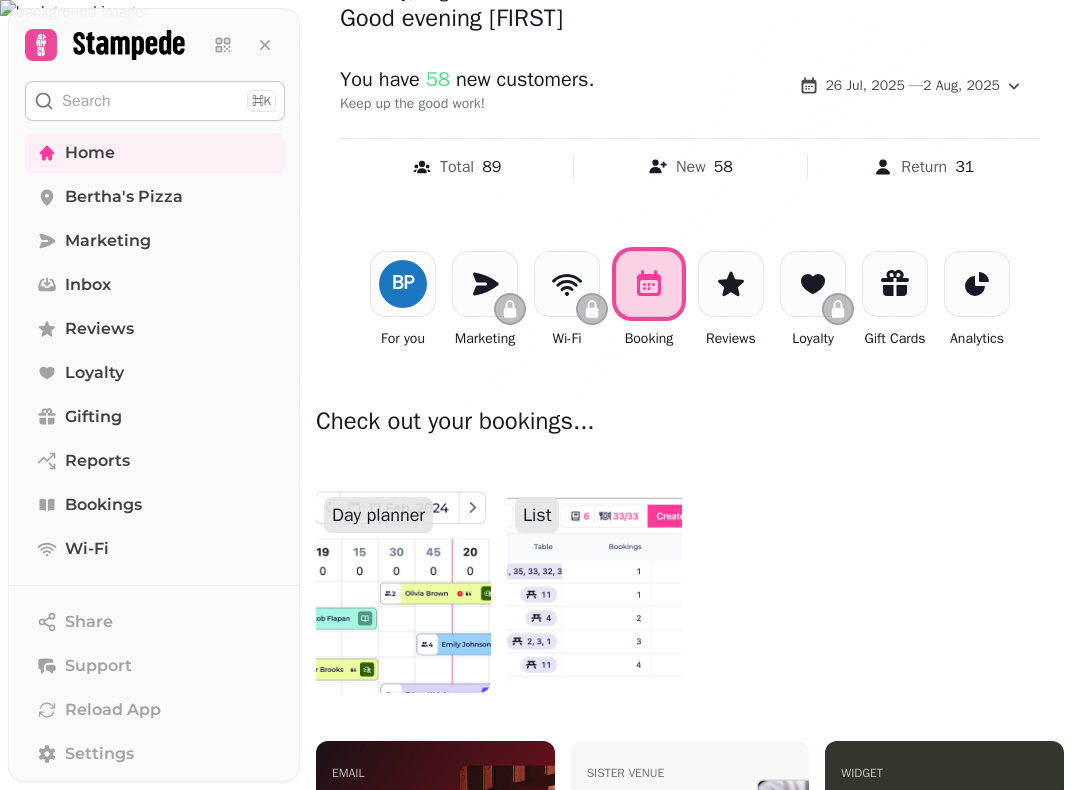scroll, scrollTop: 179, scrollLeft: 0, axis: vertical 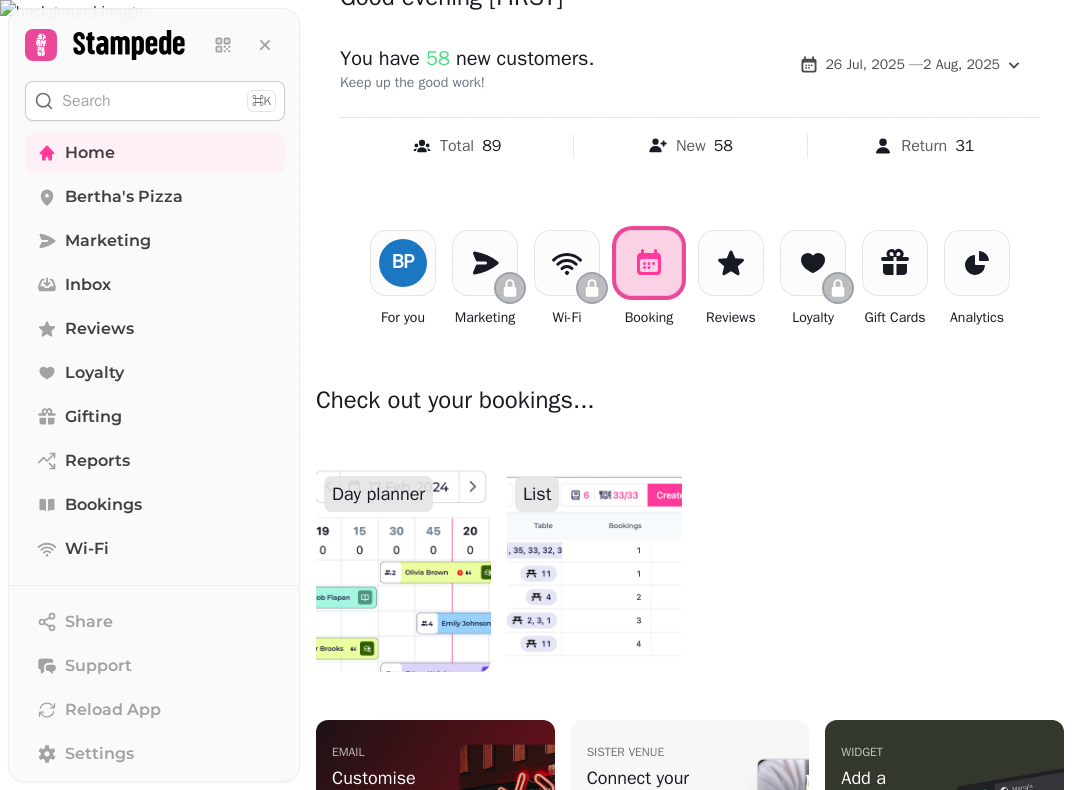 click at bounding box center [403, 552] 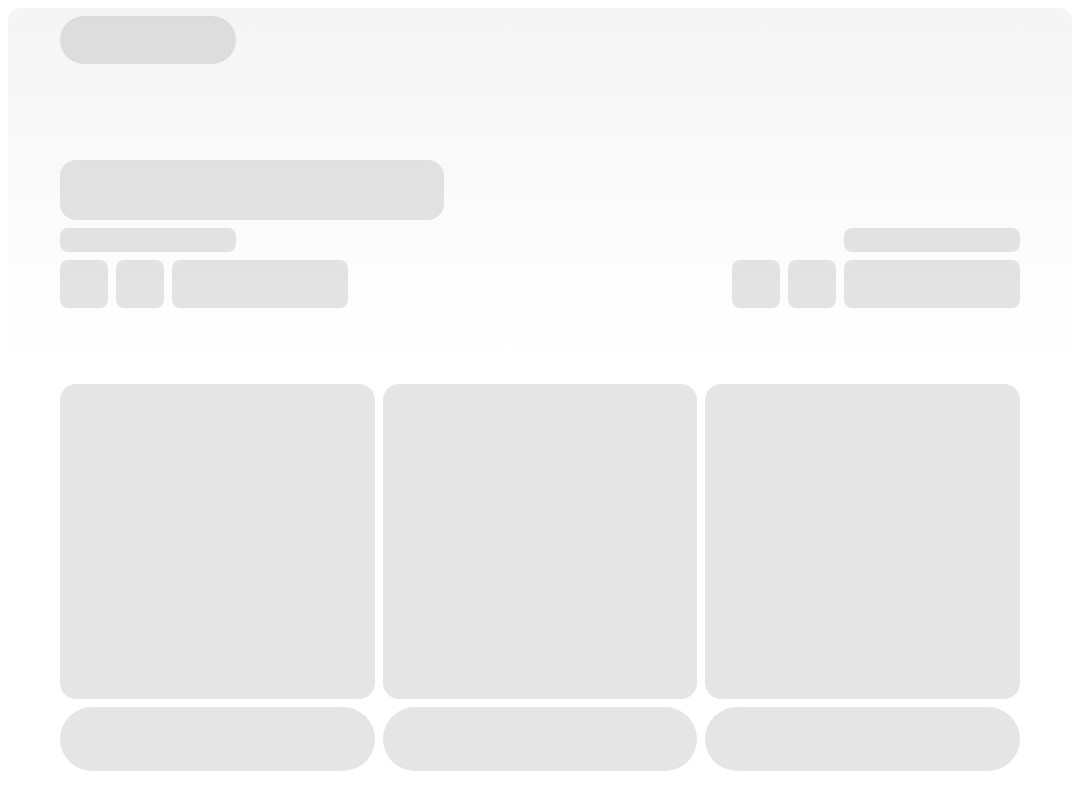 scroll, scrollTop: 0, scrollLeft: 0, axis: both 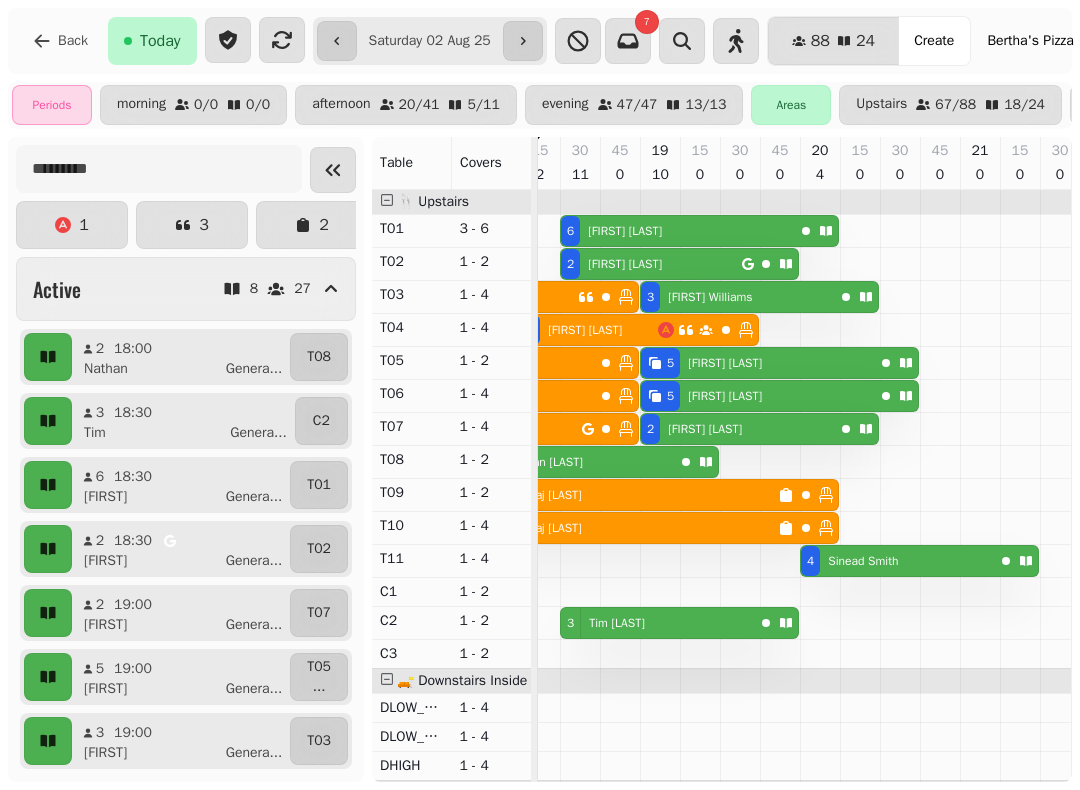 click on "6 Mick   Grierson" at bounding box center [677, 231] 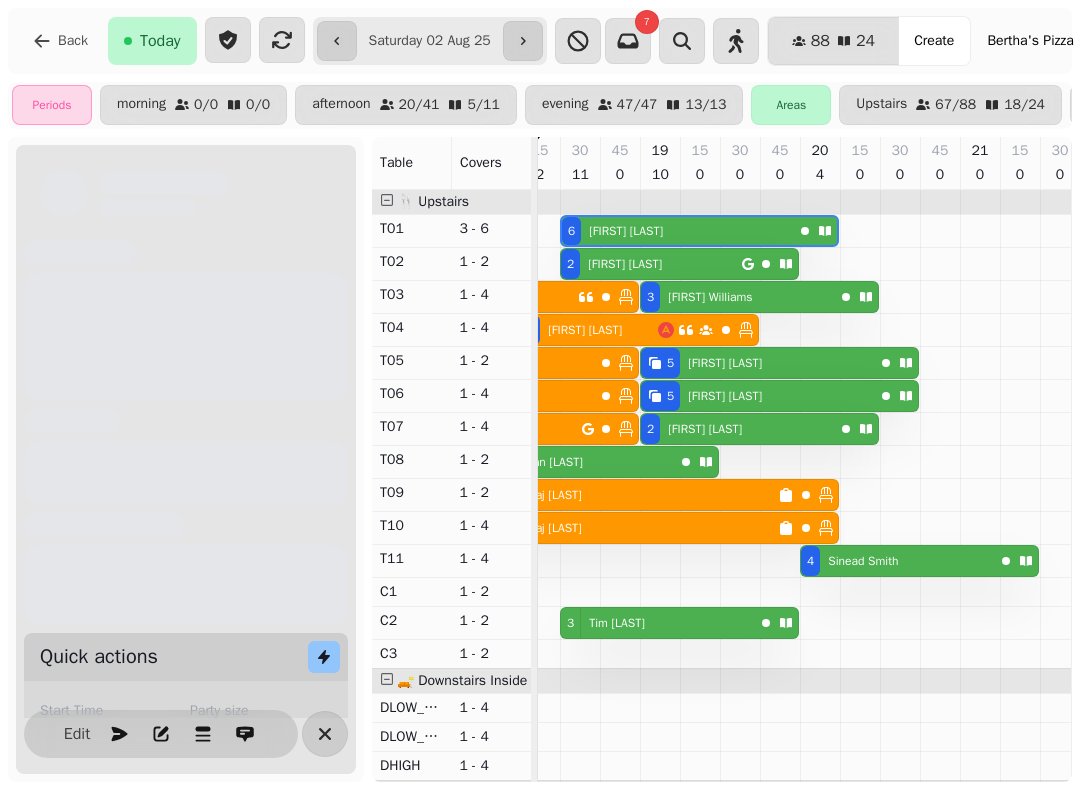 scroll, scrollTop: 0, scrollLeft: 1027, axis: horizontal 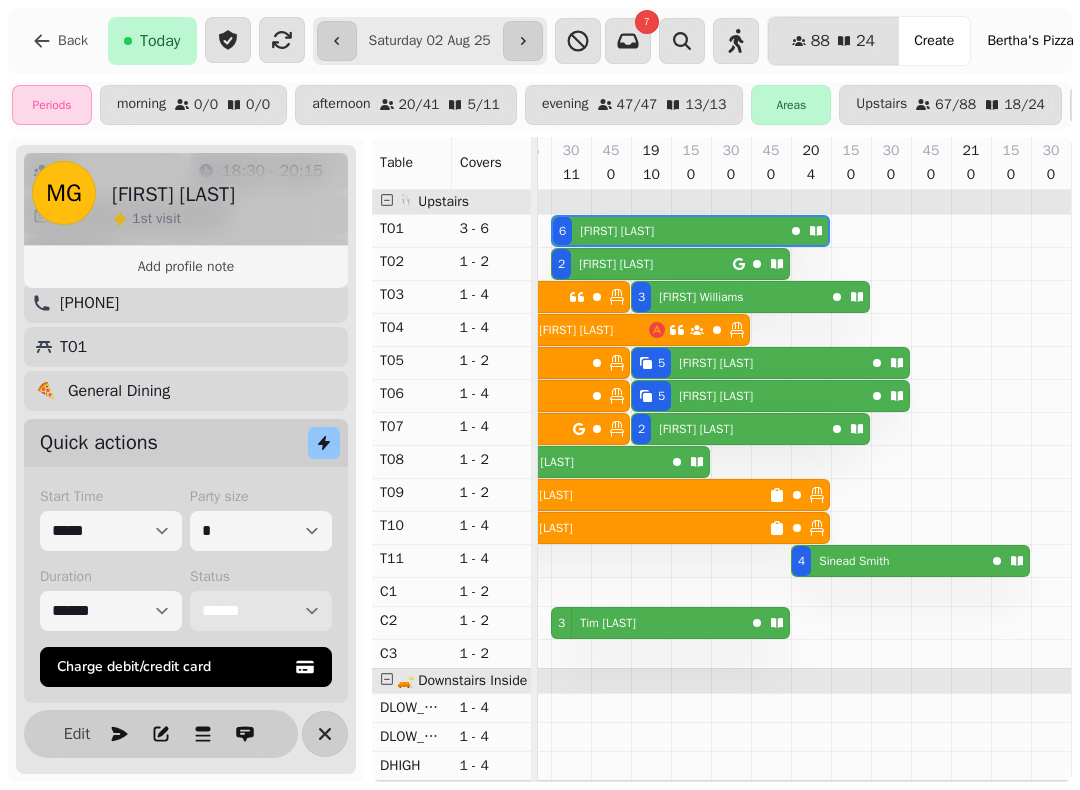 click on "**********" at bounding box center (261, 611) 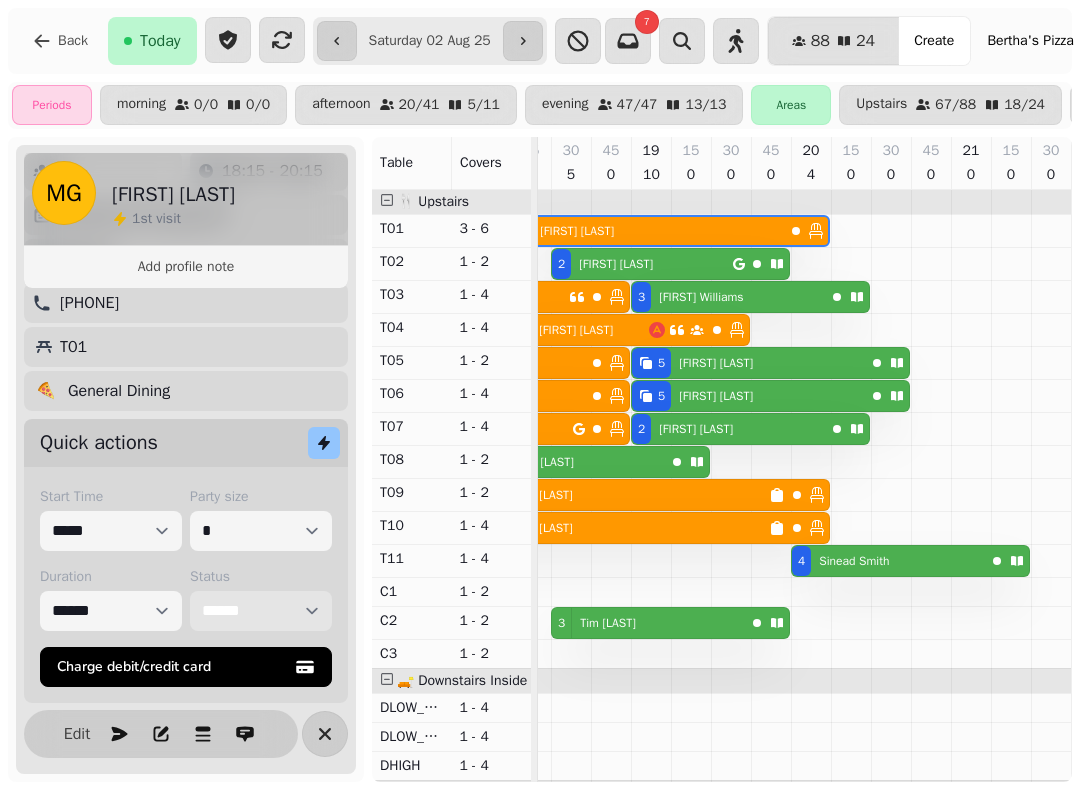 scroll, scrollTop: 0, scrollLeft: 968, axis: horizontal 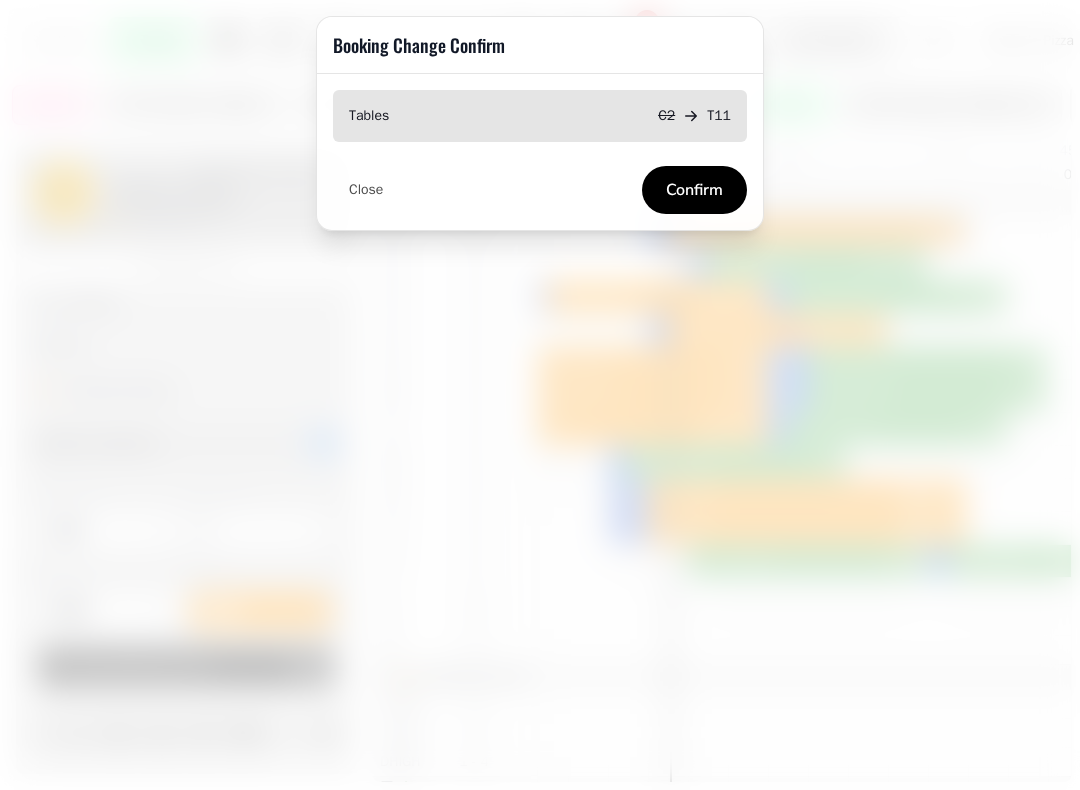 click on "Confirm" at bounding box center [694, 190] 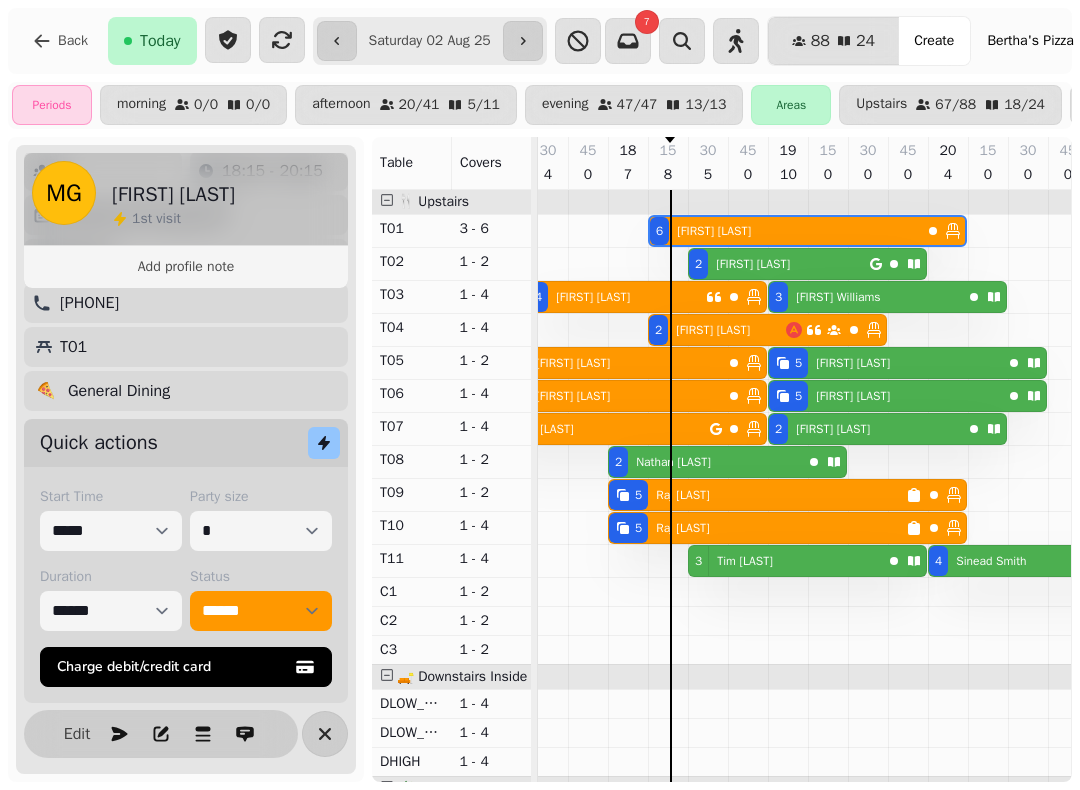click on "2 Kathy   Shanley" at bounding box center [779, 264] 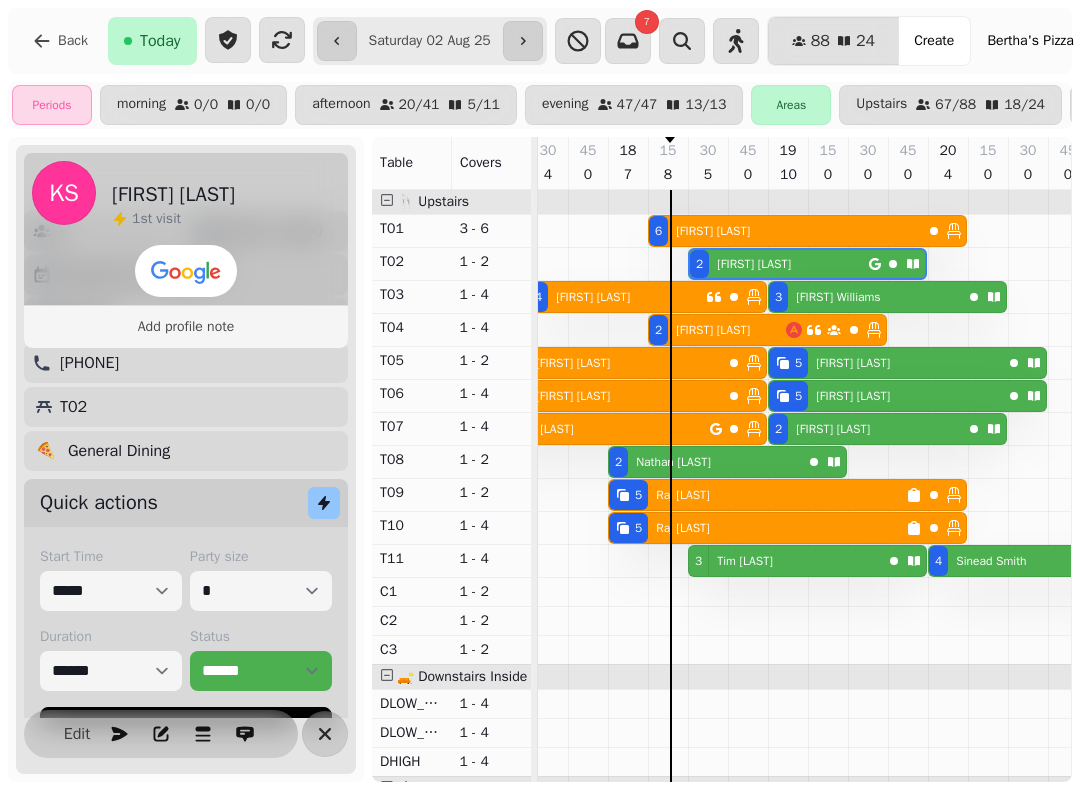 scroll, scrollTop: 0, scrollLeft: 1027, axis: horizontal 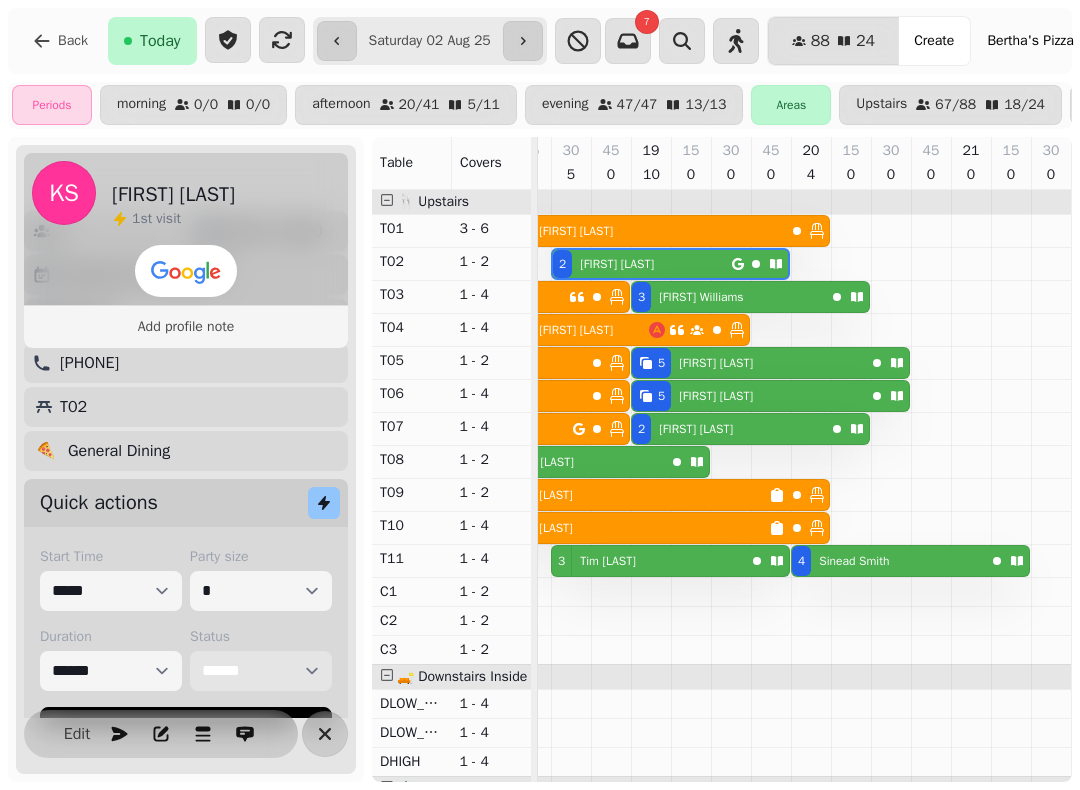 click on "**********" at bounding box center [261, 671] 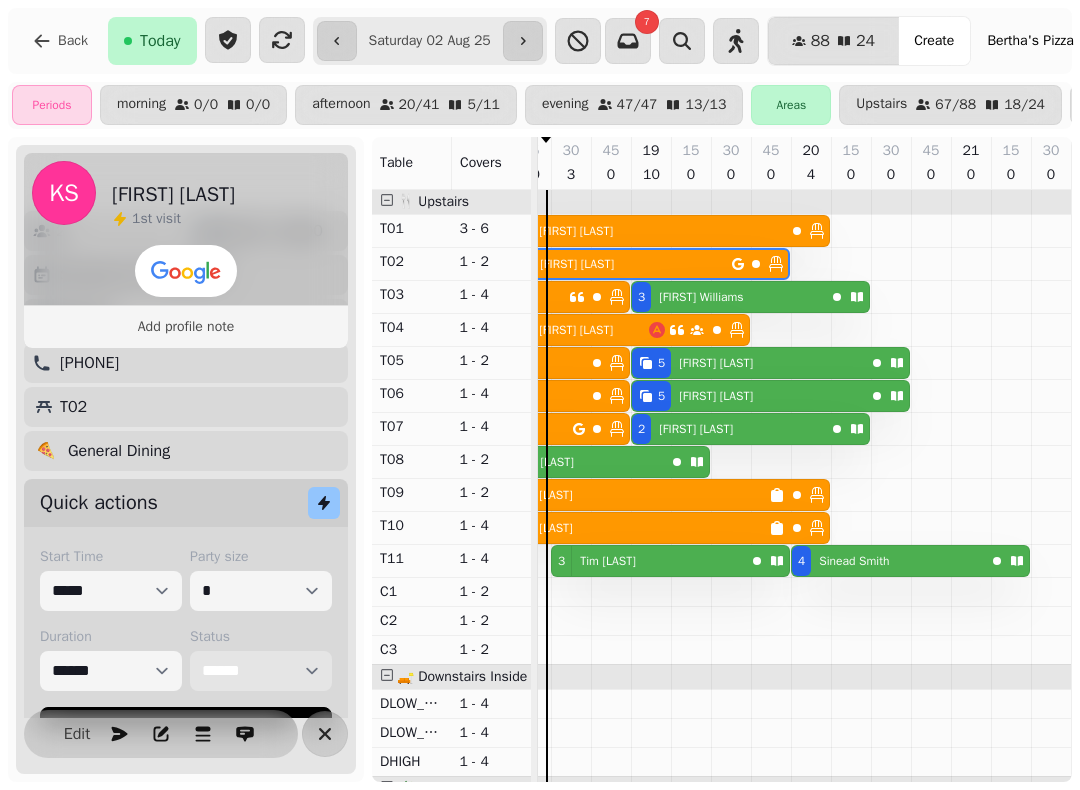 scroll, scrollTop: 0, scrollLeft: 897, axis: horizontal 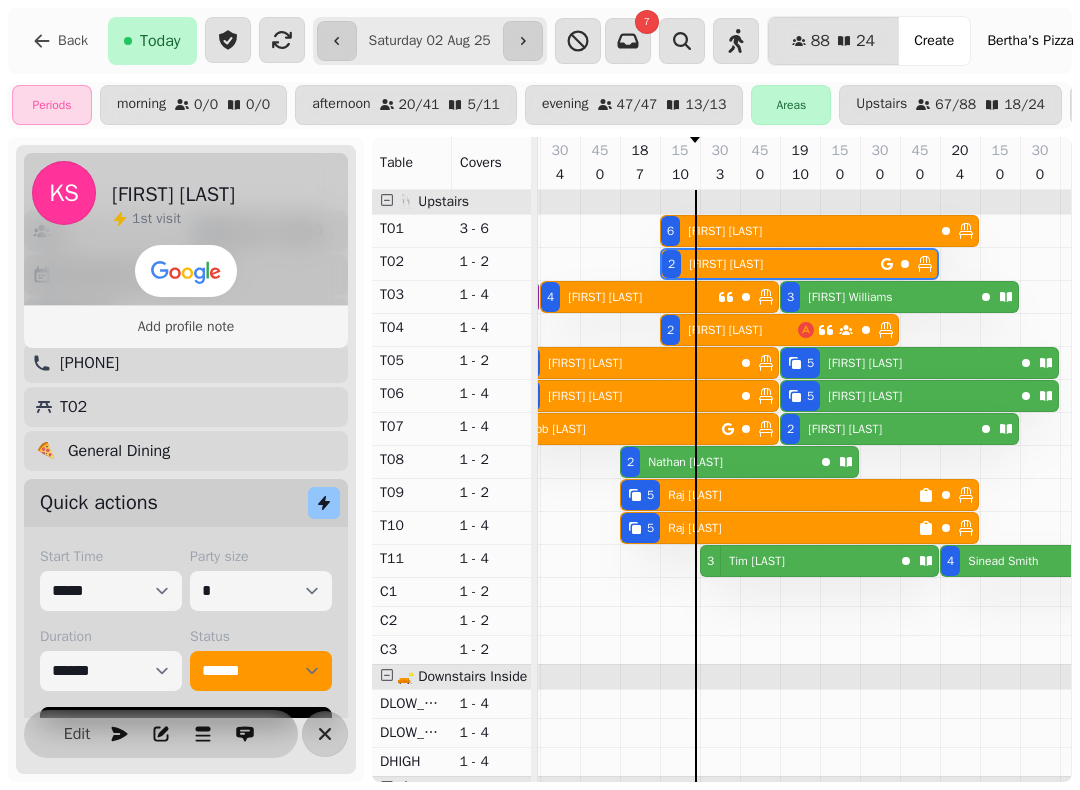 click on "3 Tim    Saunders" at bounding box center [797, 561] 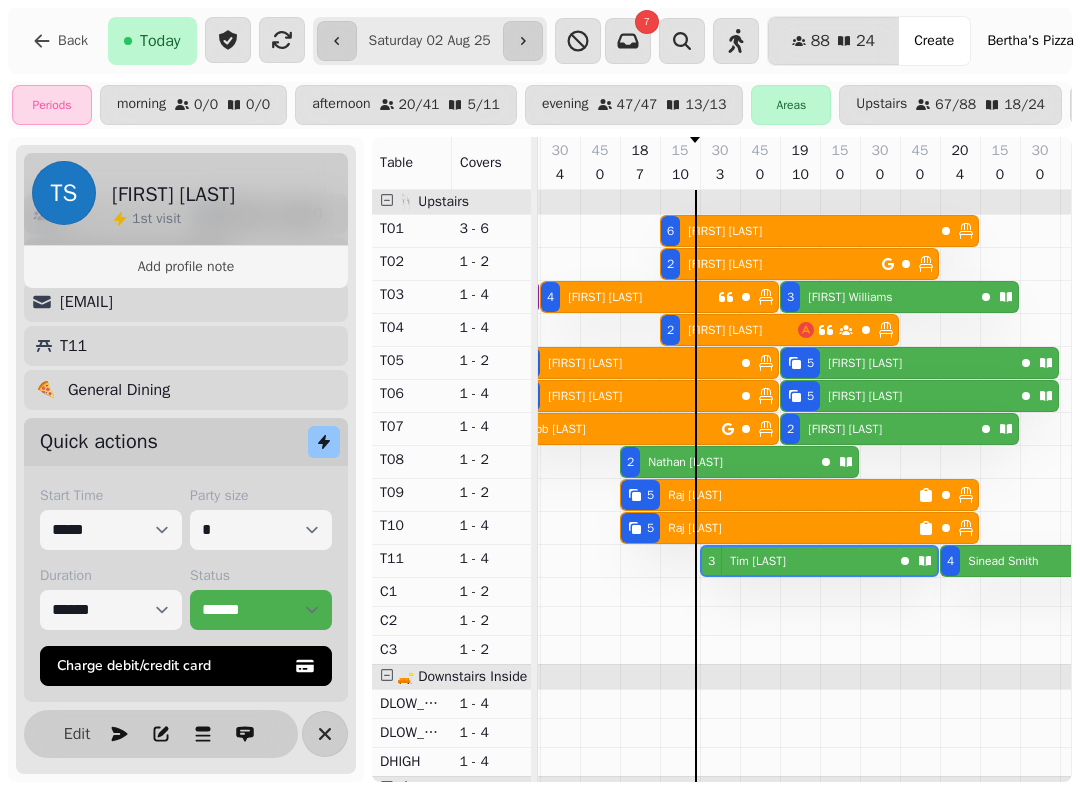 scroll, scrollTop: 101, scrollLeft: 0, axis: vertical 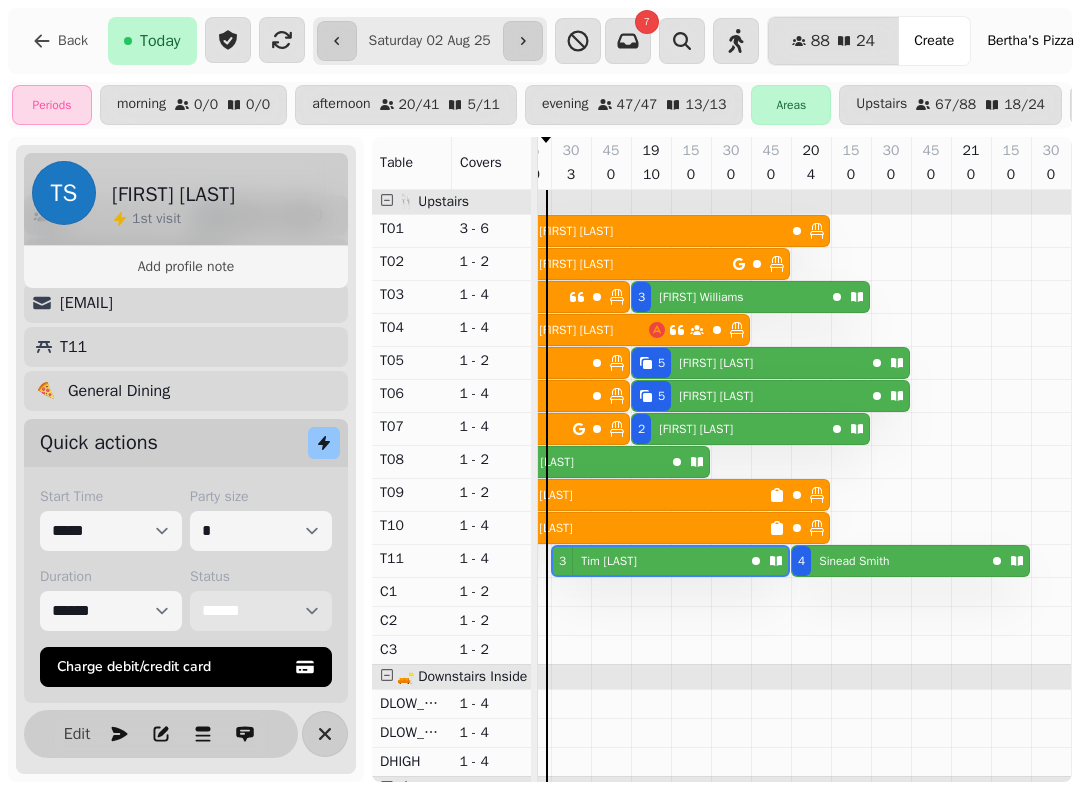 click on "**********" at bounding box center [261, 611] 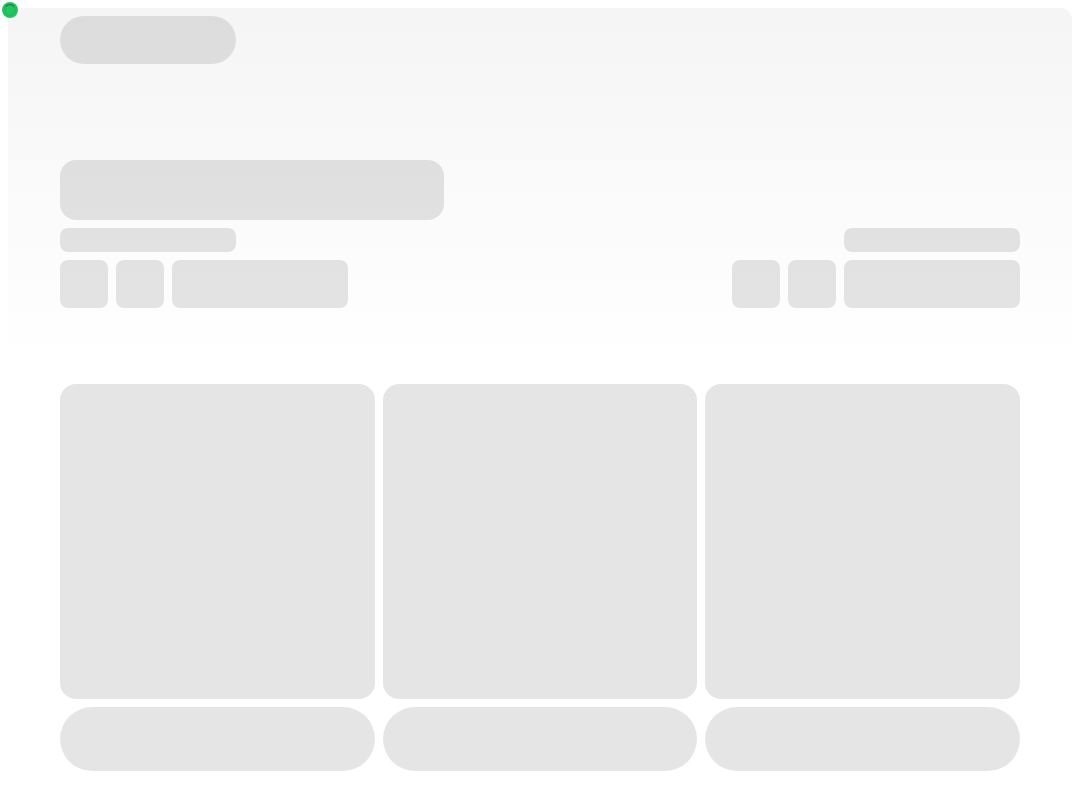 scroll, scrollTop: 0, scrollLeft: 0, axis: both 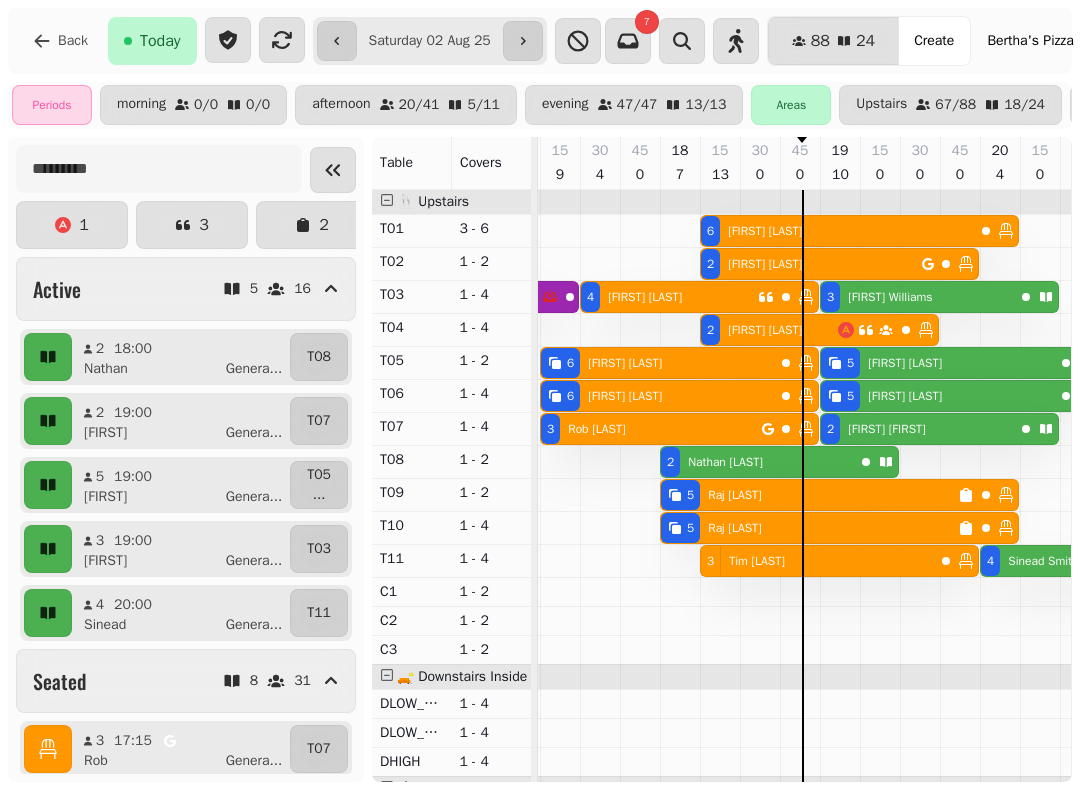 click on "[NUMBER] [FIRST] [LAST]" at bounding box center (809, 495) 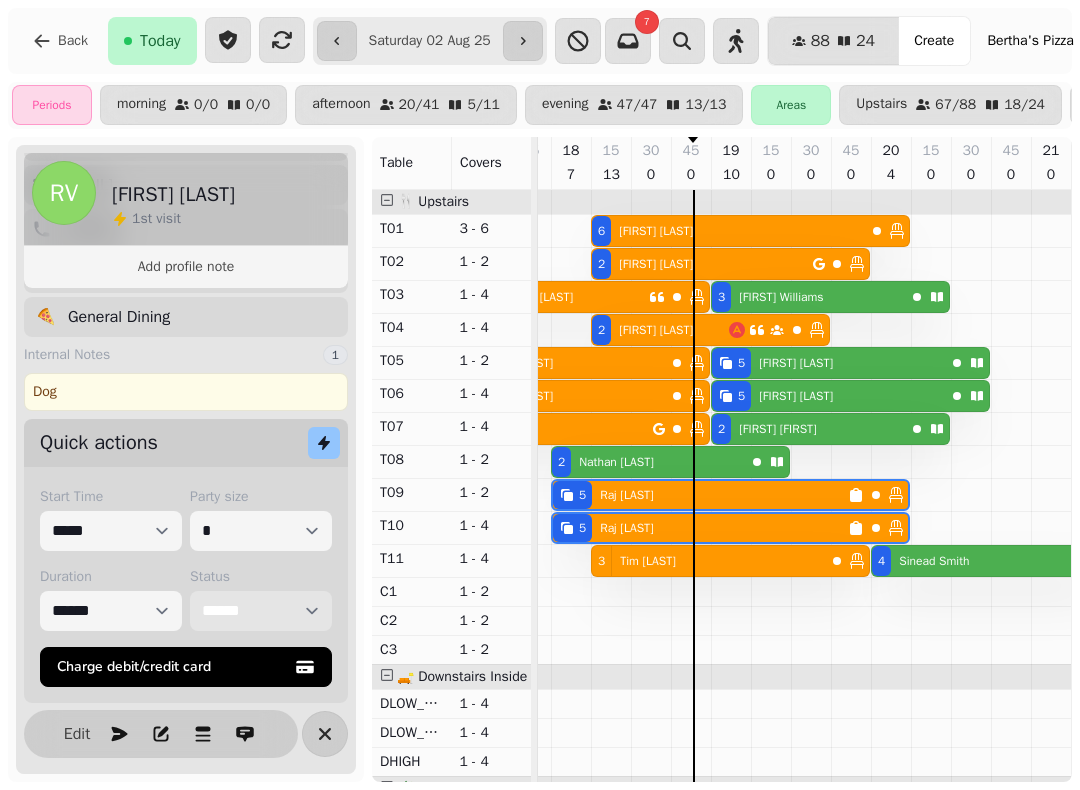 click on "**********" at bounding box center [261, 611] 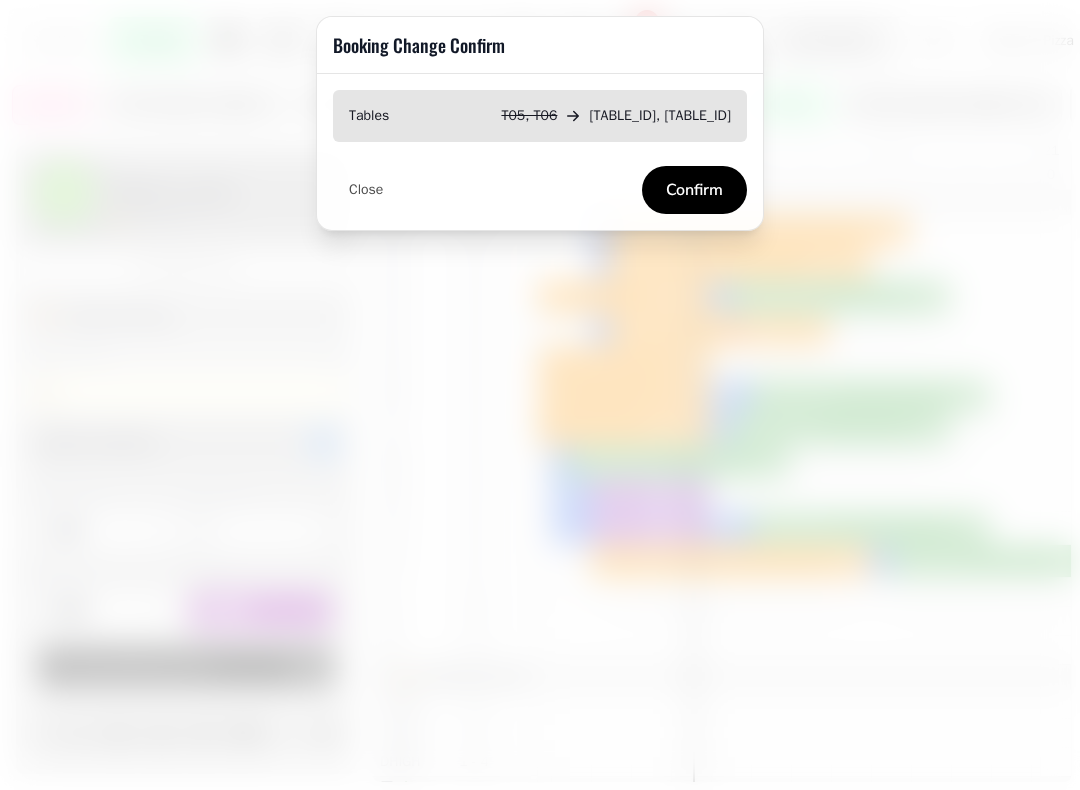 click on "Confirm" at bounding box center [694, 190] 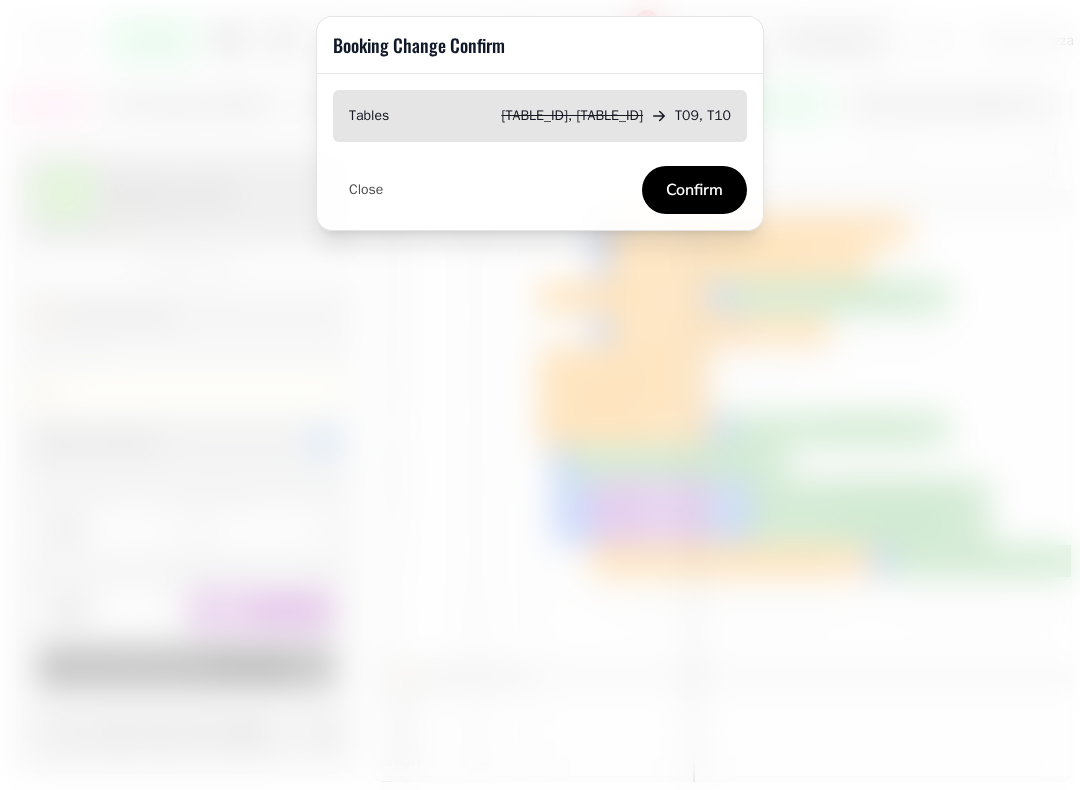 click on "Confirm" at bounding box center [694, 190] 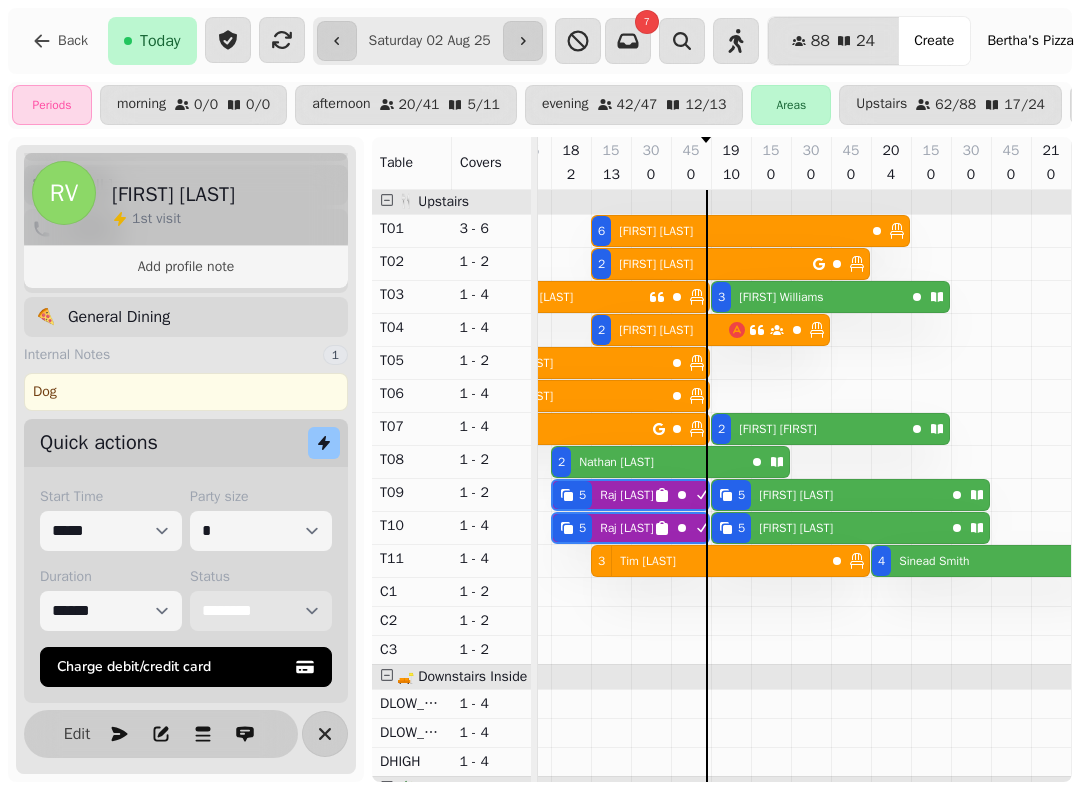 scroll, scrollTop: 0, scrollLeft: 888, axis: horizontal 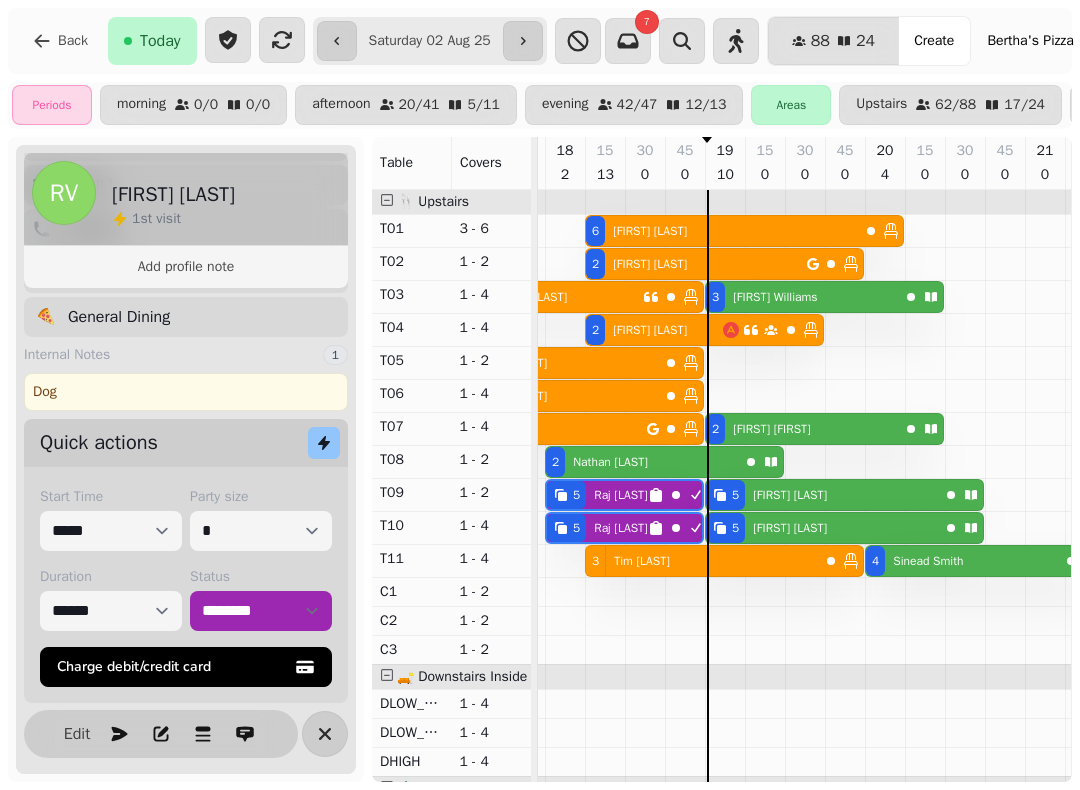 click on "[NUMBER] [FIRST] [LAST]" at bounding box center (822, 495) 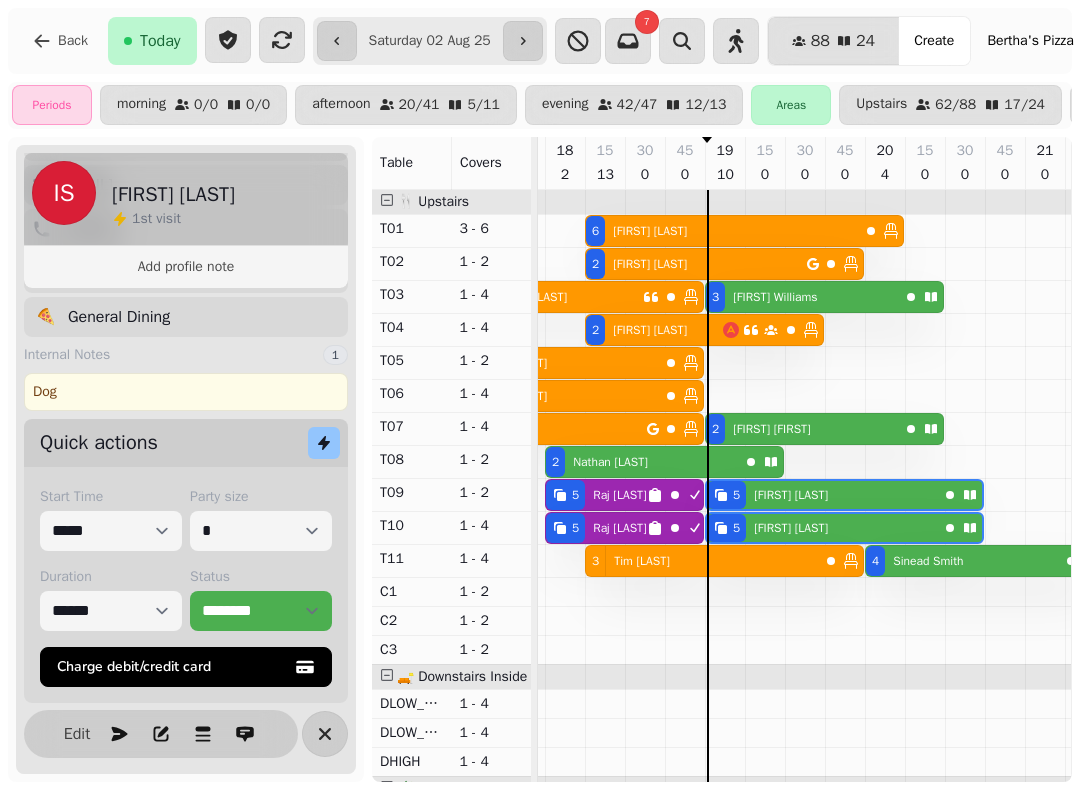 scroll, scrollTop: 0, scrollLeft: 1107, axis: horizontal 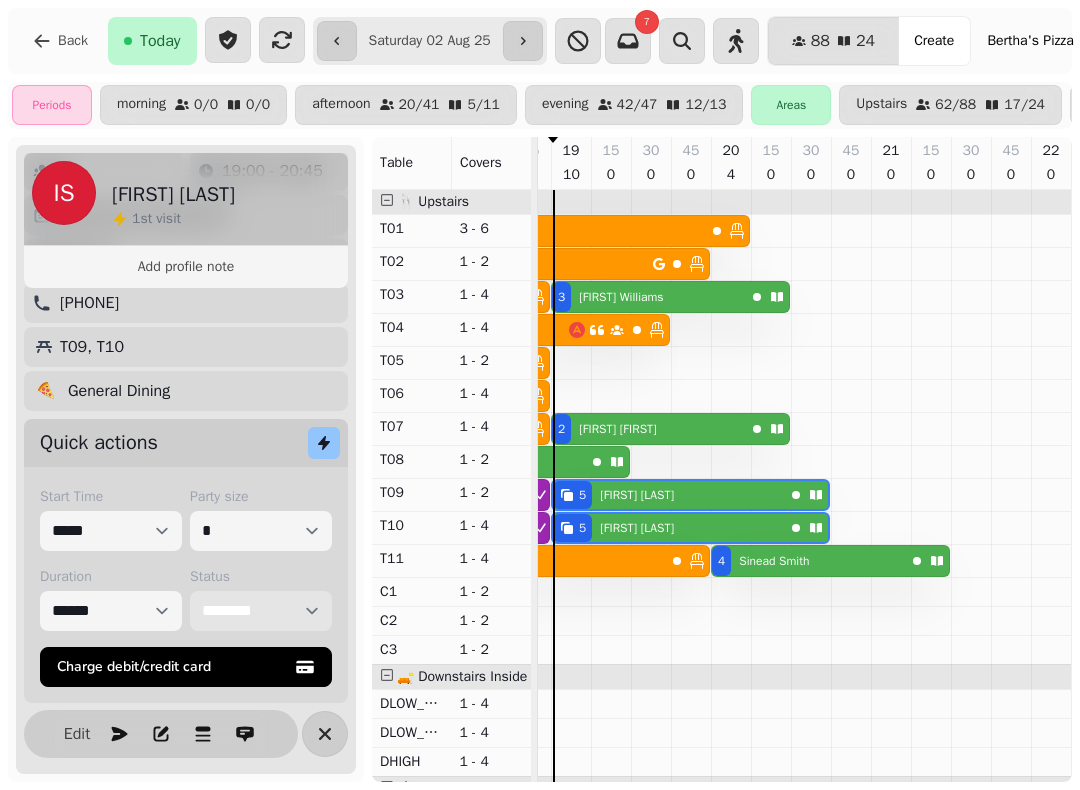 click on "**********" at bounding box center (261, 611) 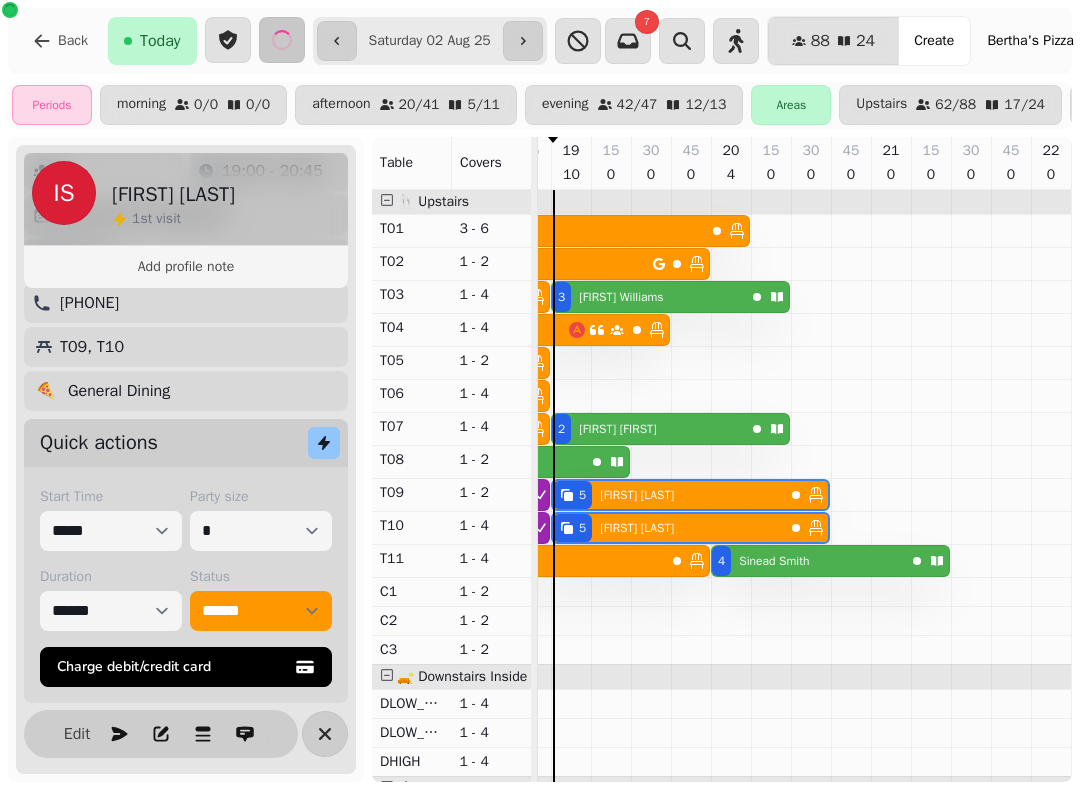 click on "[NUMBER] [FIRST] [LAST]" at bounding box center (648, 297) 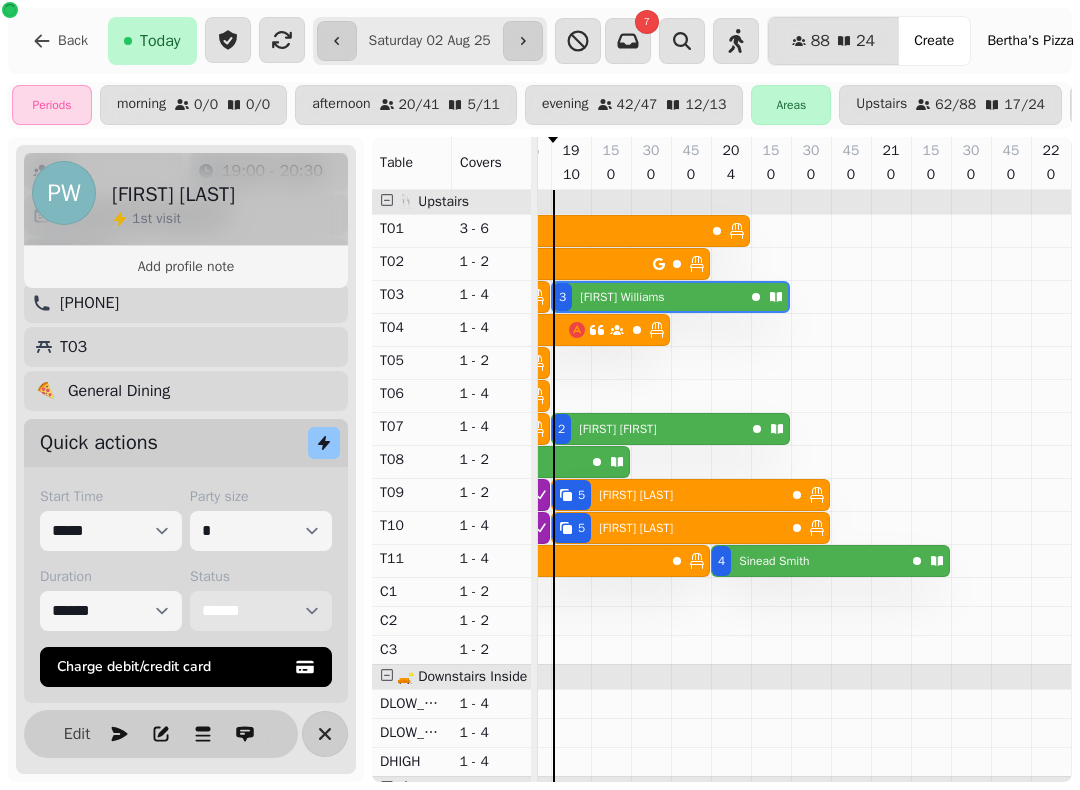 click on "**********" at bounding box center (261, 611) 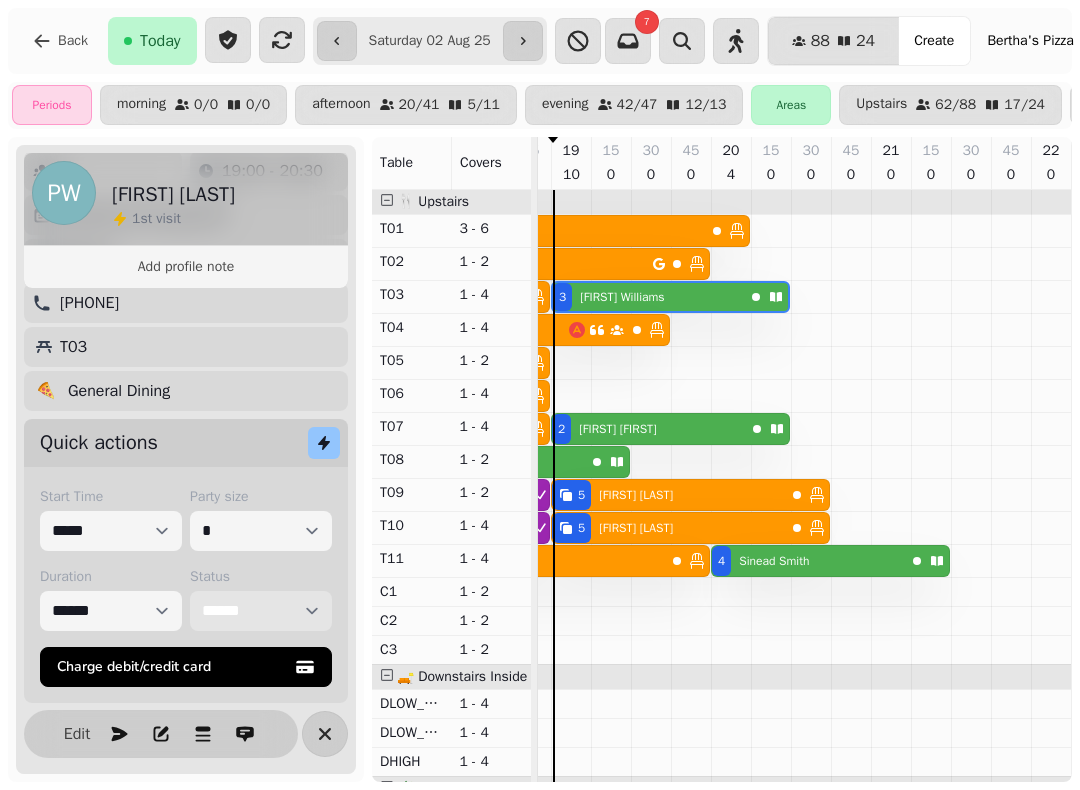 select on "******" 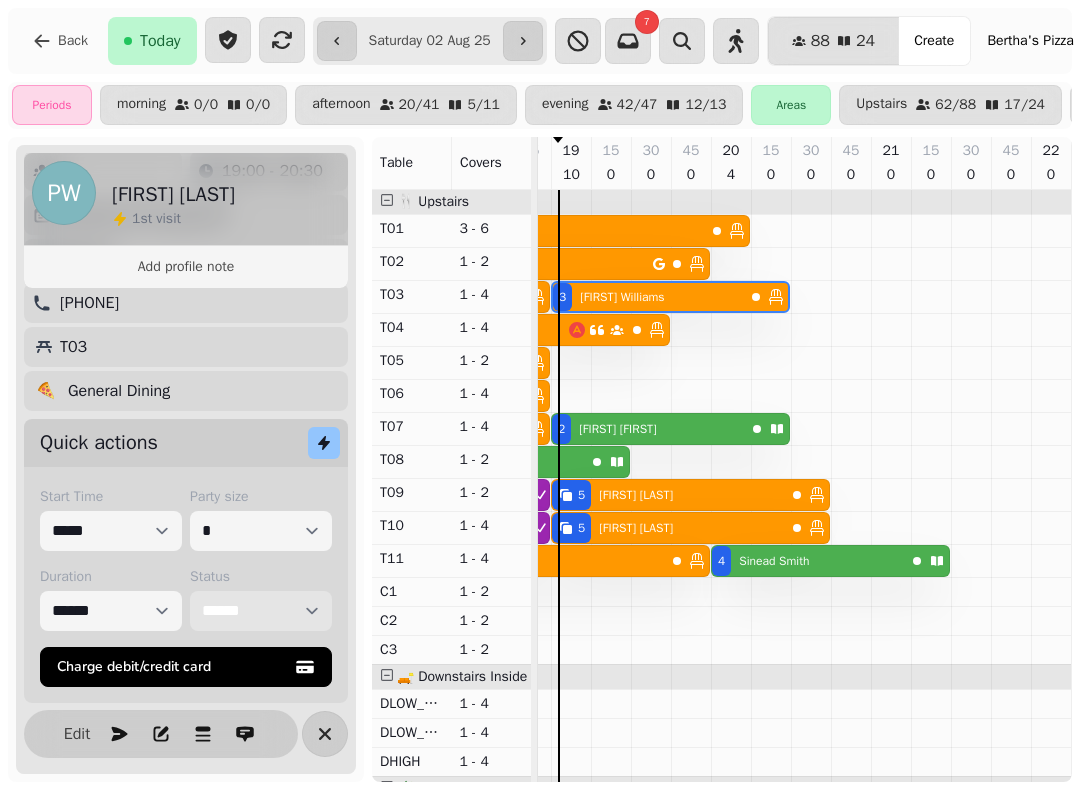 scroll, scrollTop: 0, scrollLeft: 1052, axis: horizontal 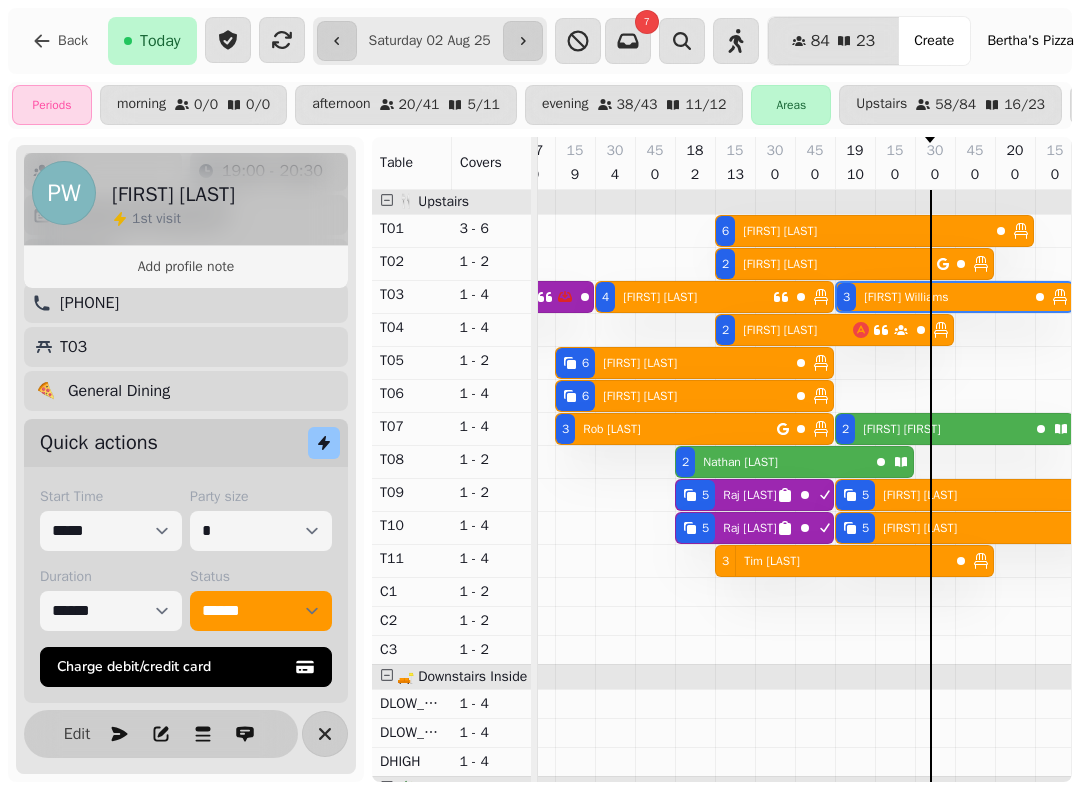 click on "Create" at bounding box center [934, 41] 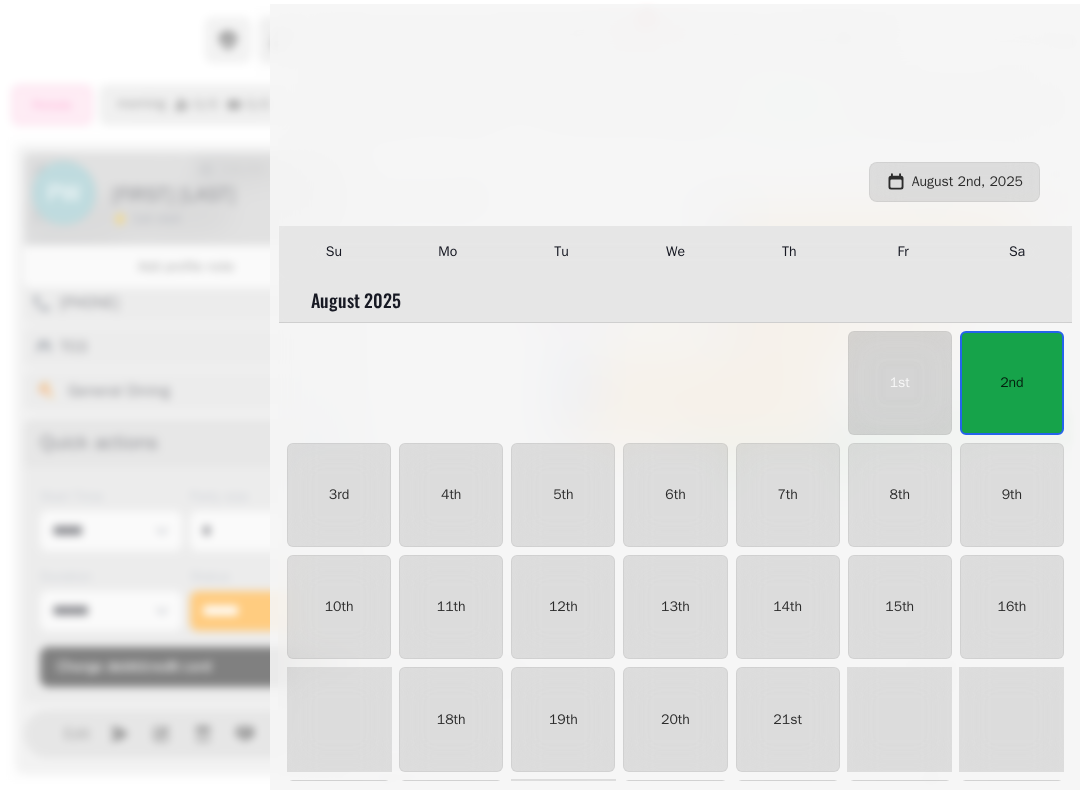 click on "2nd" at bounding box center [1012, 383] 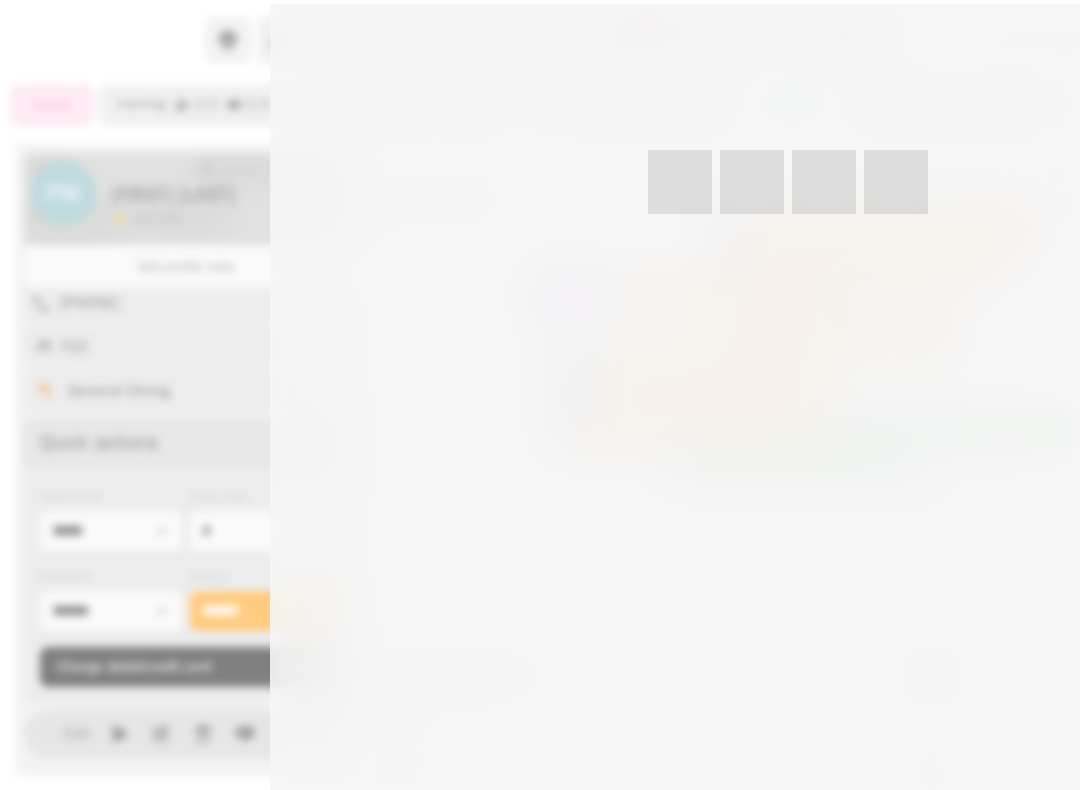 select on "****" 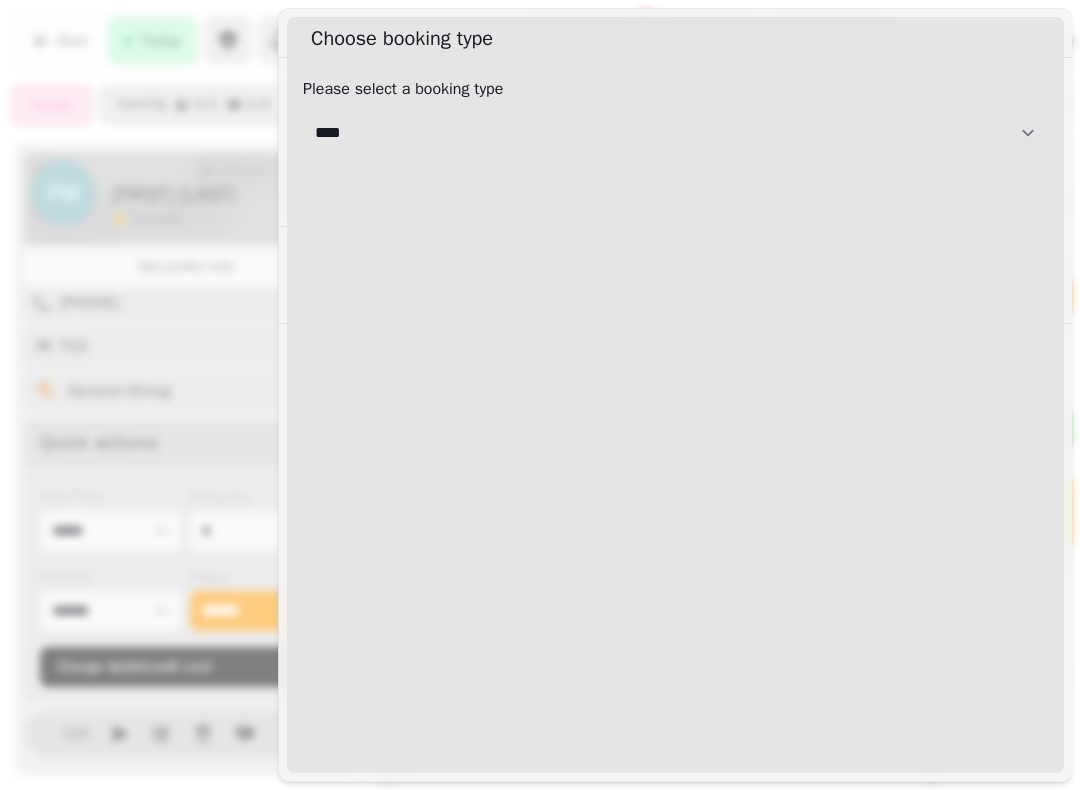 click on "**********" at bounding box center [675, 133] 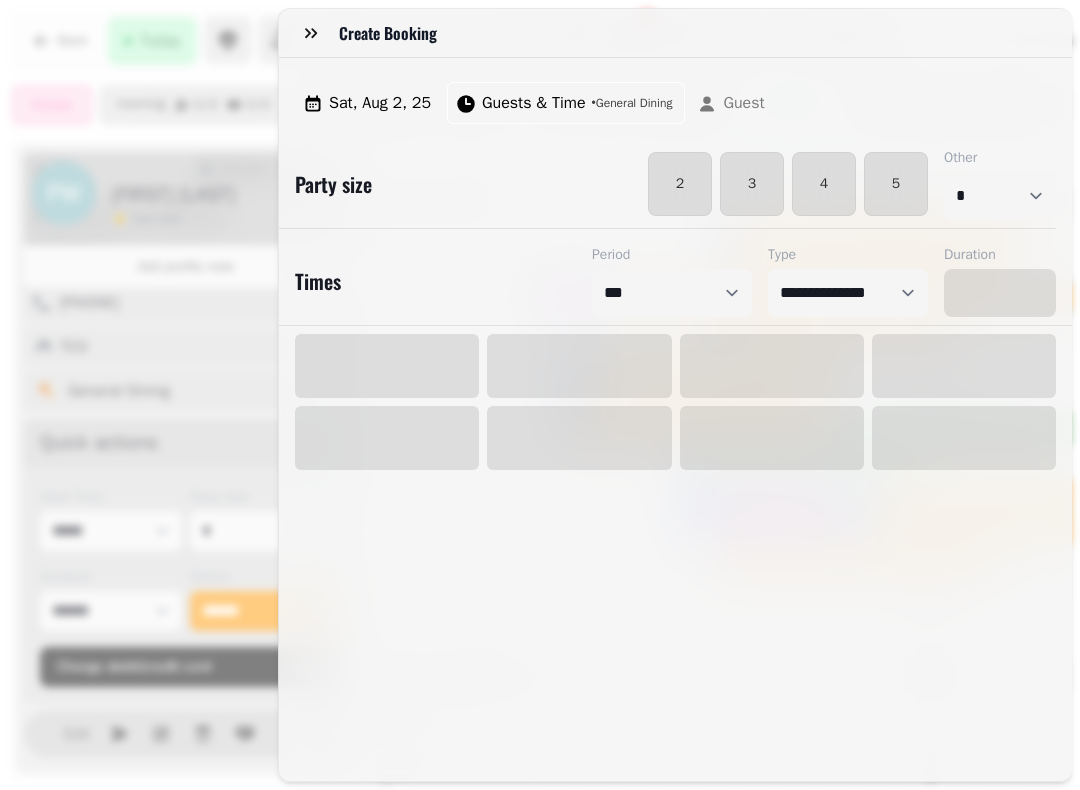 select on "****" 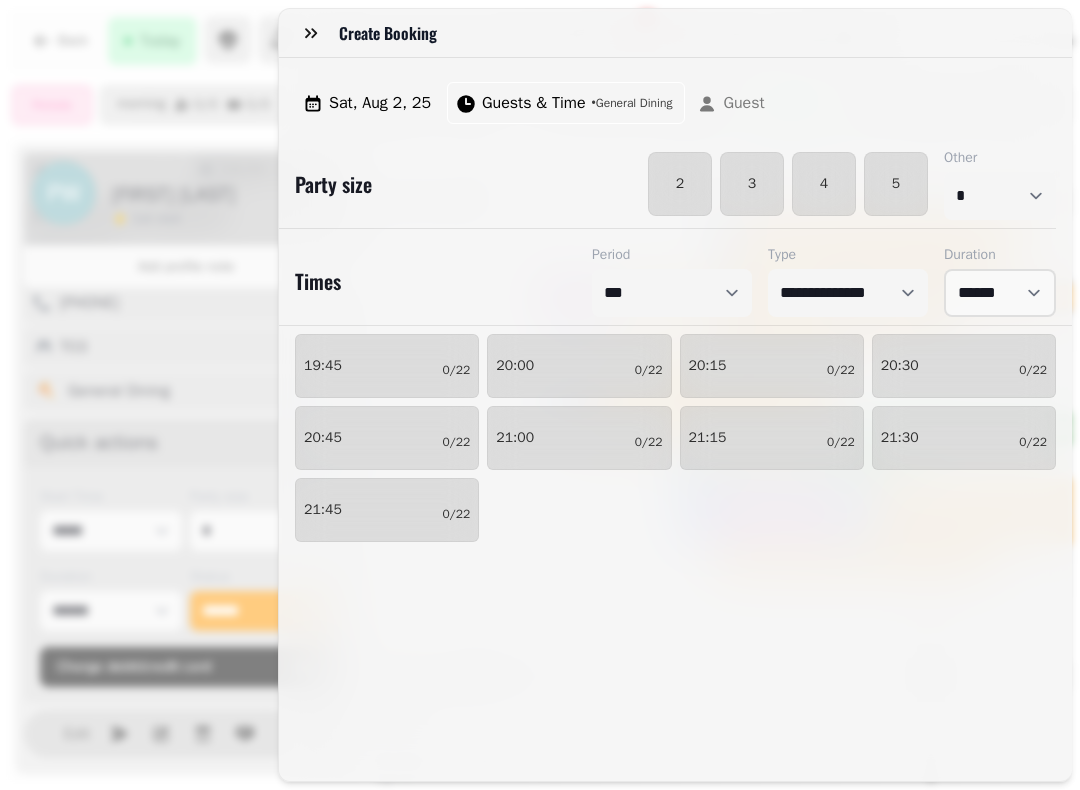 click on "3" at bounding box center (752, 184) 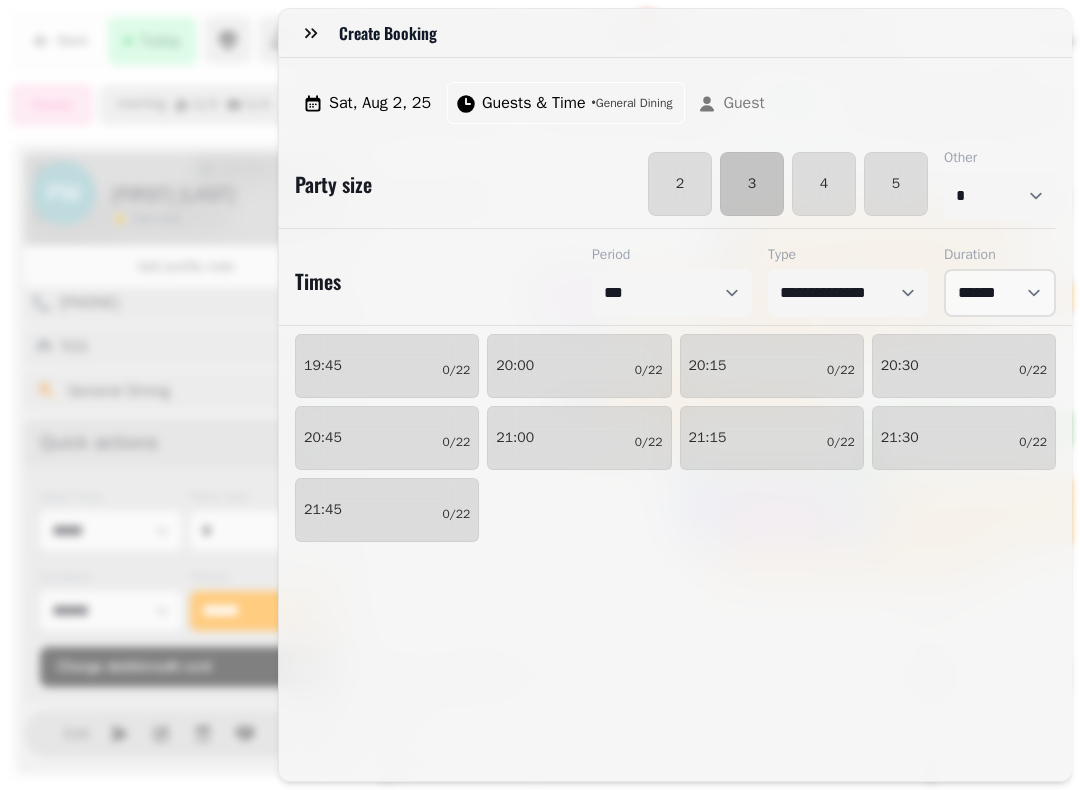 select on "****" 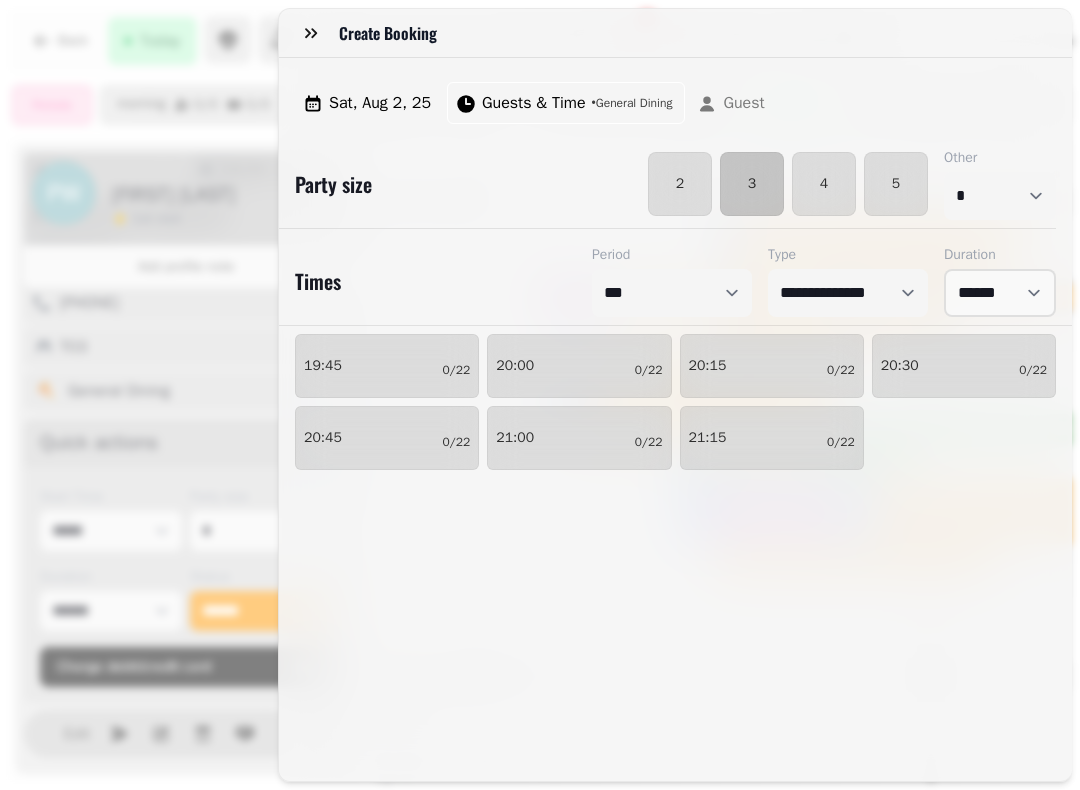 click on "[TIME] 0/22" at bounding box center (772, 366) 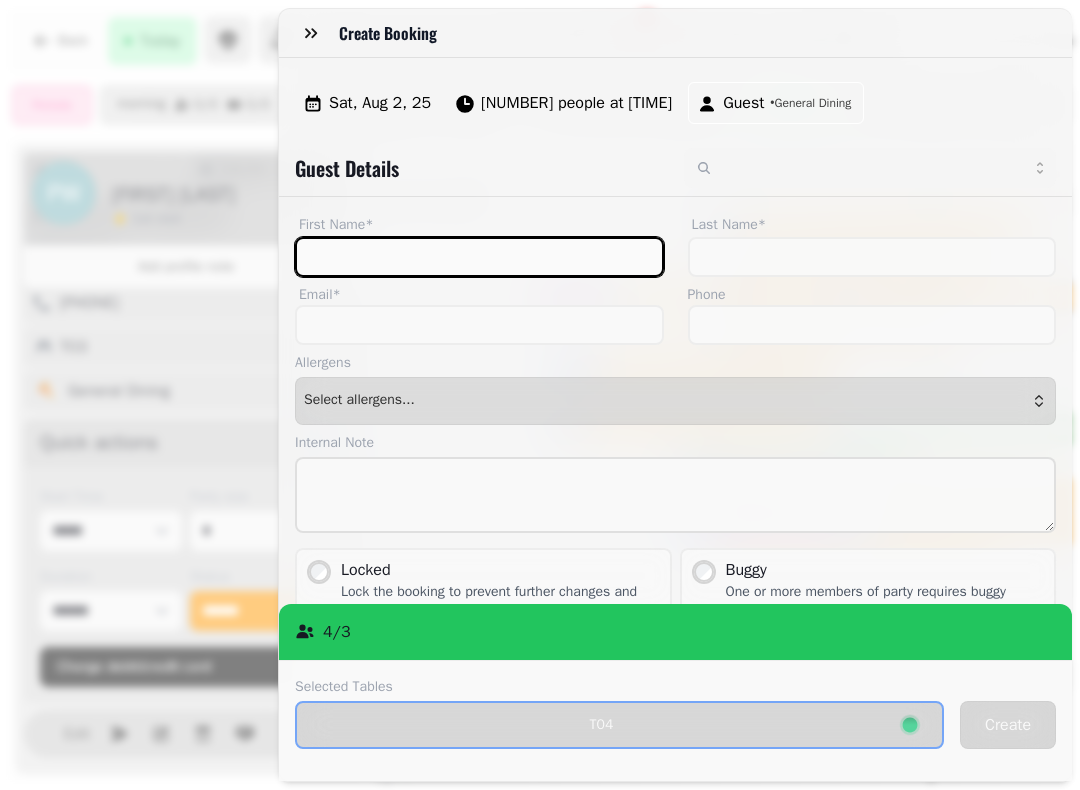 click on "First Name*" at bounding box center (479, 257) 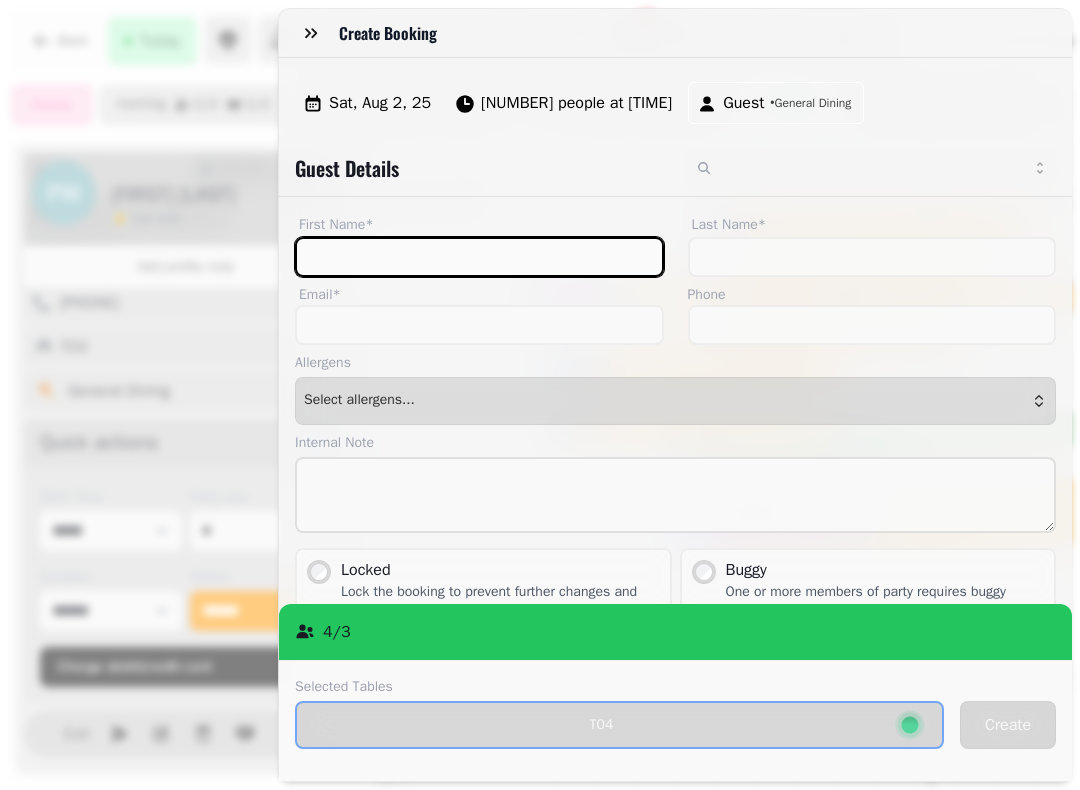 click on "First Name*" at bounding box center [479, 257] 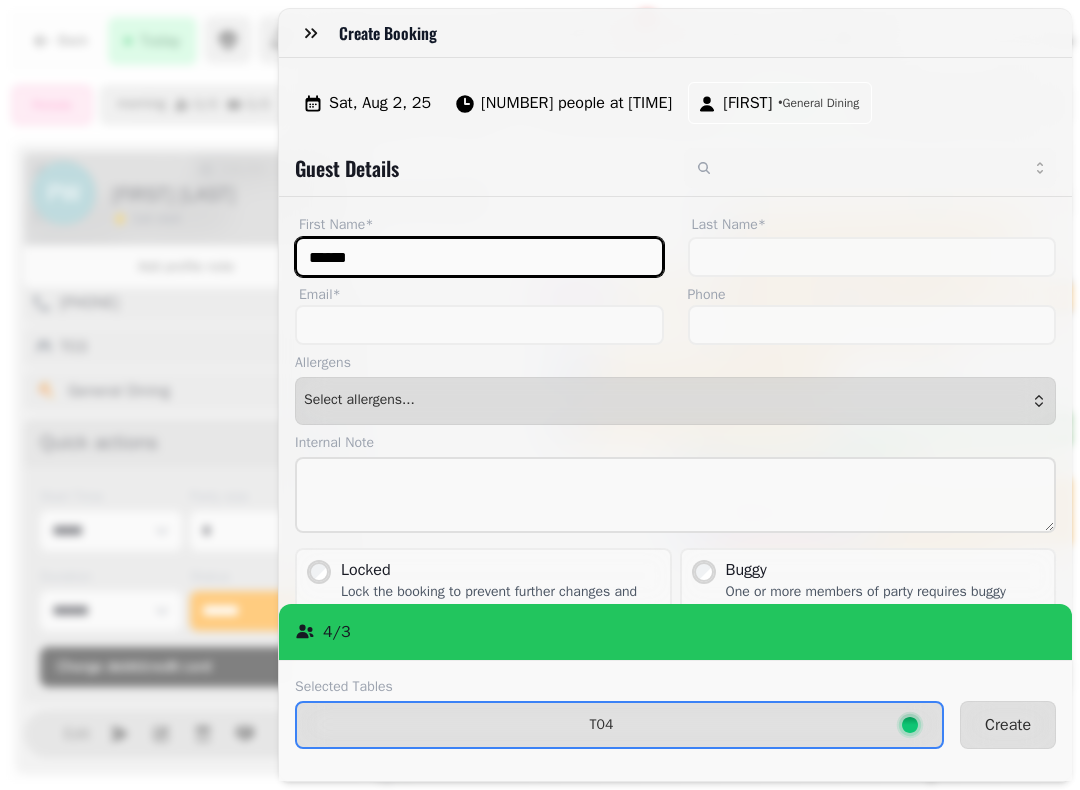 type on "******" 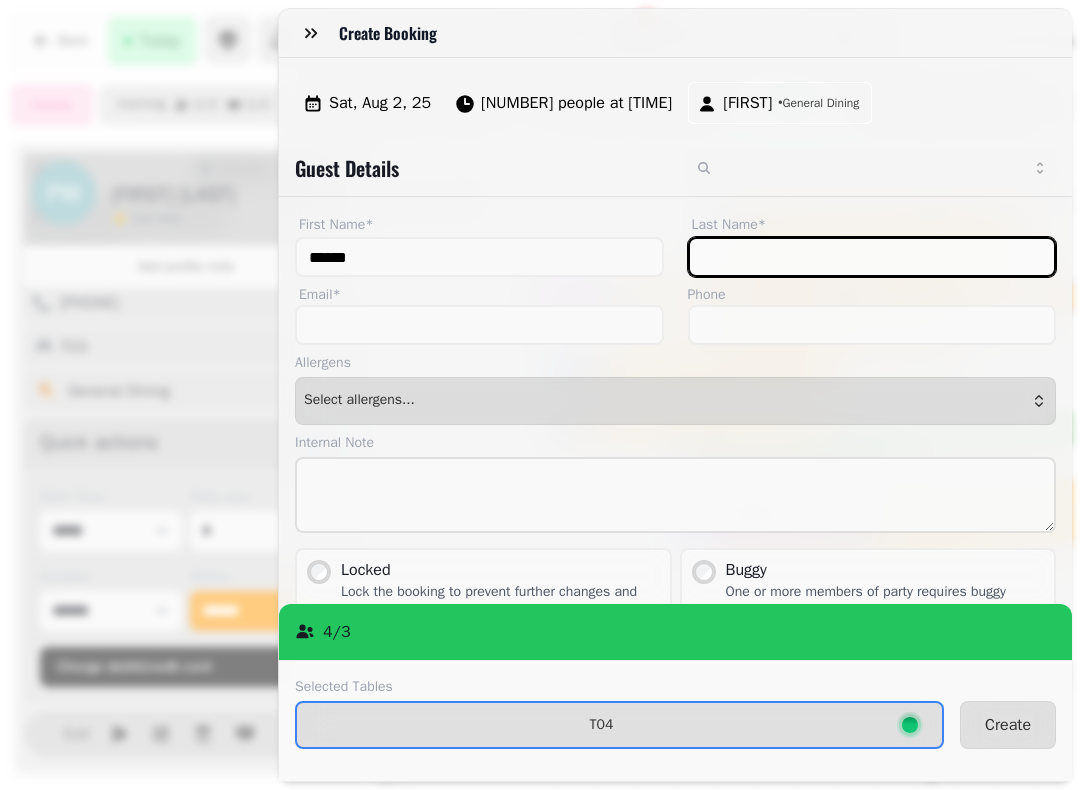 click on "Last Name*" at bounding box center [872, 257] 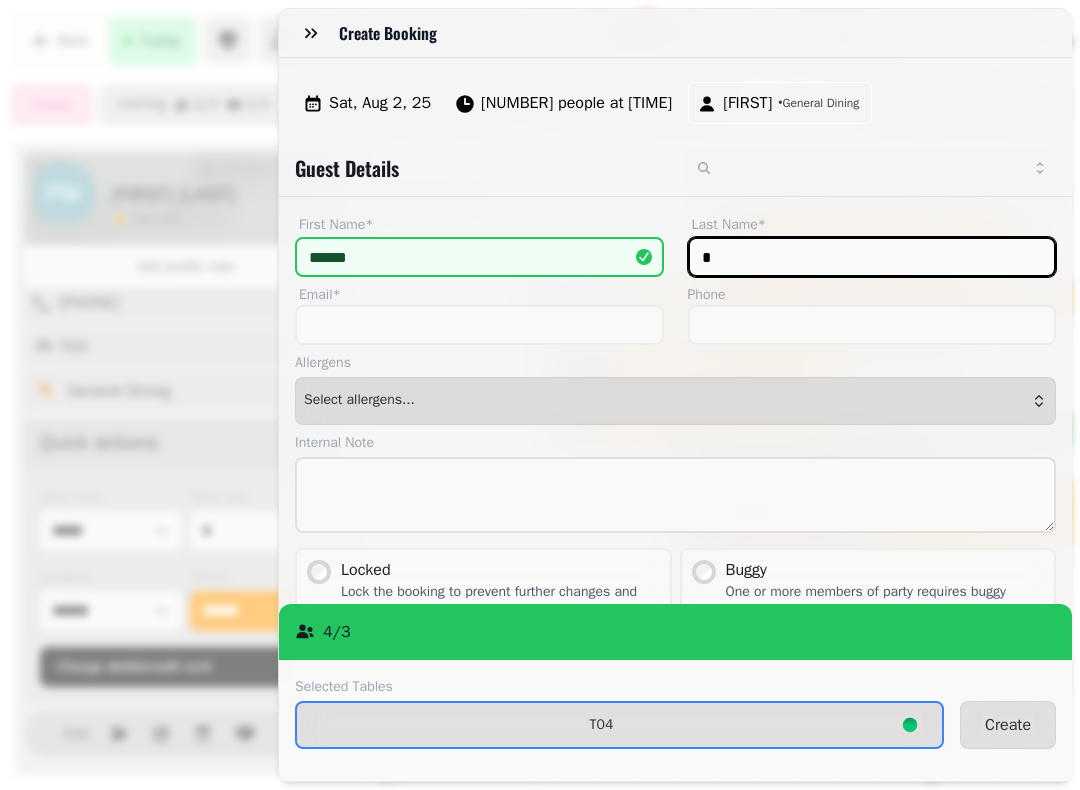 type on "*" 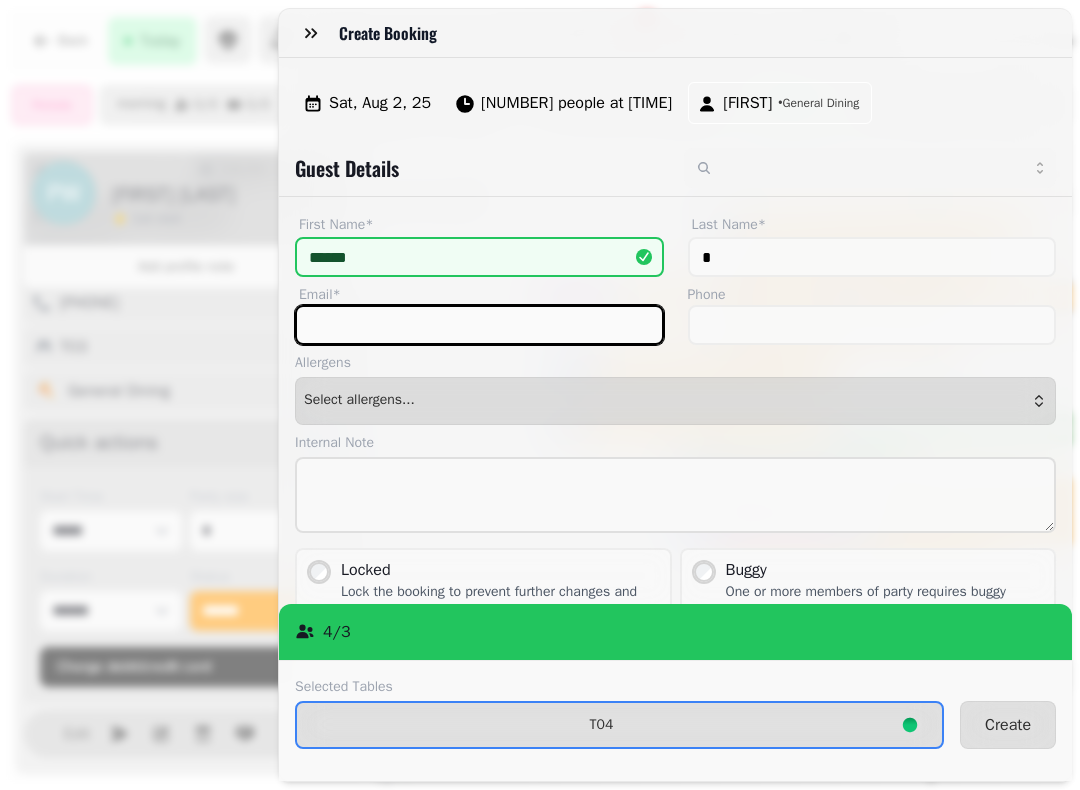 click on "Email*" at bounding box center (479, 325) 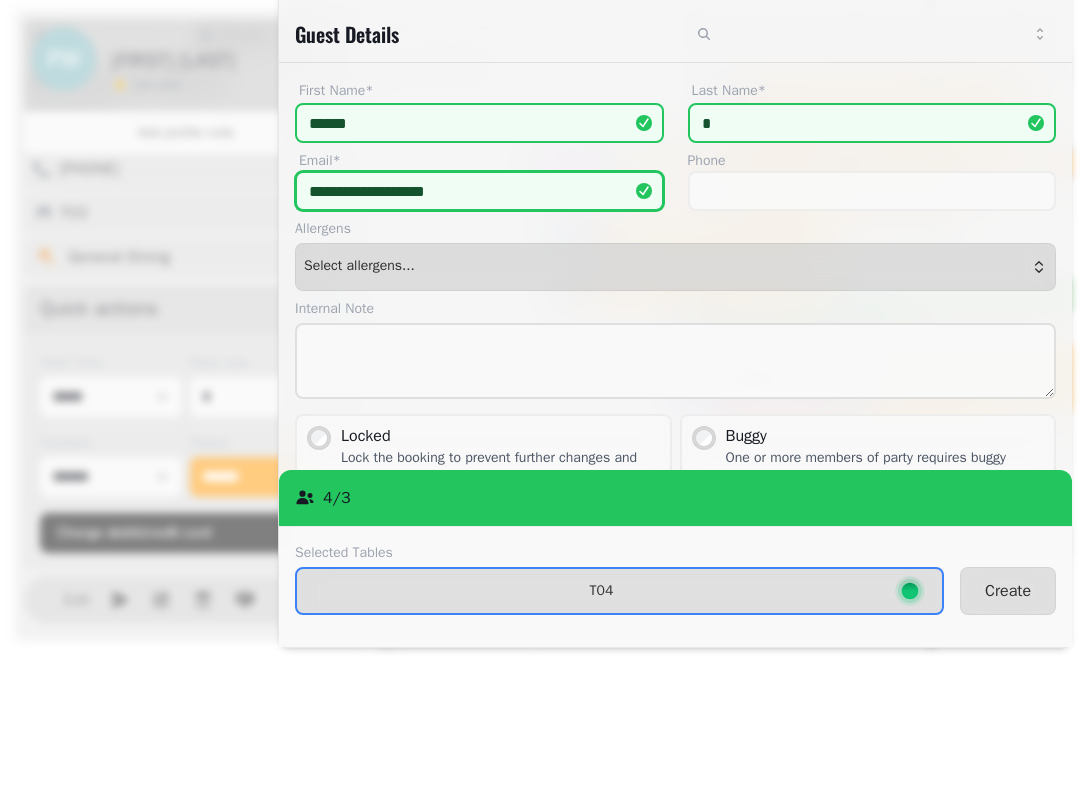 click on "**********" at bounding box center [479, 325] 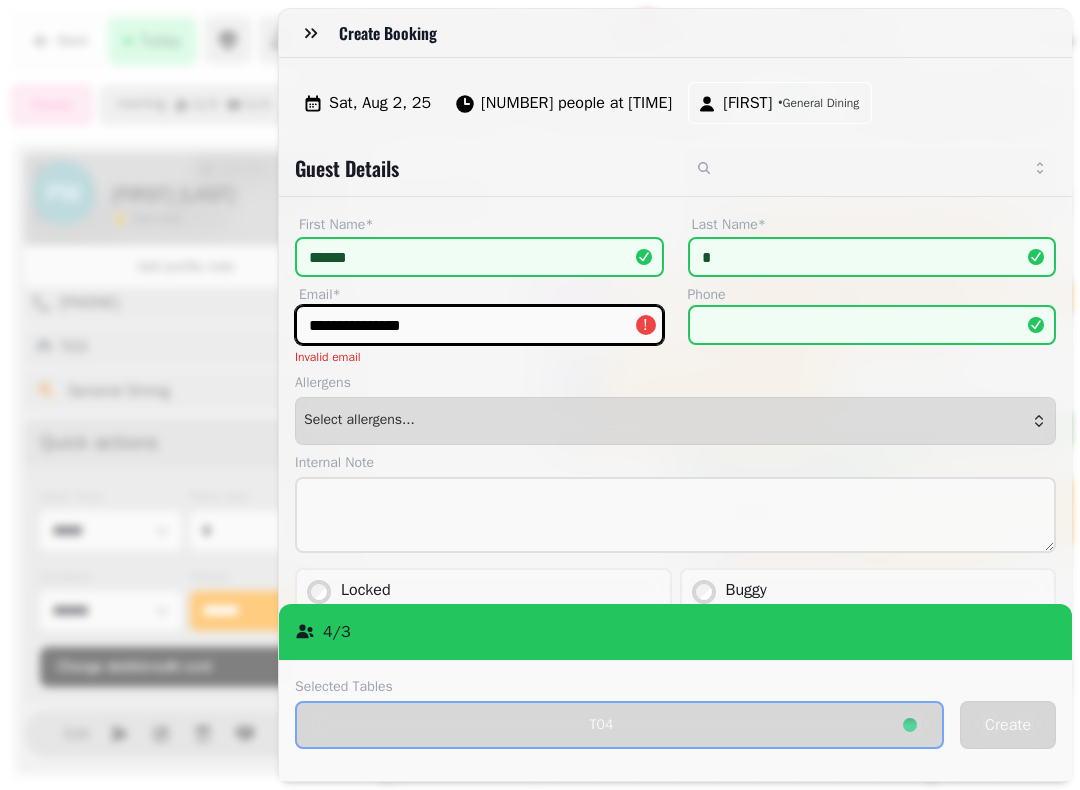 click on "**********" at bounding box center [479, 325] 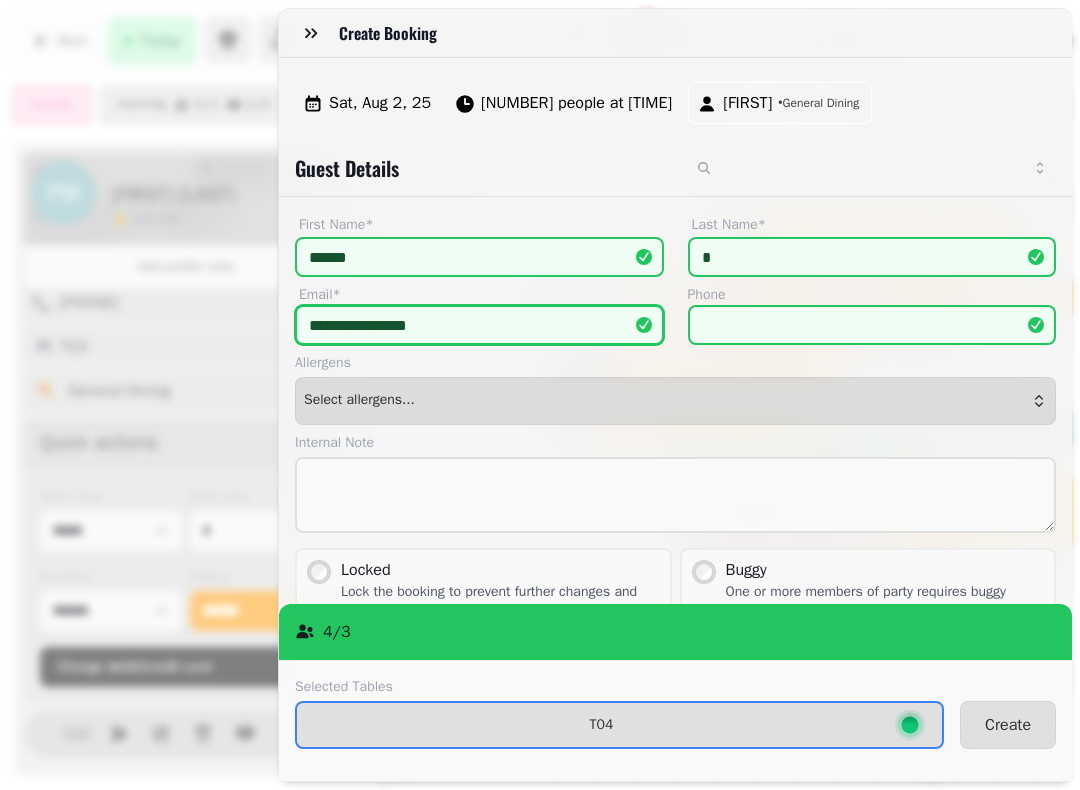 type on "**********" 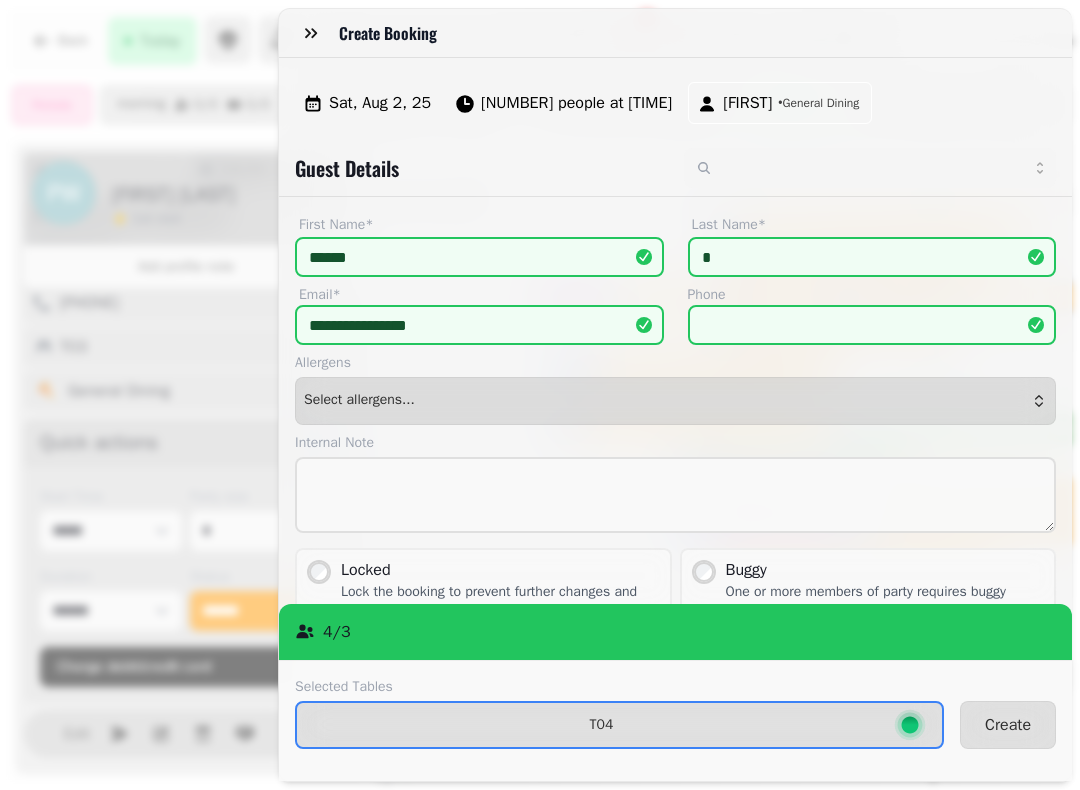 click on "Create" at bounding box center [1008, 725] 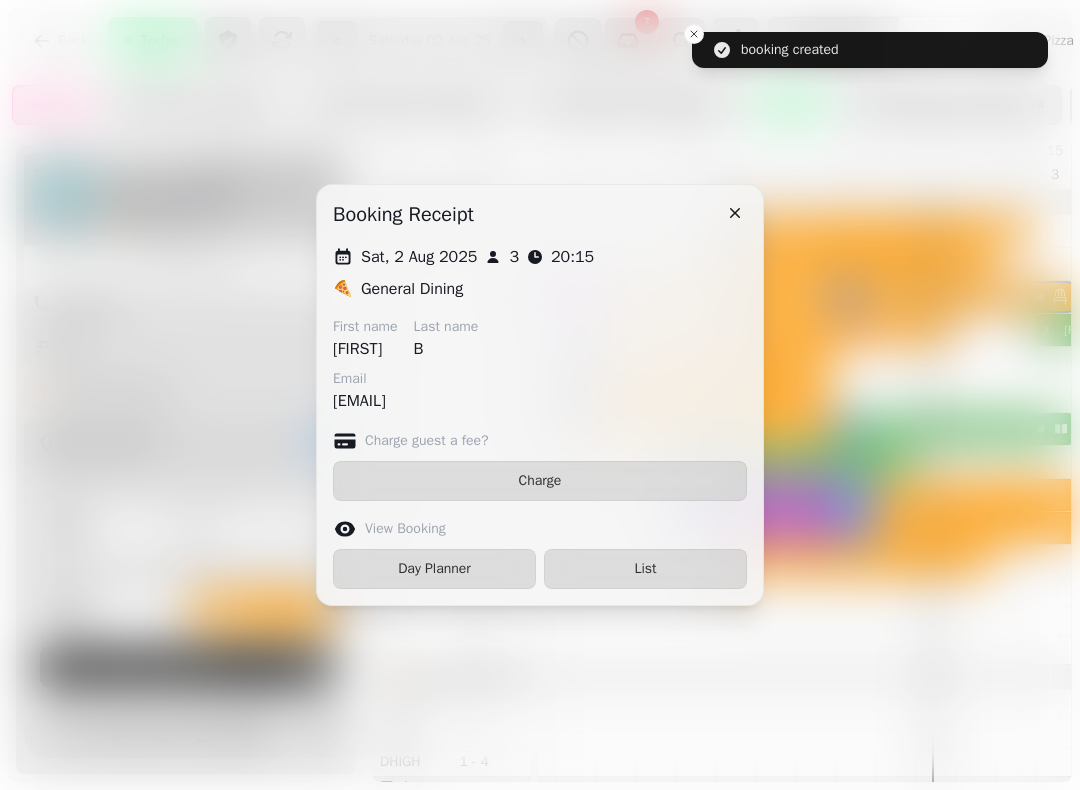 click 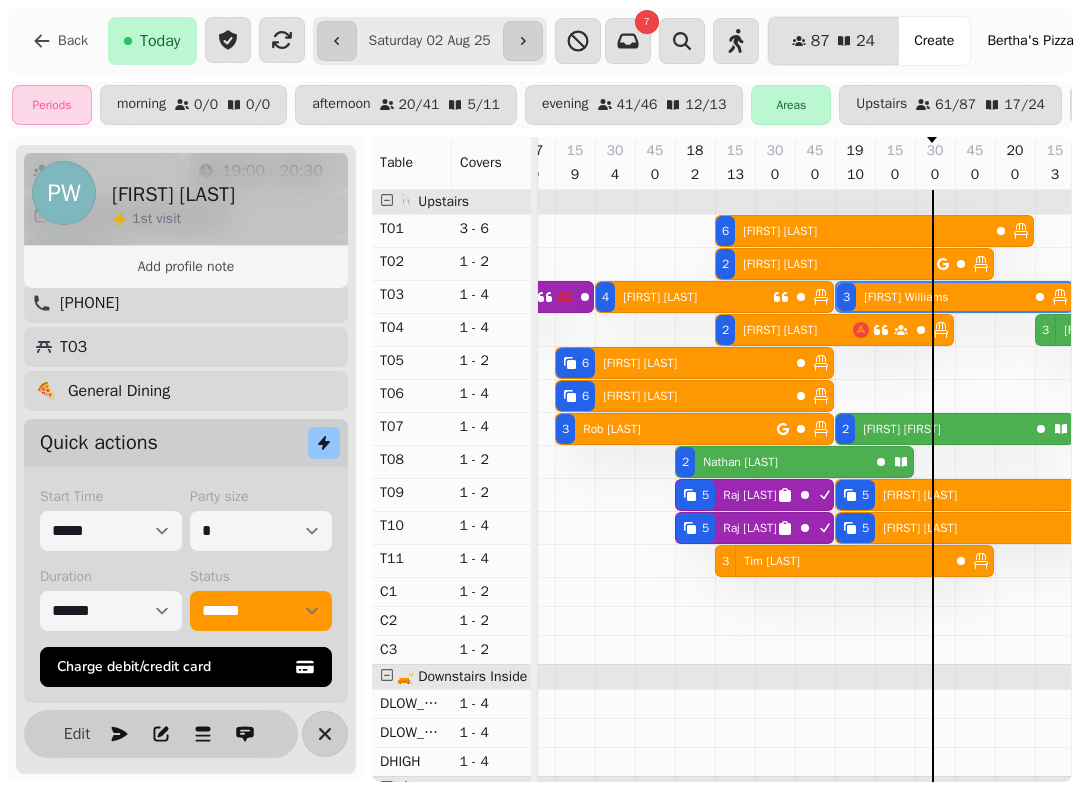 scroll, scrollTop: 9, scrollLeft: 1007, axis: both 